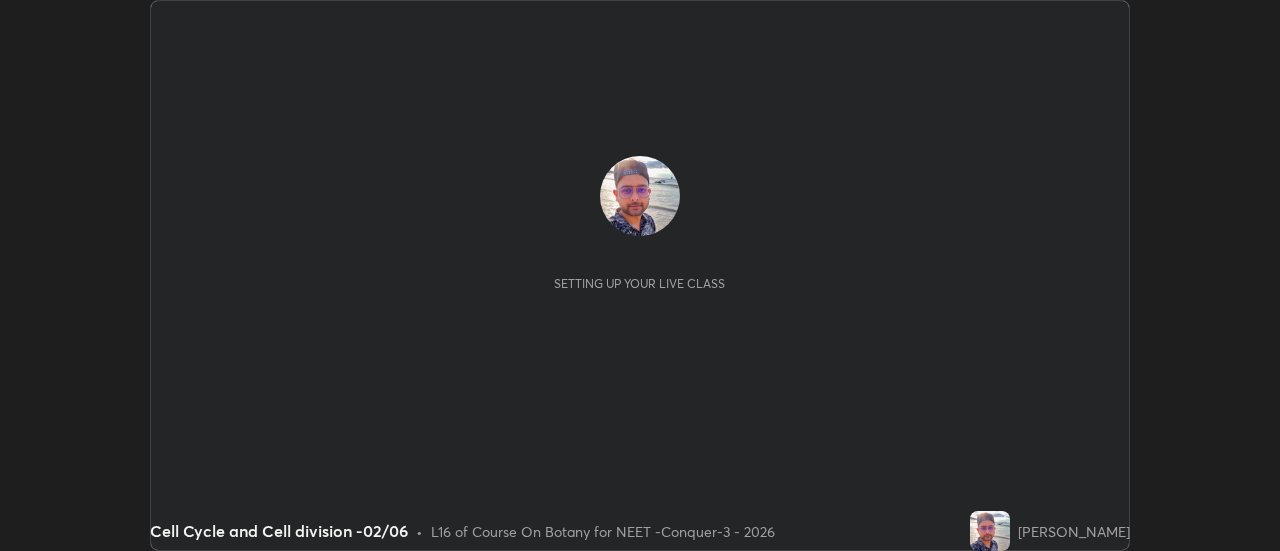 scroll, scrollTop: 0, scrollLeft: 0, axis: both 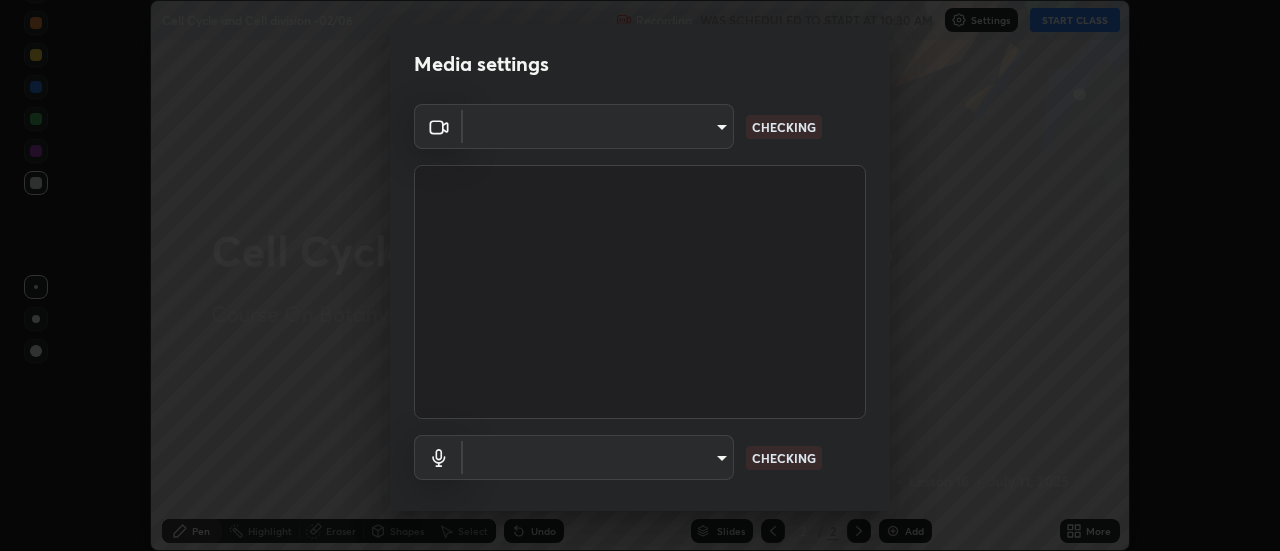 click on "Erase all Cell Cycle and Cell division -02/06 Recording WAS SCHEDULED TO START AT  10:30 AM Settings START CLASS Setting up your live class Cell Cycle and Cell division -02/06 • L16 of Course On Botany for NEET -Conquer-3 - 2026 [PERSON_NAME] Pen Highlight Eraser Shapes Select Undo Slides 2 / 2 Add More No doubts shared Encourage your learners to ask a doubt for better clarity Report an issue Reason for reporting Buffering Chat not working Audio - Video sync issue Educator video quality low ​ Attach an image Report Media settings ​ CHECKING ​ CHECKING 1 / 5 Next" at bounding box center [640, 275] 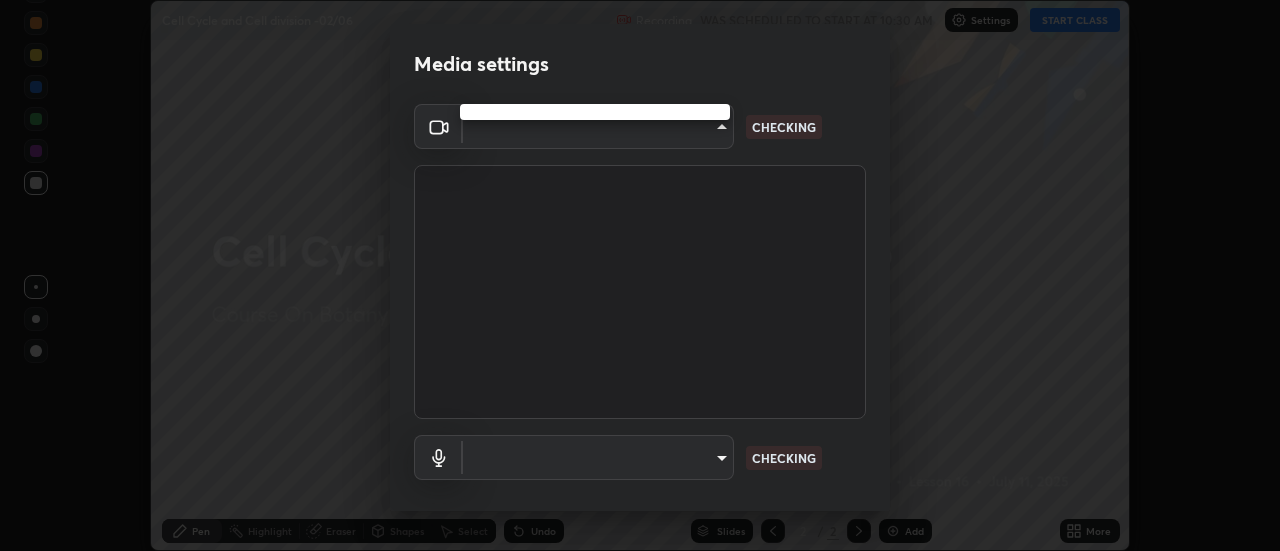click at bounding box center [640, 275] 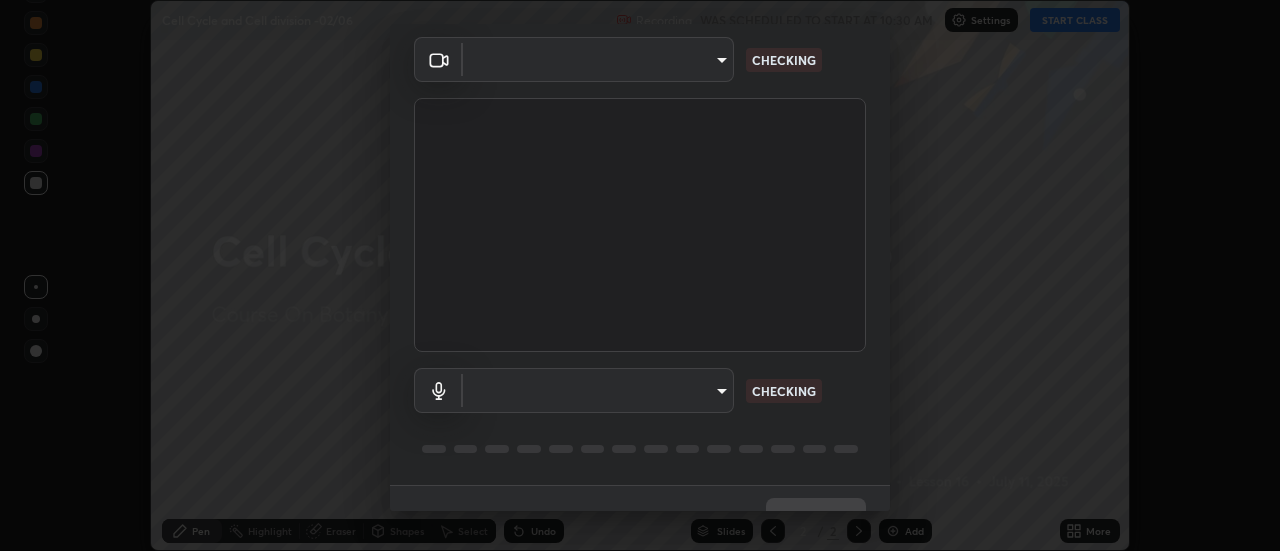 type on "abd1dd8f698bdb7170c938d45ed7c5a449073cf79ef4f8923fa8d1de0ad96843" 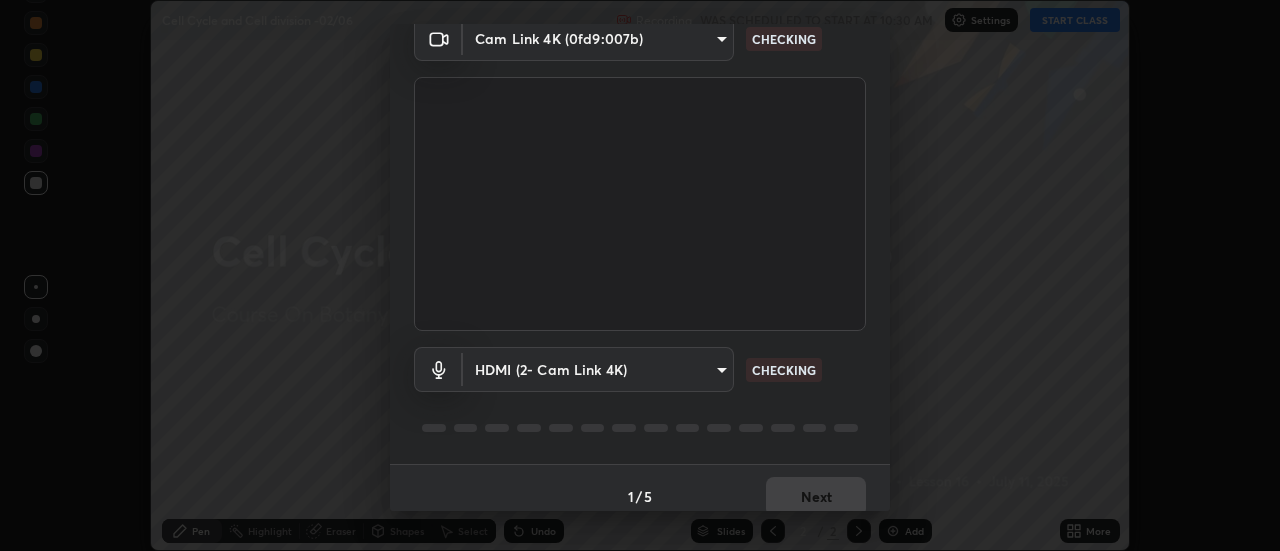 scroll, scrollTop: 105, scrollLeft: 0, axis: vertical 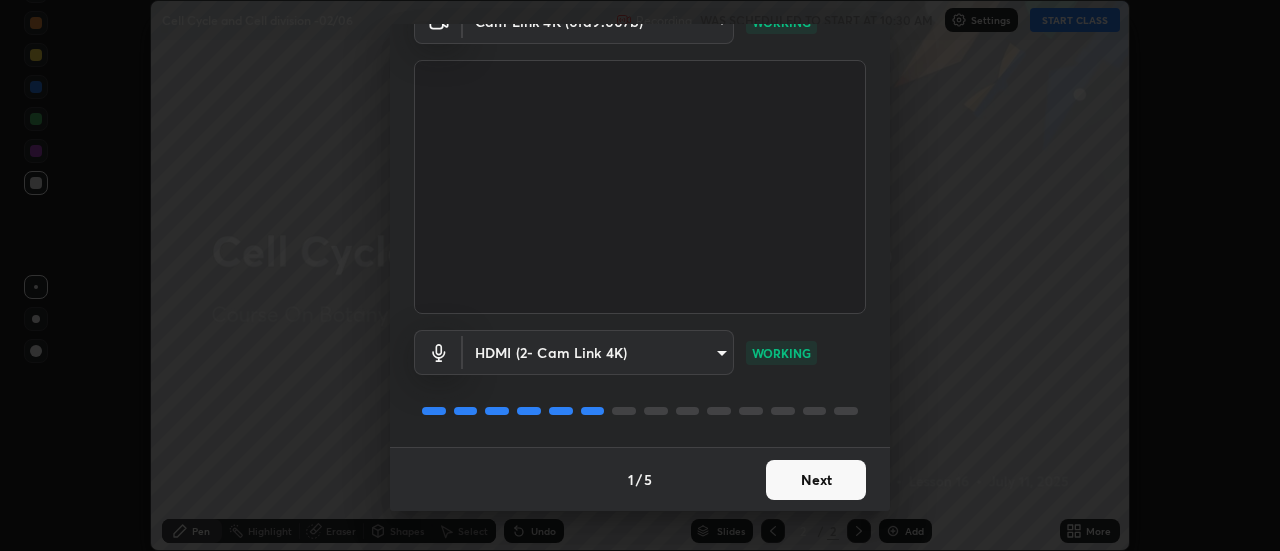click on "Next" at bounding box center (816, 480) 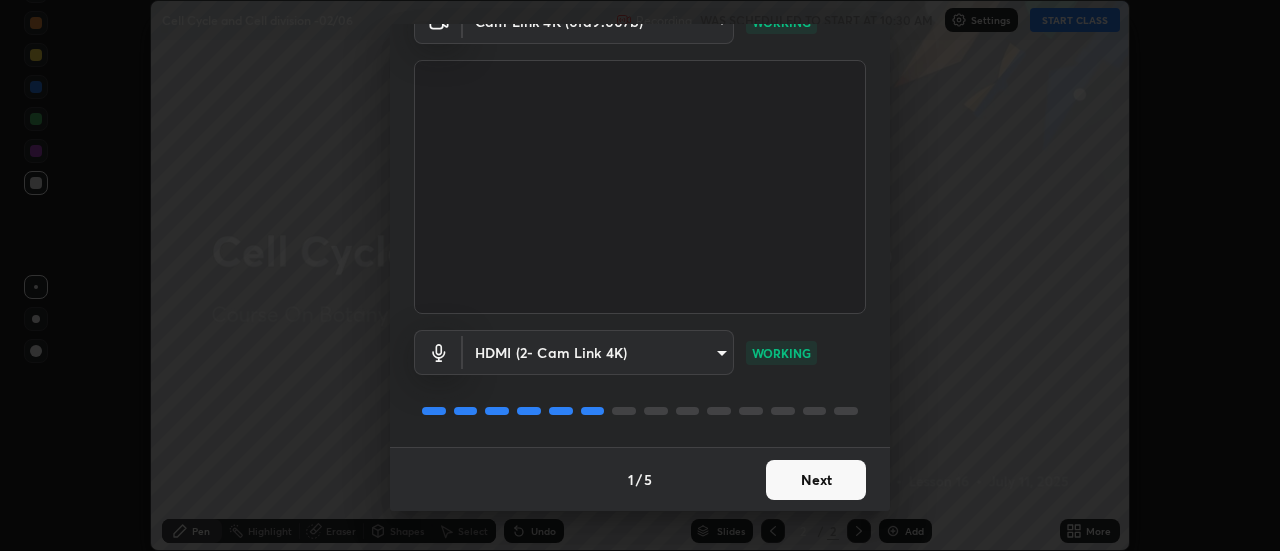 scroll, scrollTop: 0, scrollLeft: 0, axis: both 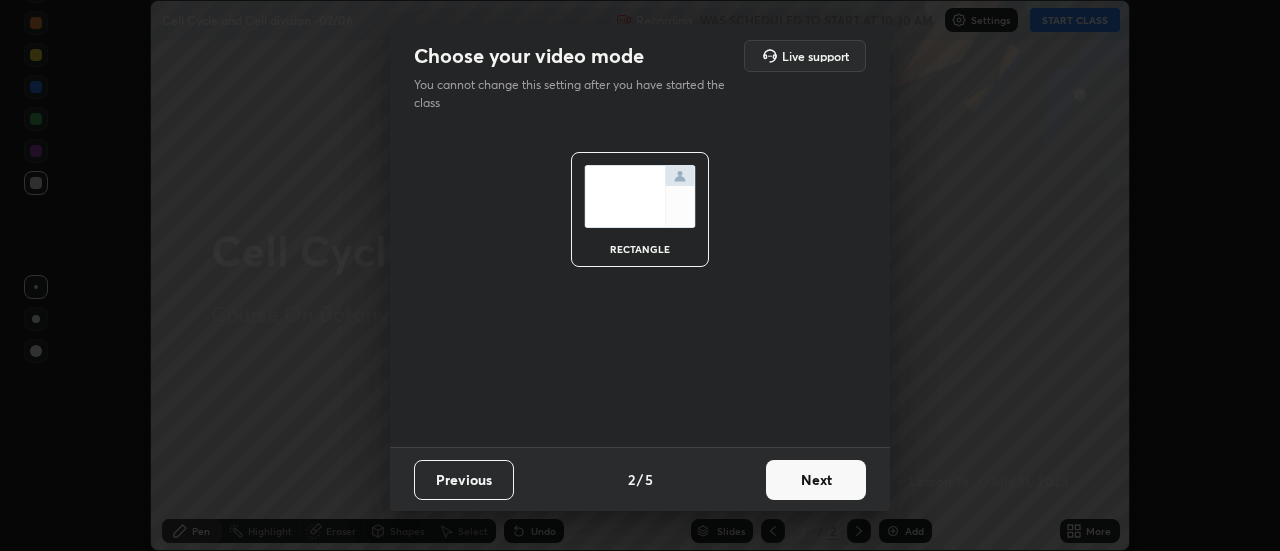 click on "Next" at bounding box center (816, 480) 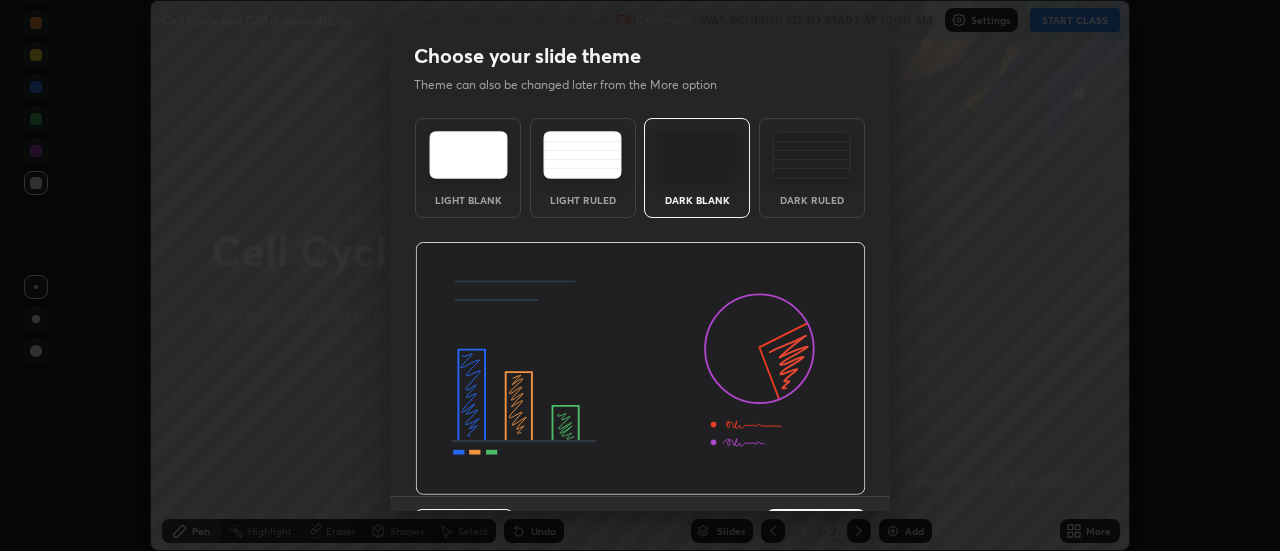 click at bounding box center [640, 369] 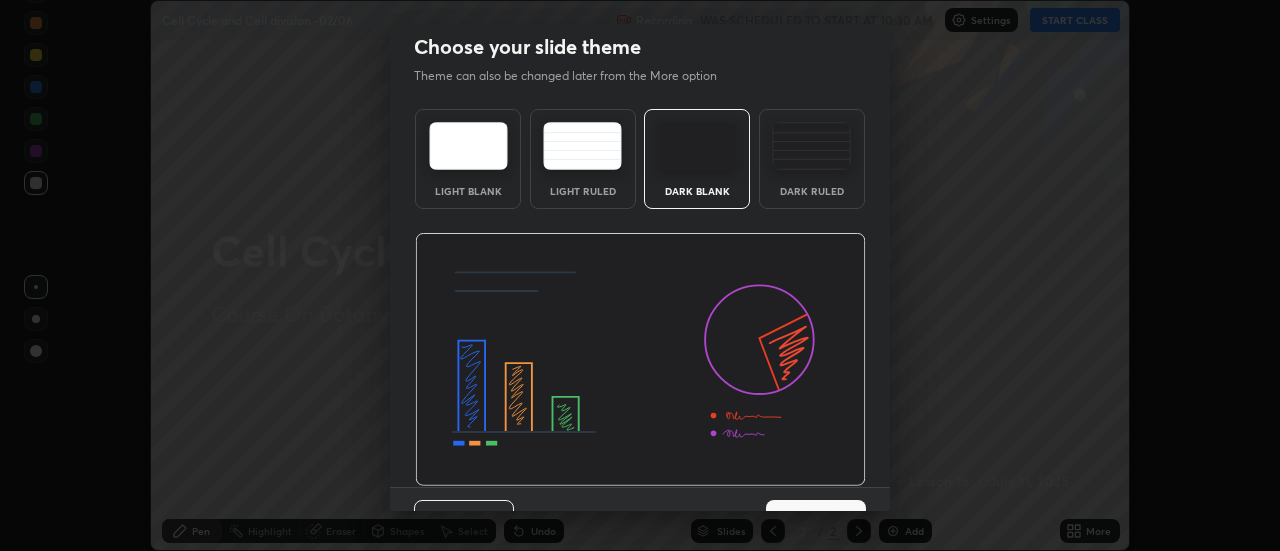 scroll, scrollTop: 49, scrollLeft: 0, axis: vertical 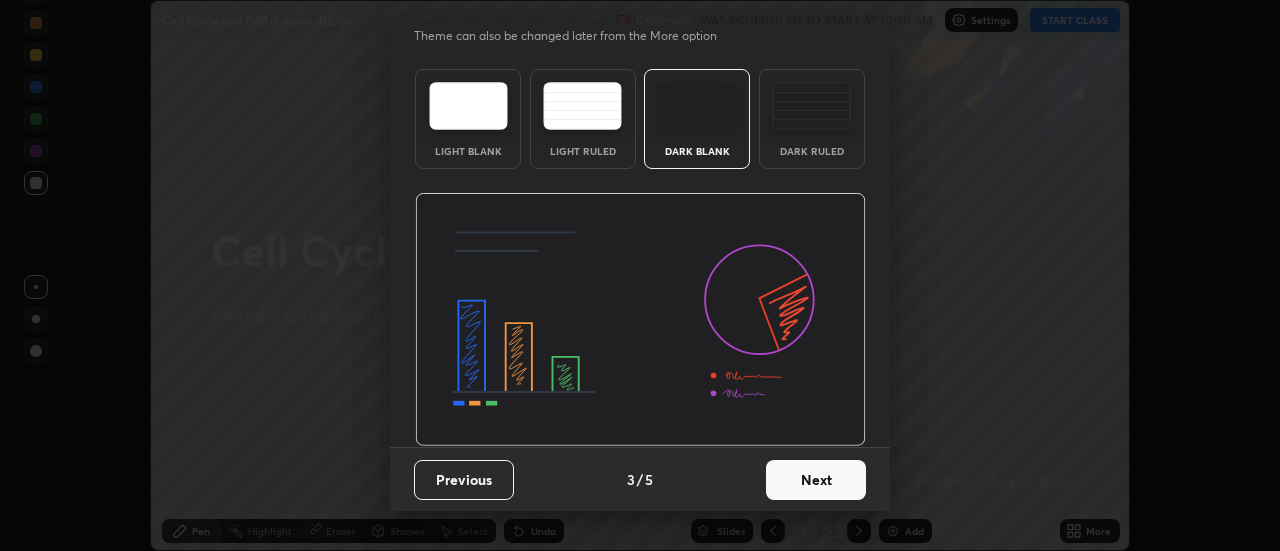 click on "Next" at bounding box center [816, 480] 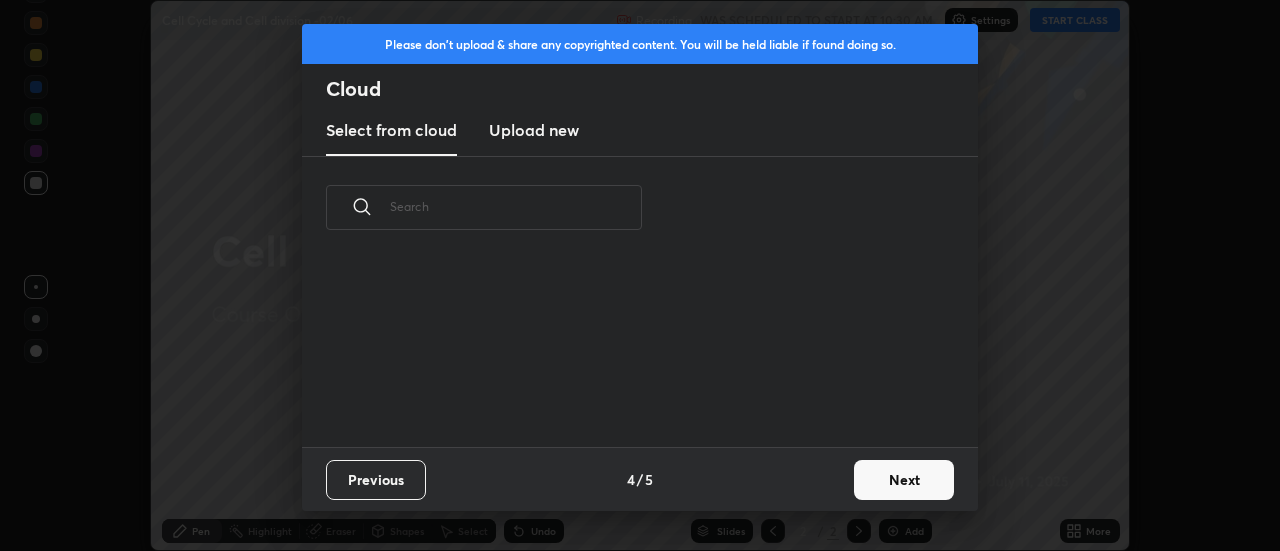 scroll, scrollTop: 0, scrollLeft: 0, axis: both 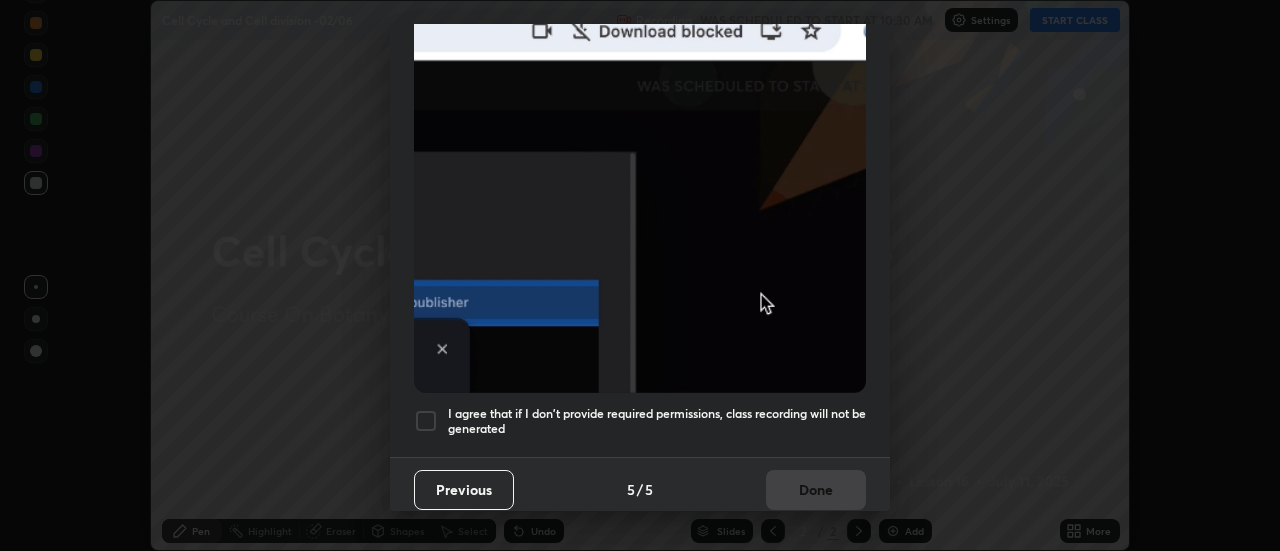 click on "I agree that if I don't provide required permissions, class recording will not be generated" at bounding box center (640, 421) 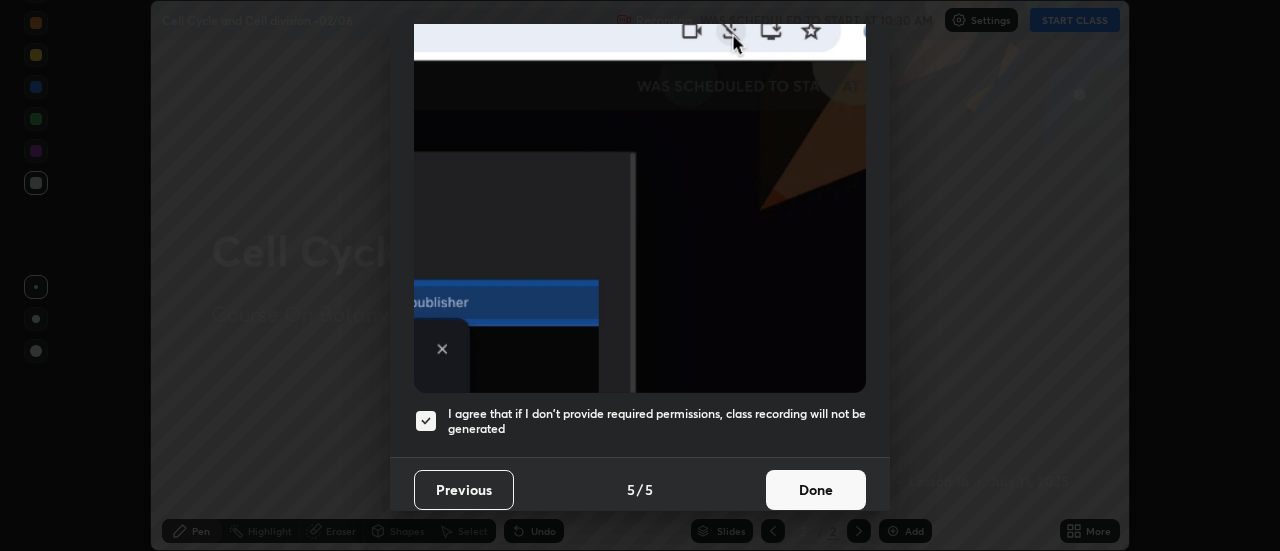 click on "Done" at bounding box center [816, 490] 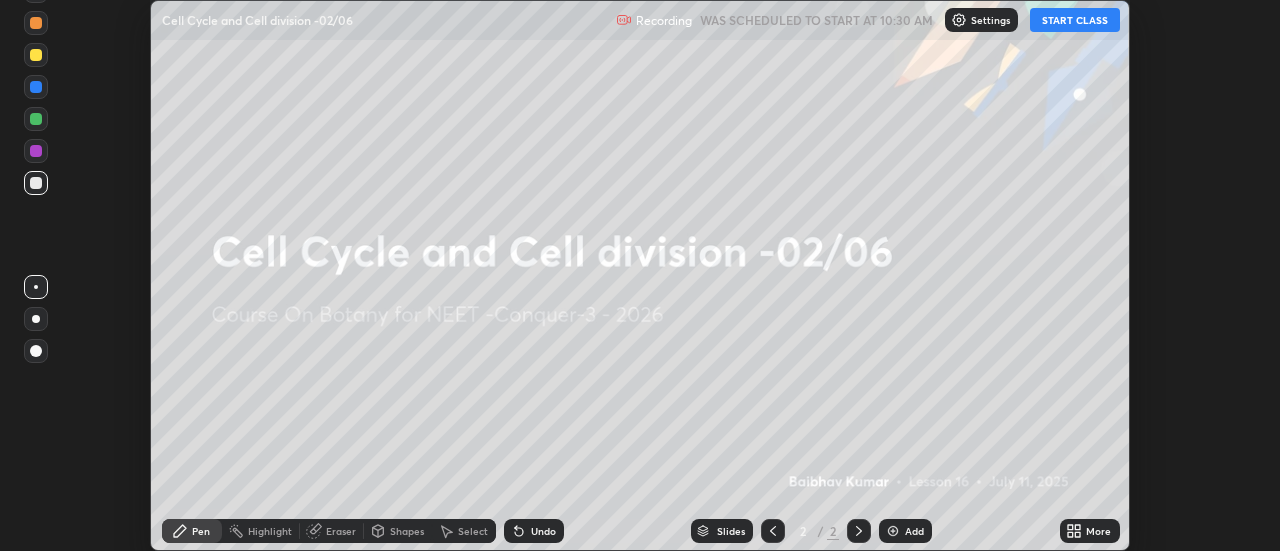 click on "More" at bounding box center (1090, 531) 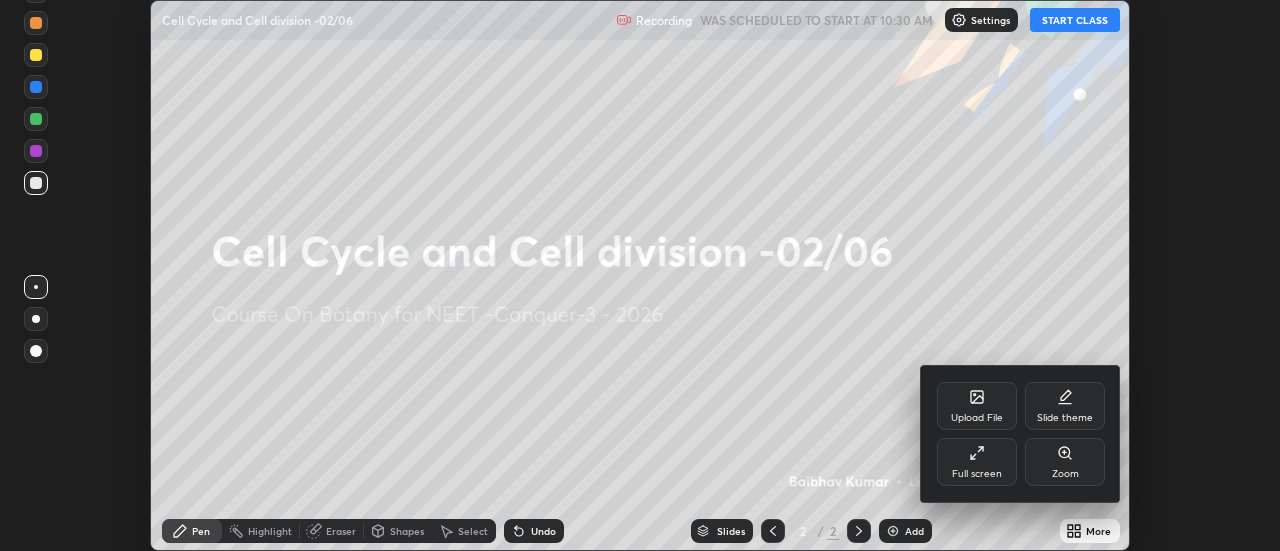 click on "Full screen" at bounding box center [977, 474] 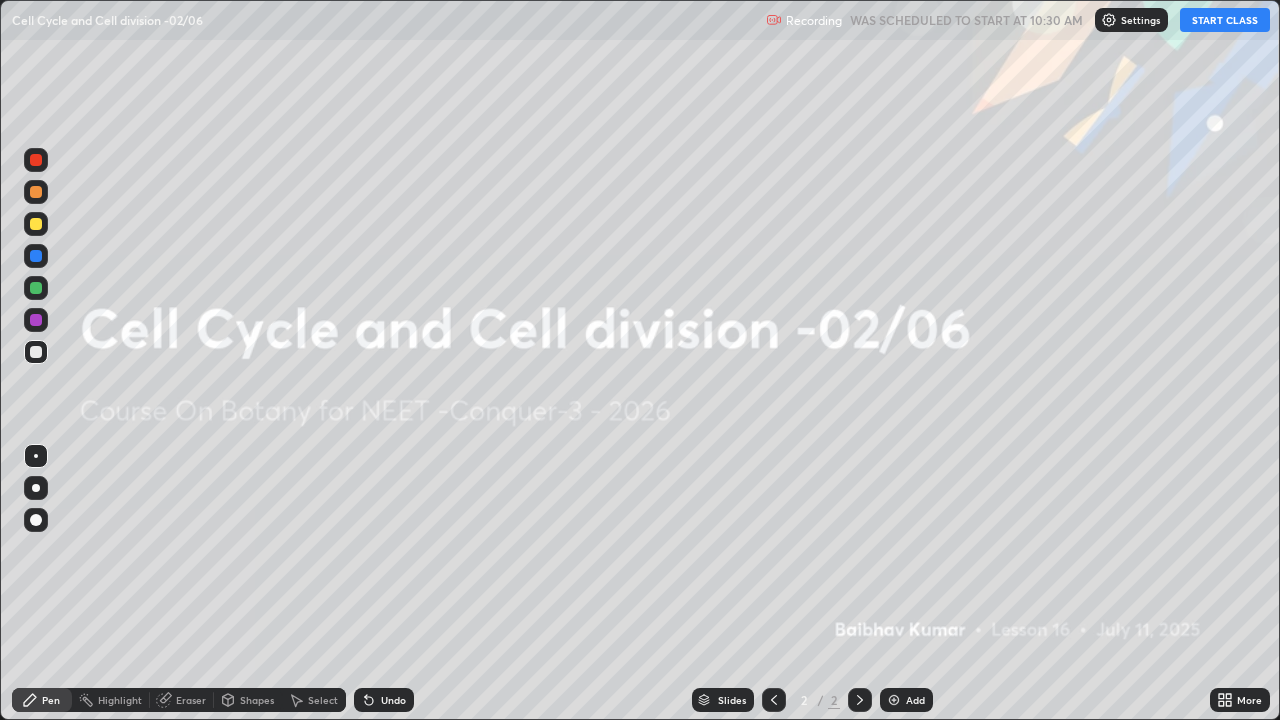 scroll, scrollTop: 99280, scrollLeft: 98720, axis: both 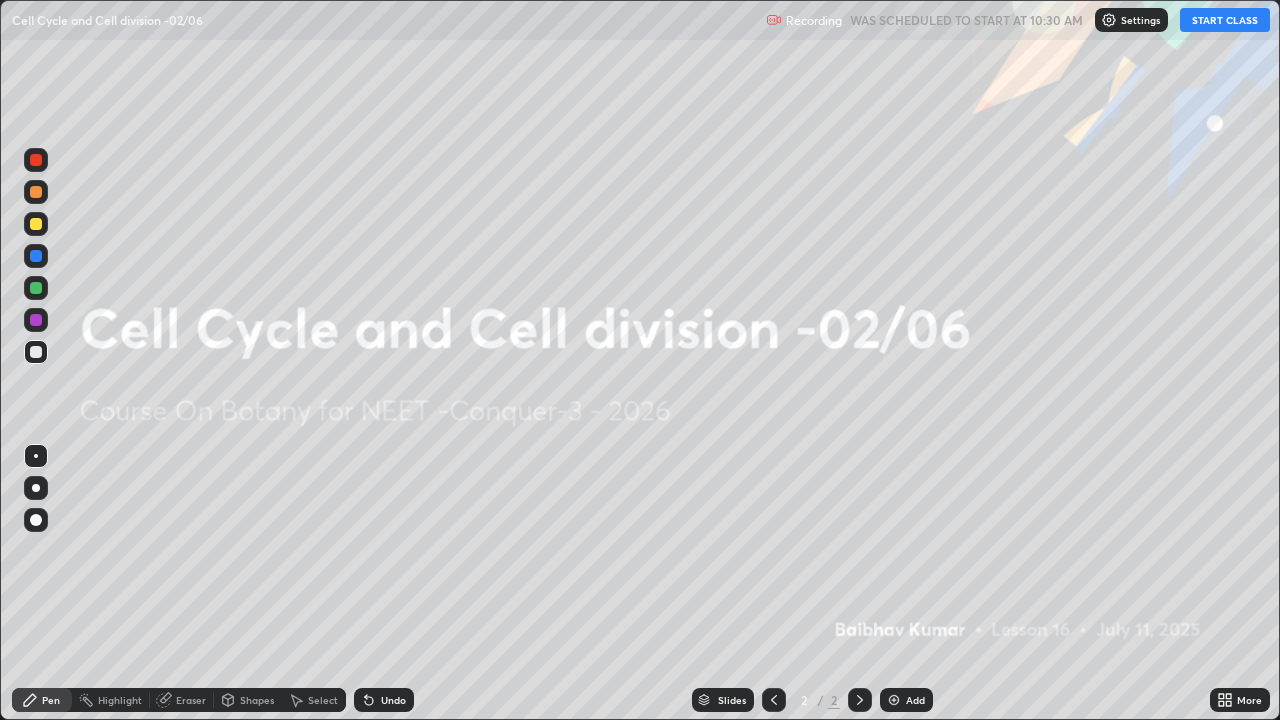 click on "START CLASS" at bounding box center (1225, 20) 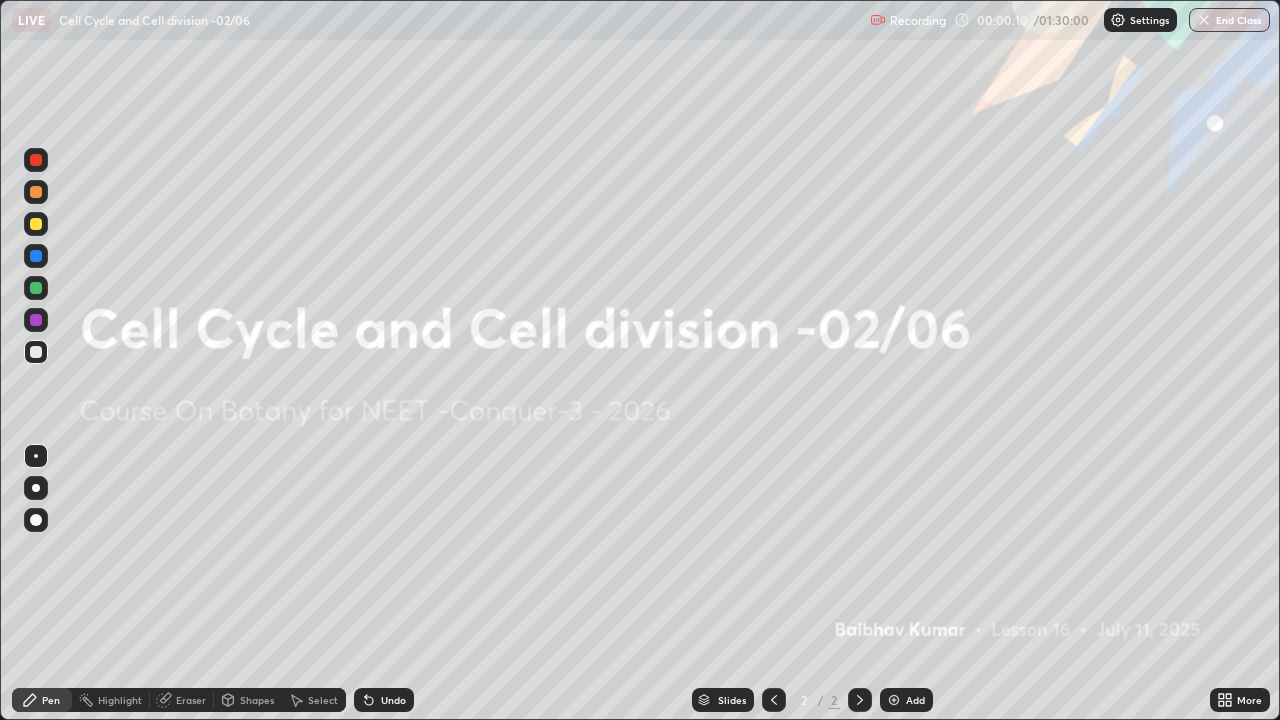 click at bounding box center [36, 488] 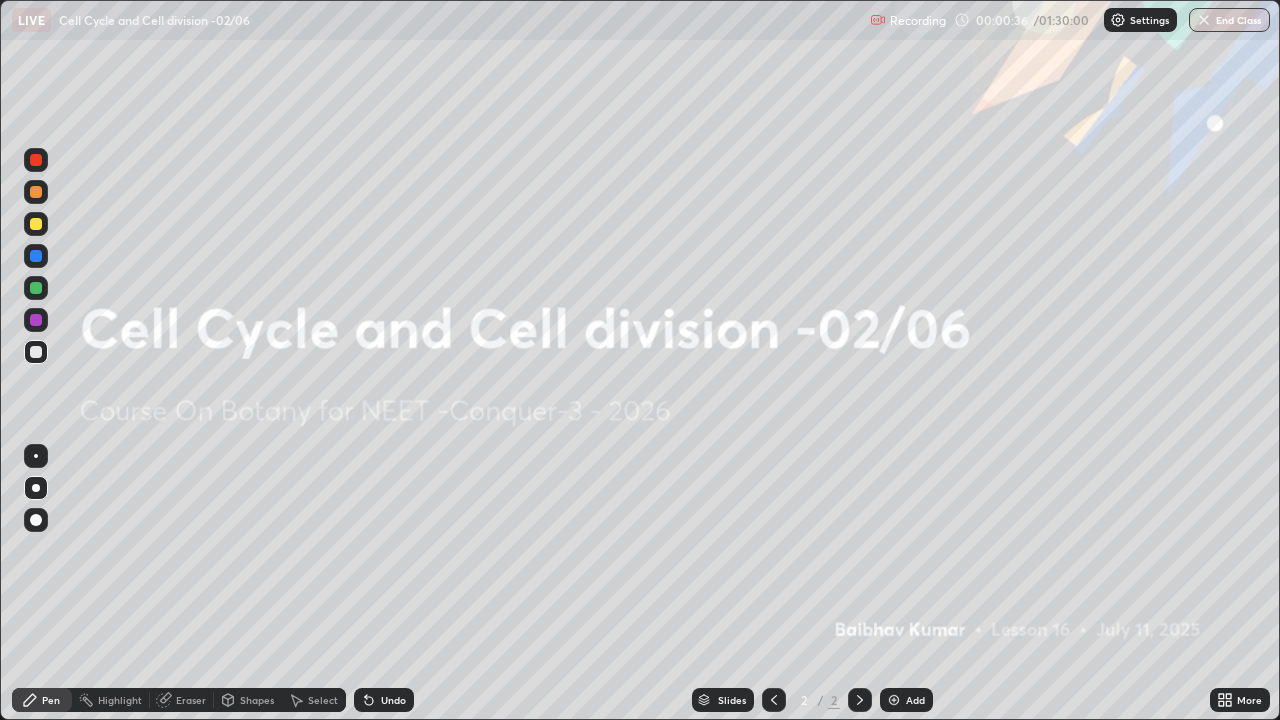 click at bounding box center (36, 224) 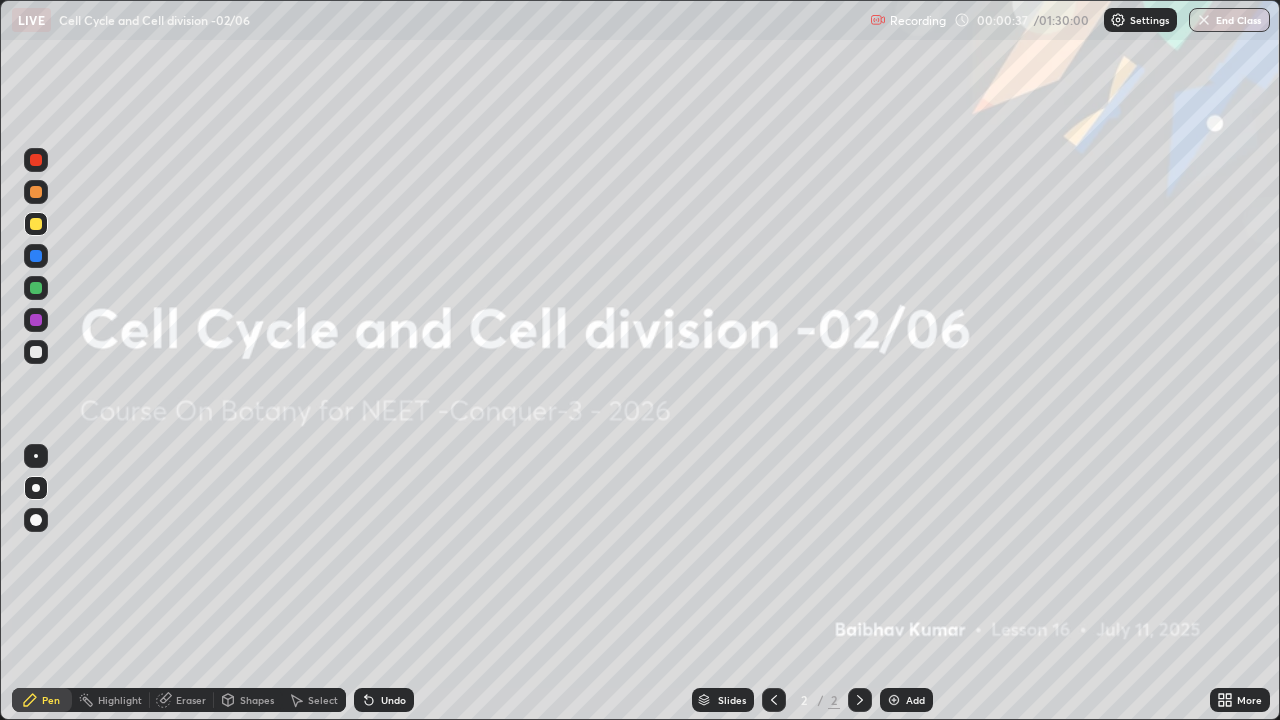 click at bounding box center (36, 488) 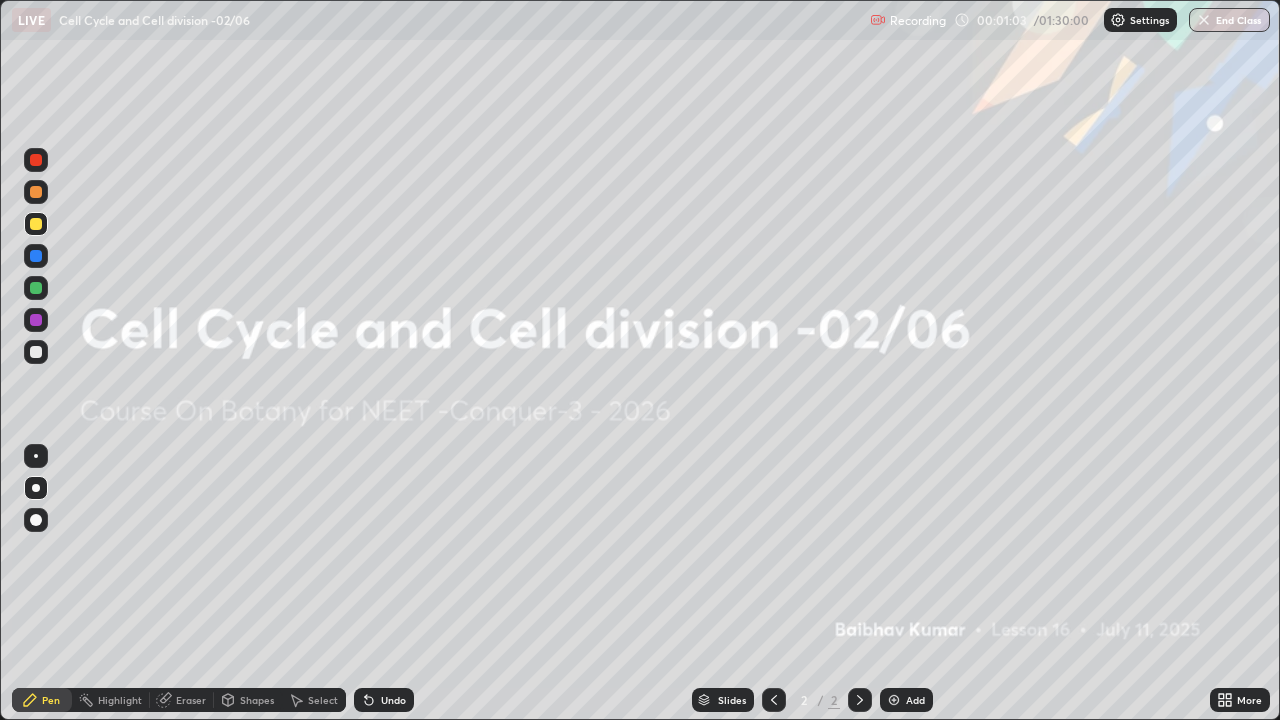 click on "Pen" at bounding box center (51, 700) 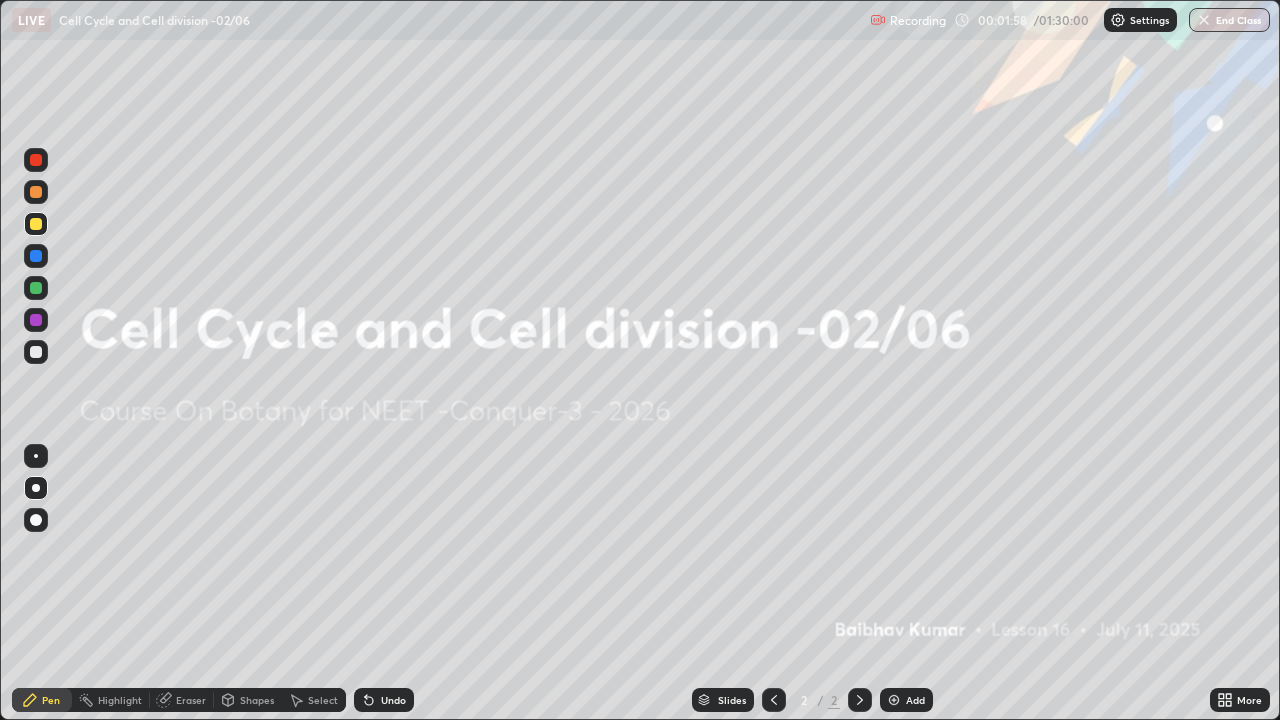 click 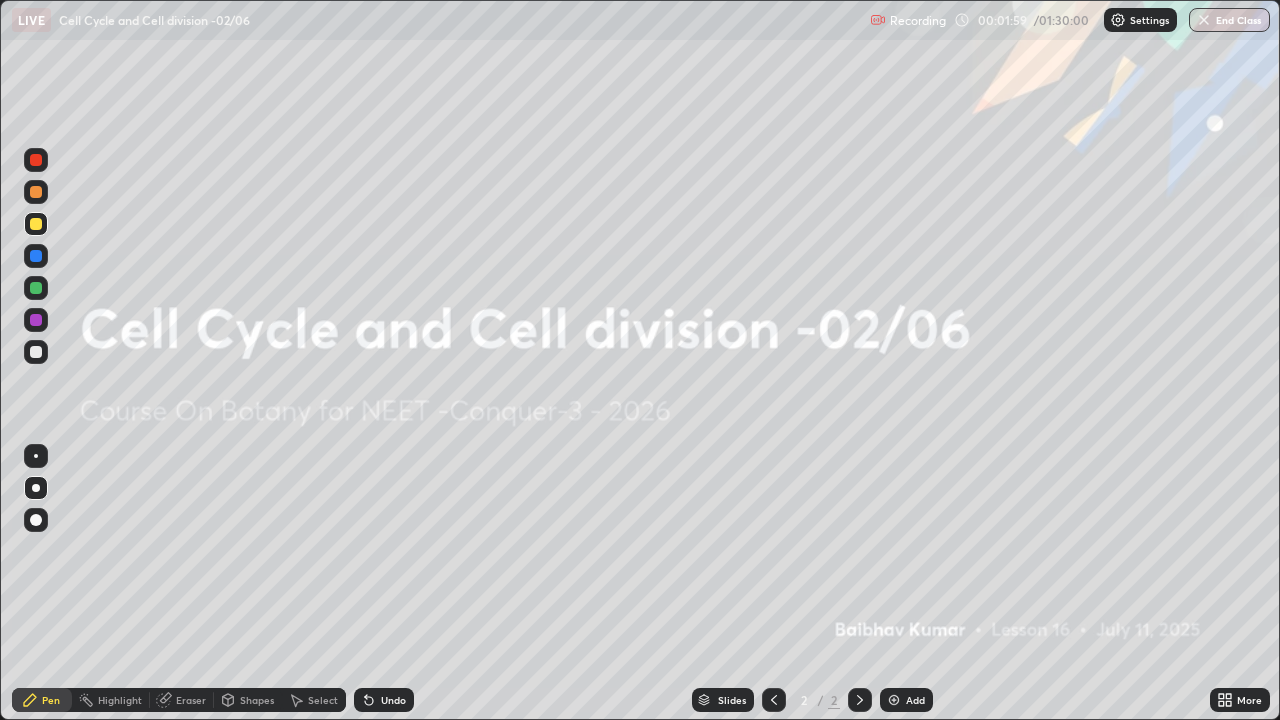 click at bounding box center (36, 488) 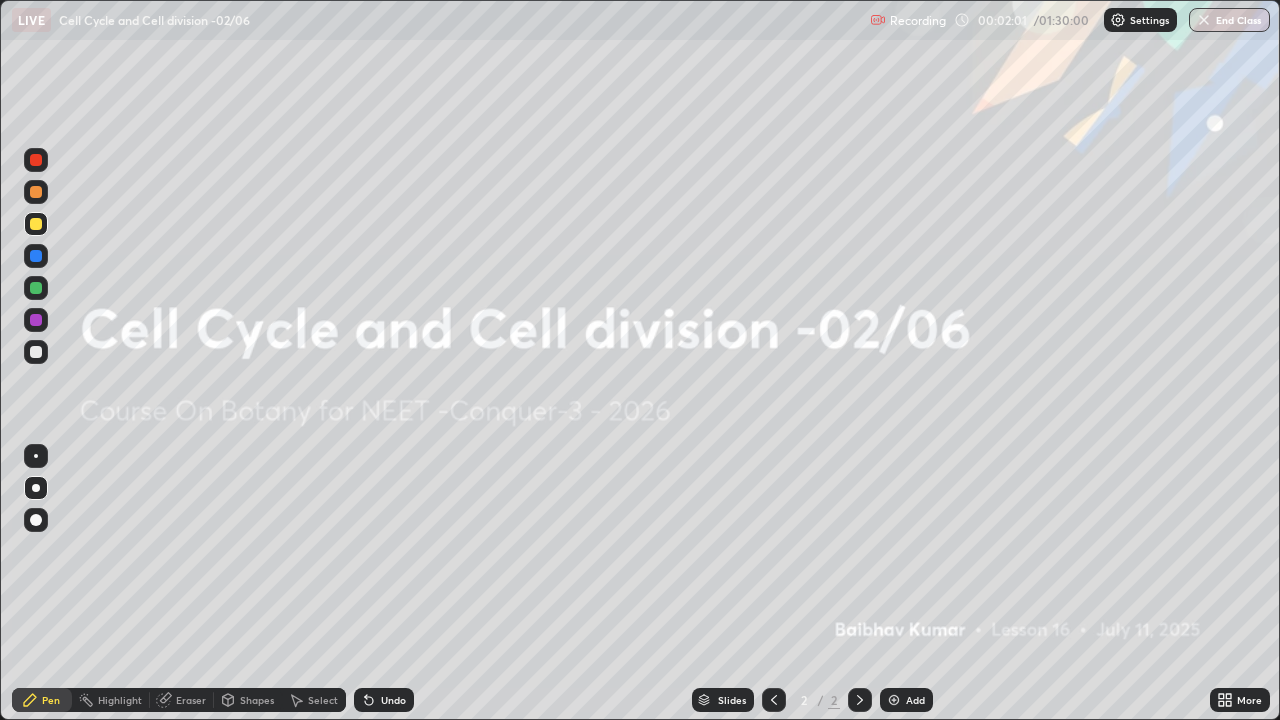 click 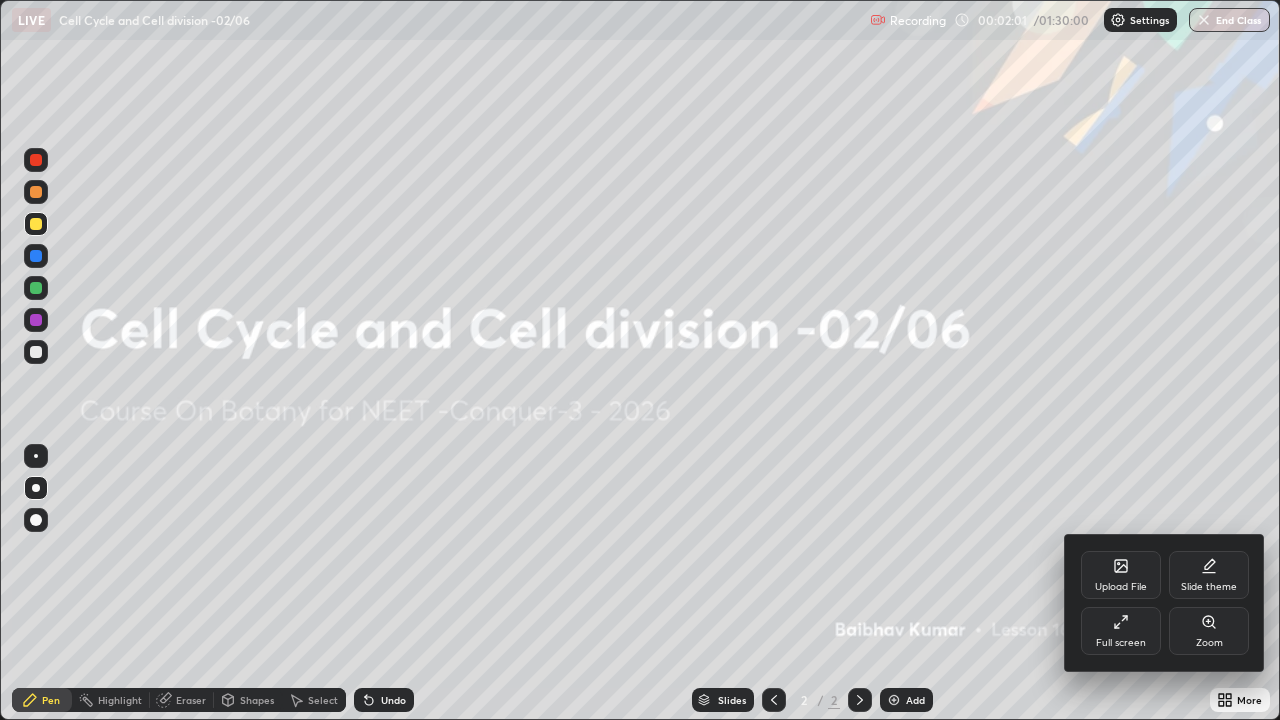 click on "Upload File" at bounding box center [1121, 575] 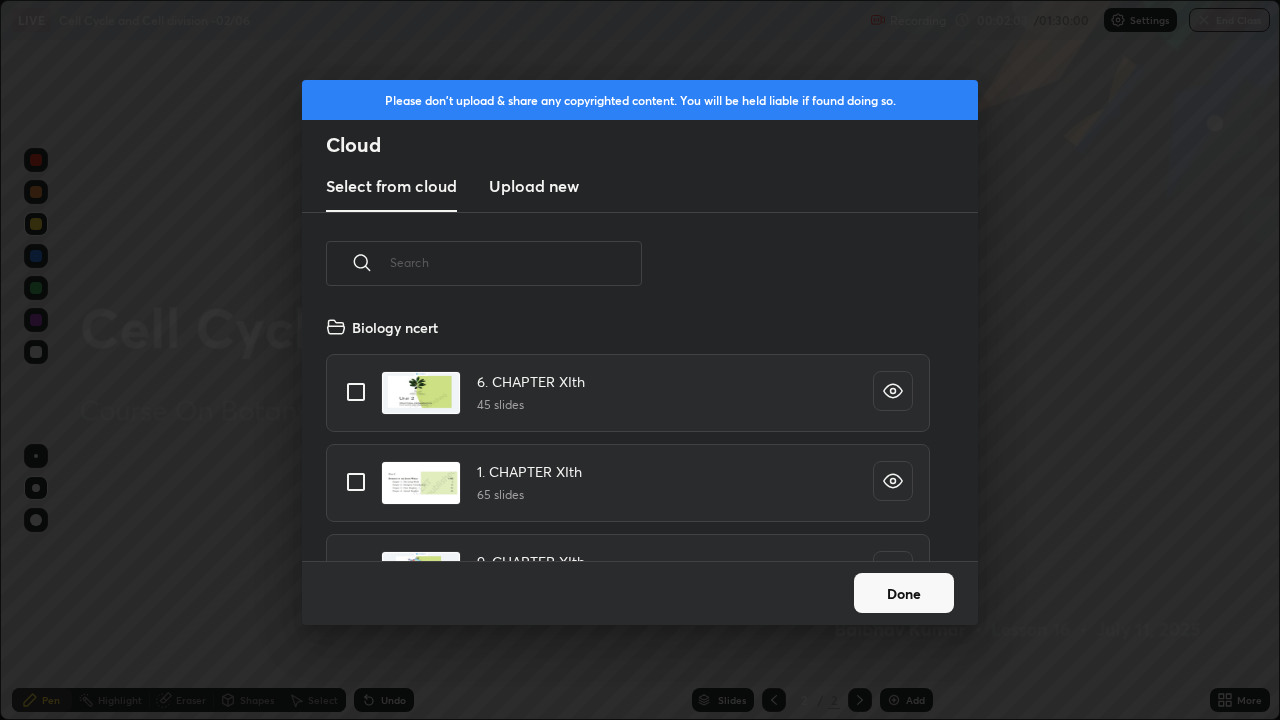 scroll, scrollTop: 7, scrollLeft: 11, axis: both 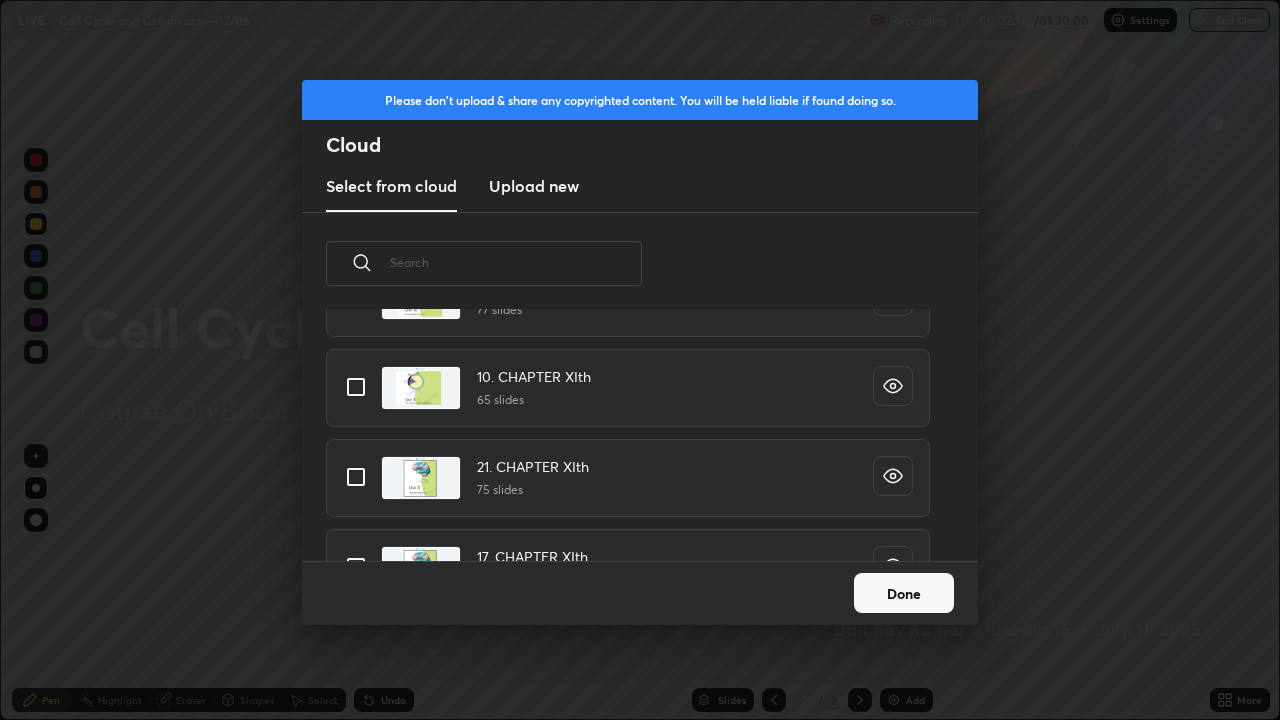 click at bounding box center (516, 262) 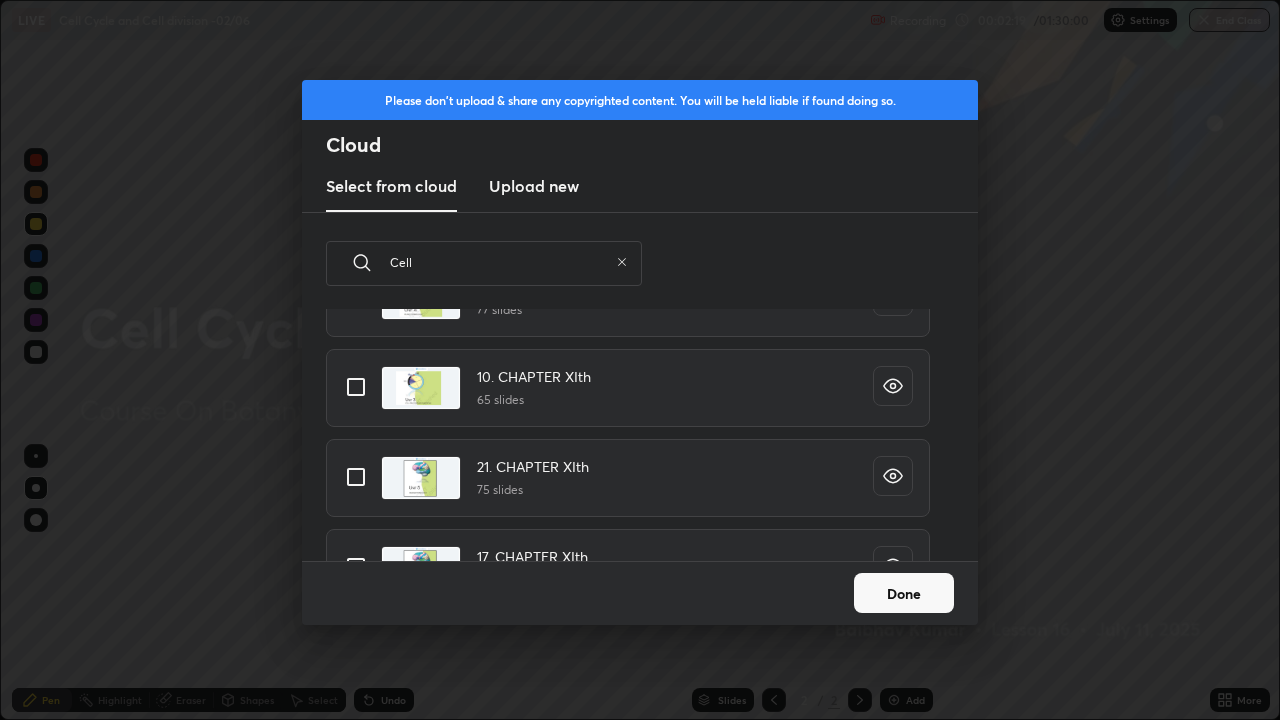 scroll, scrollTop: 150, scrollLeft: 642, axis: both 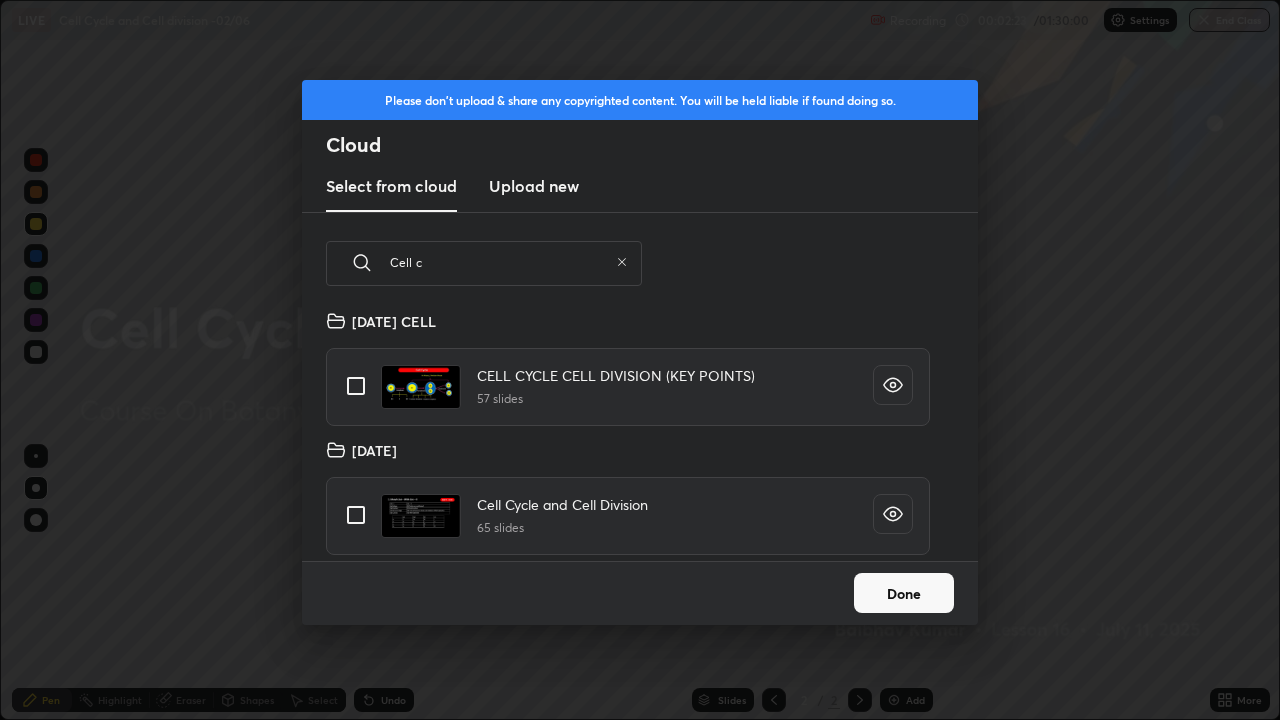 type on "Cell c" 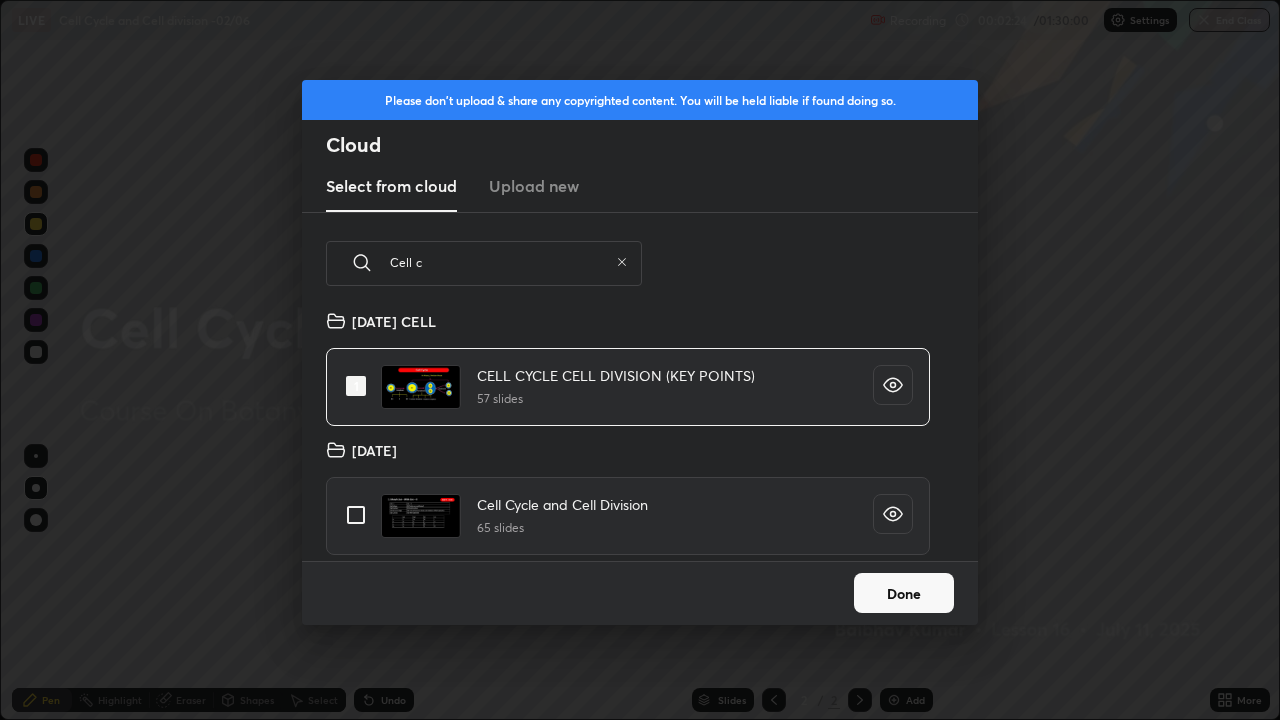 click on "Done" at bounding box center [904, 593] 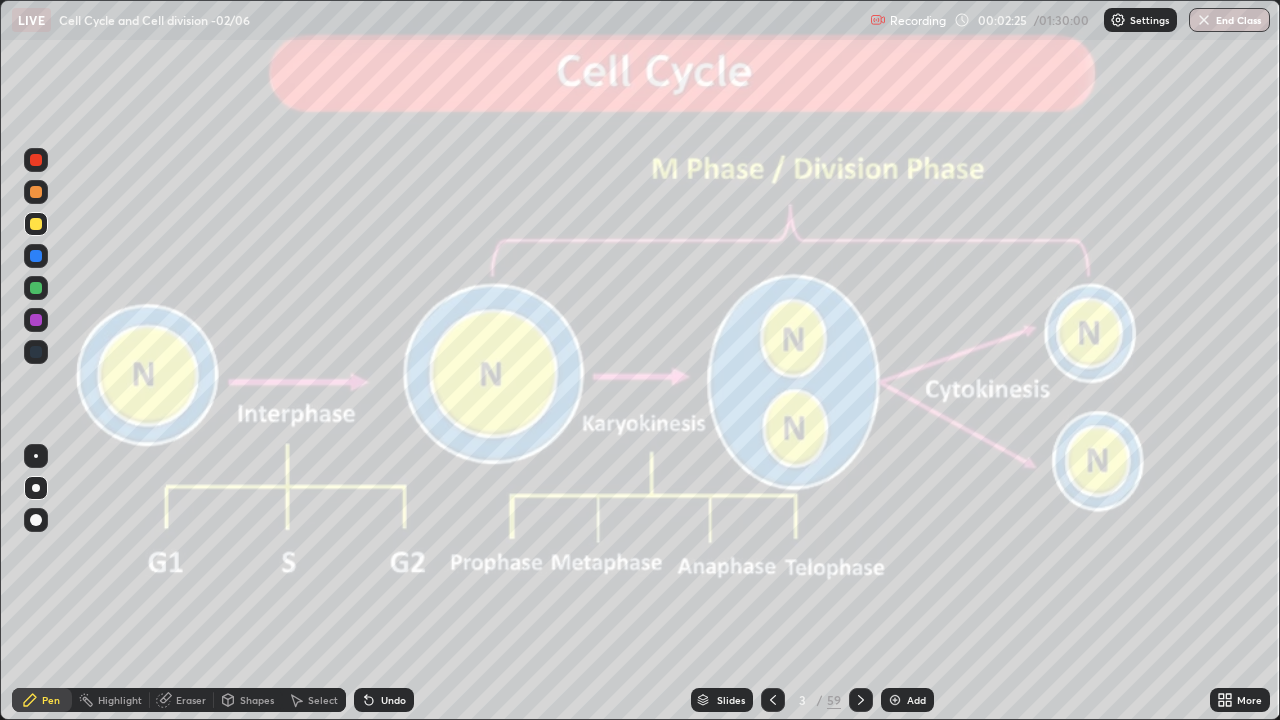 click 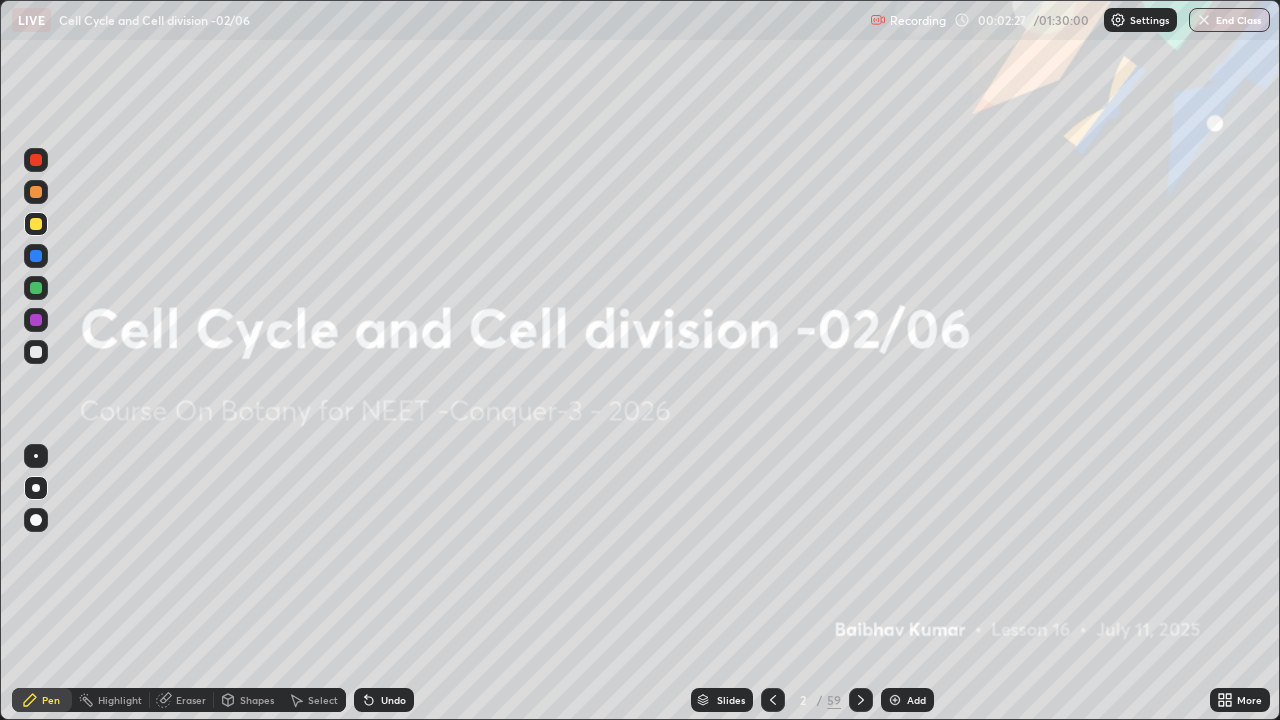 click on "Pen" at bounding box center (51, 700) 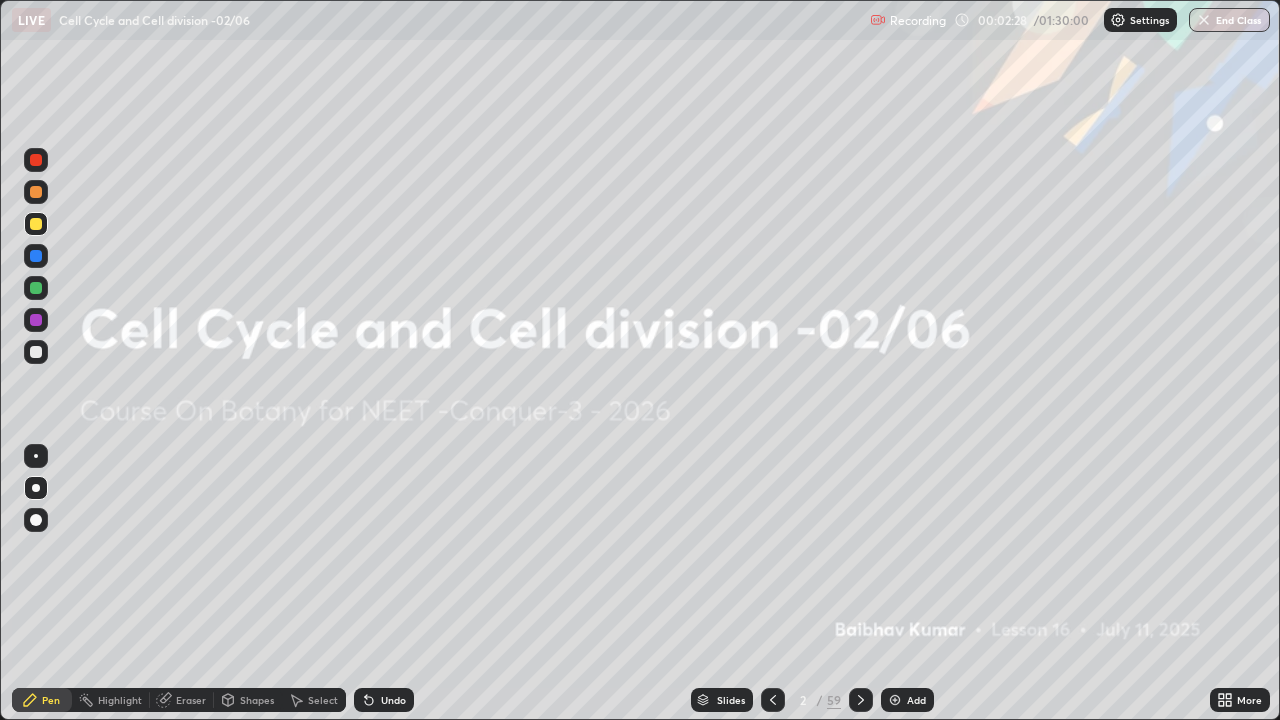 click at bounding box center [36, 488] 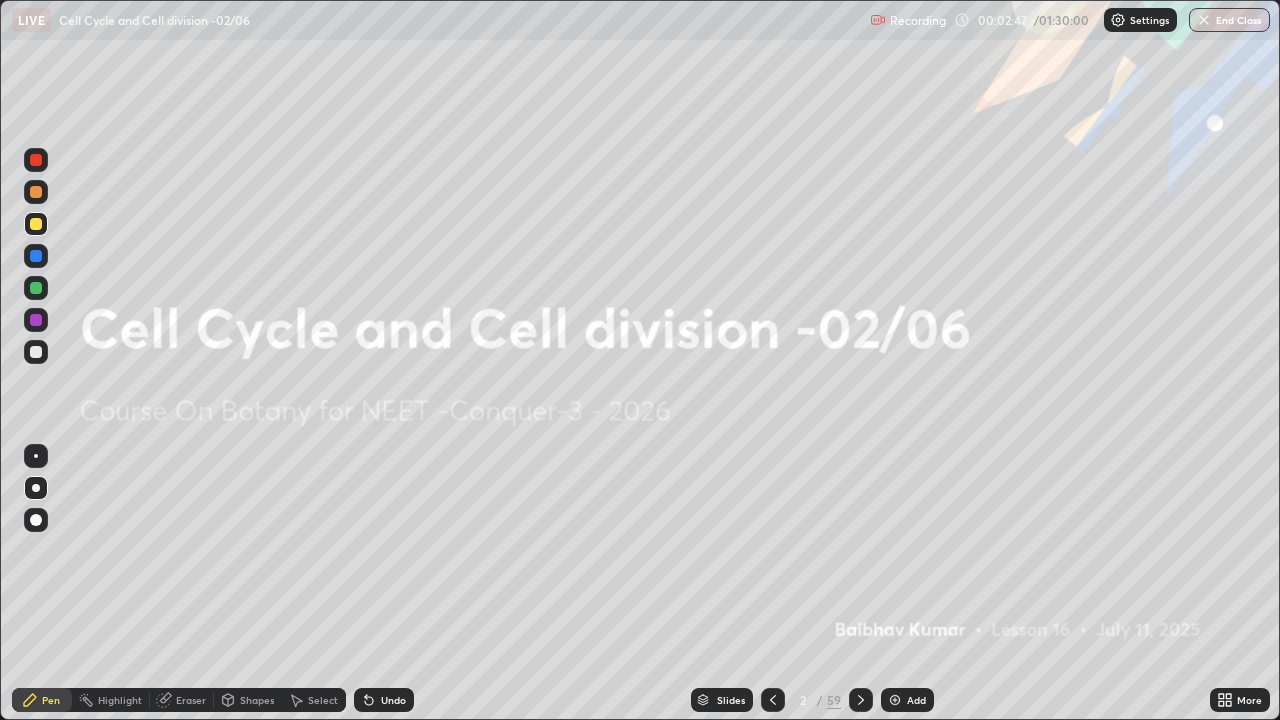 click 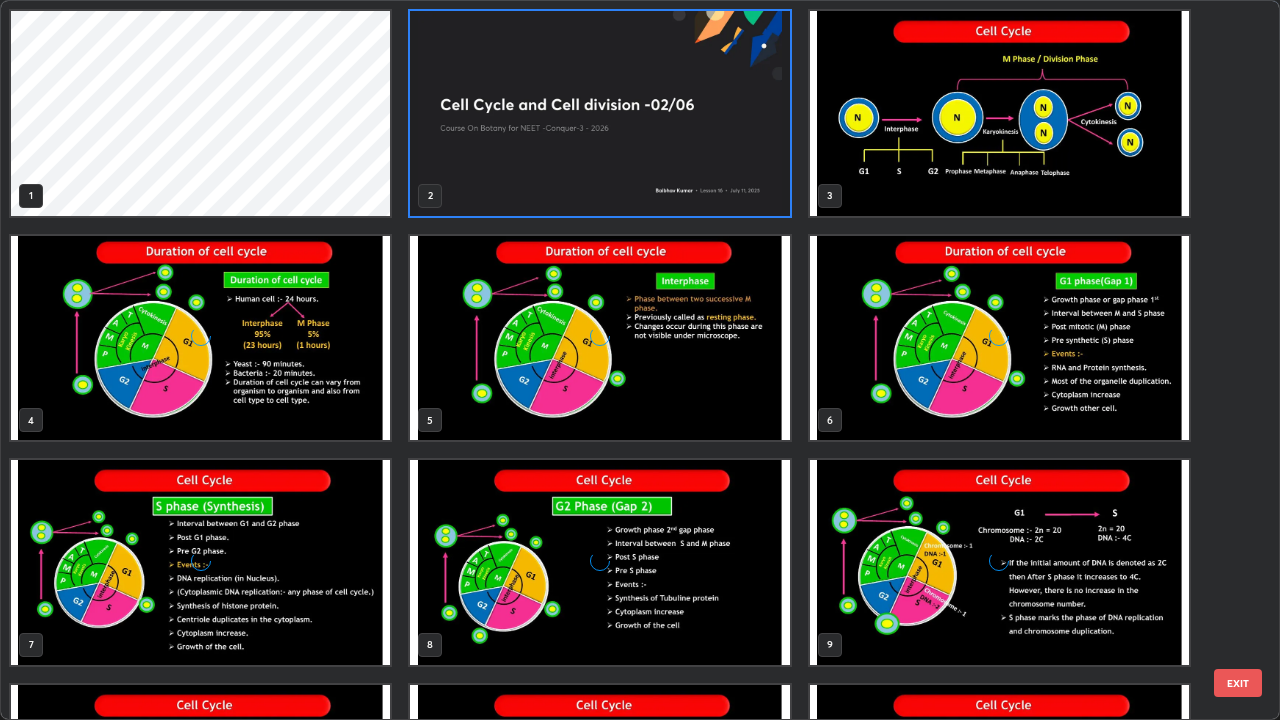 scroll, scrollTop: 7, scrollLeft: 11, axis: both 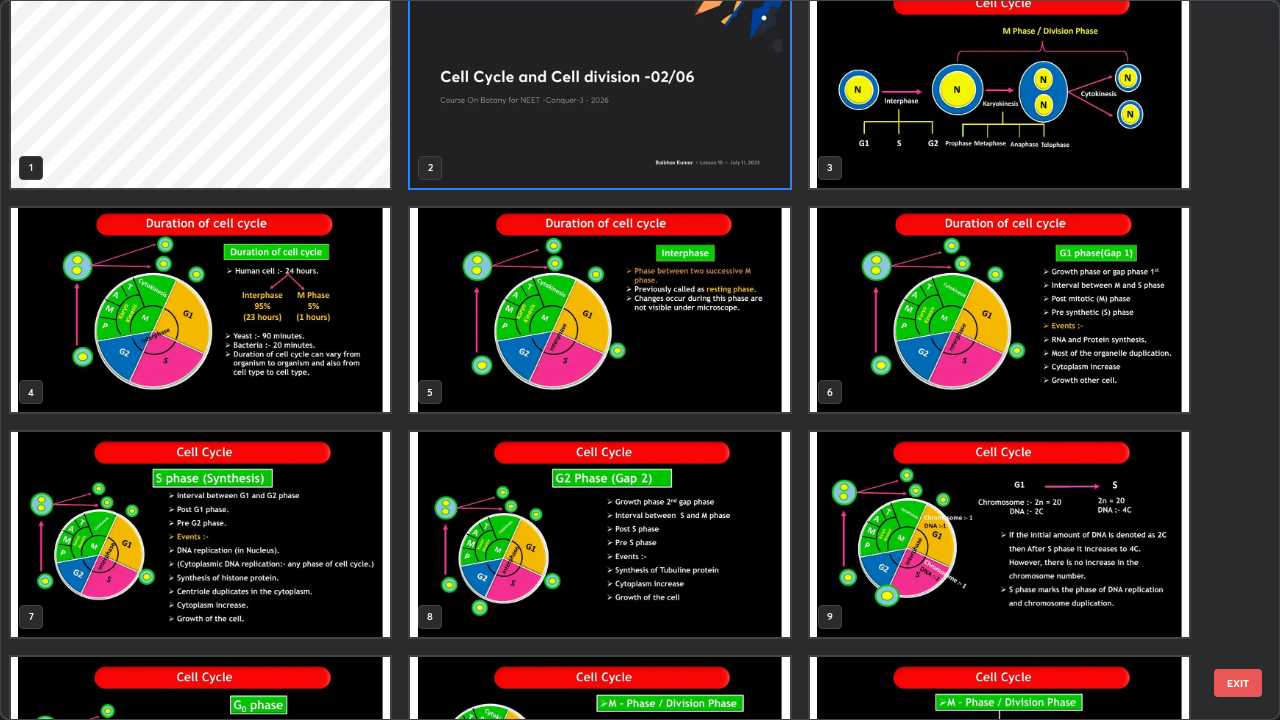 click at bounding box center (999, 85) 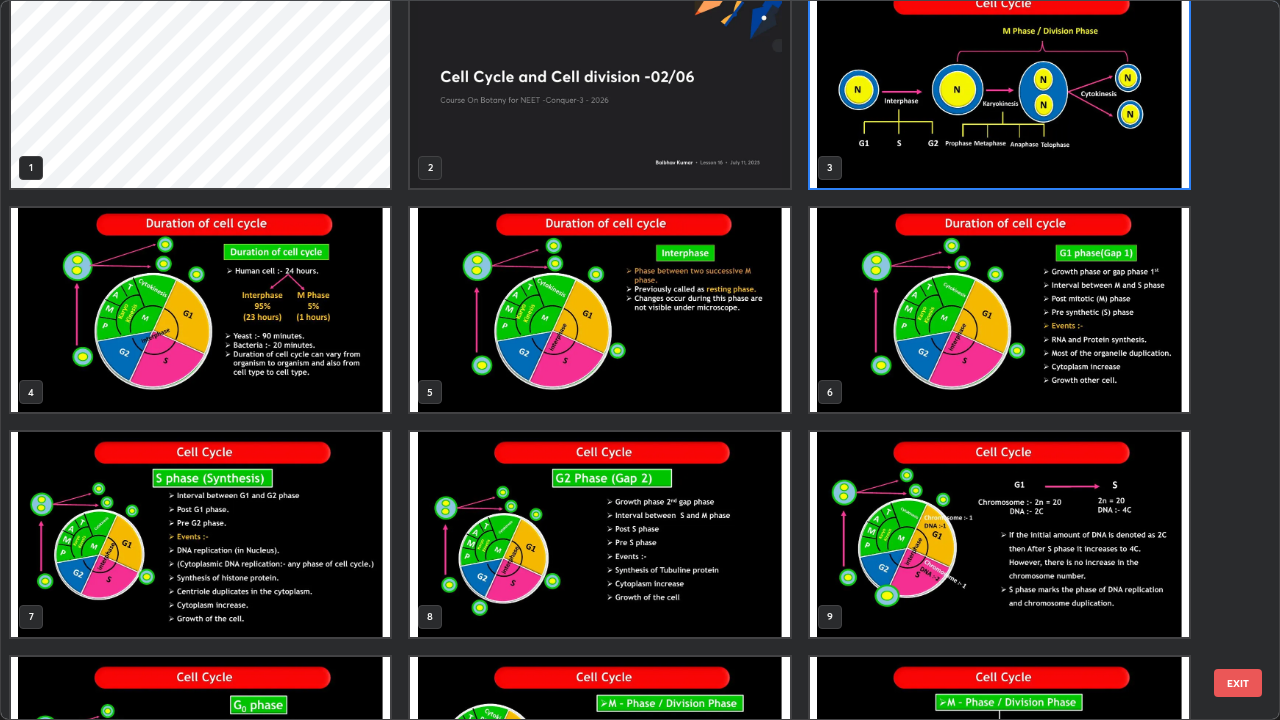 click at bounding box center [999, 85] 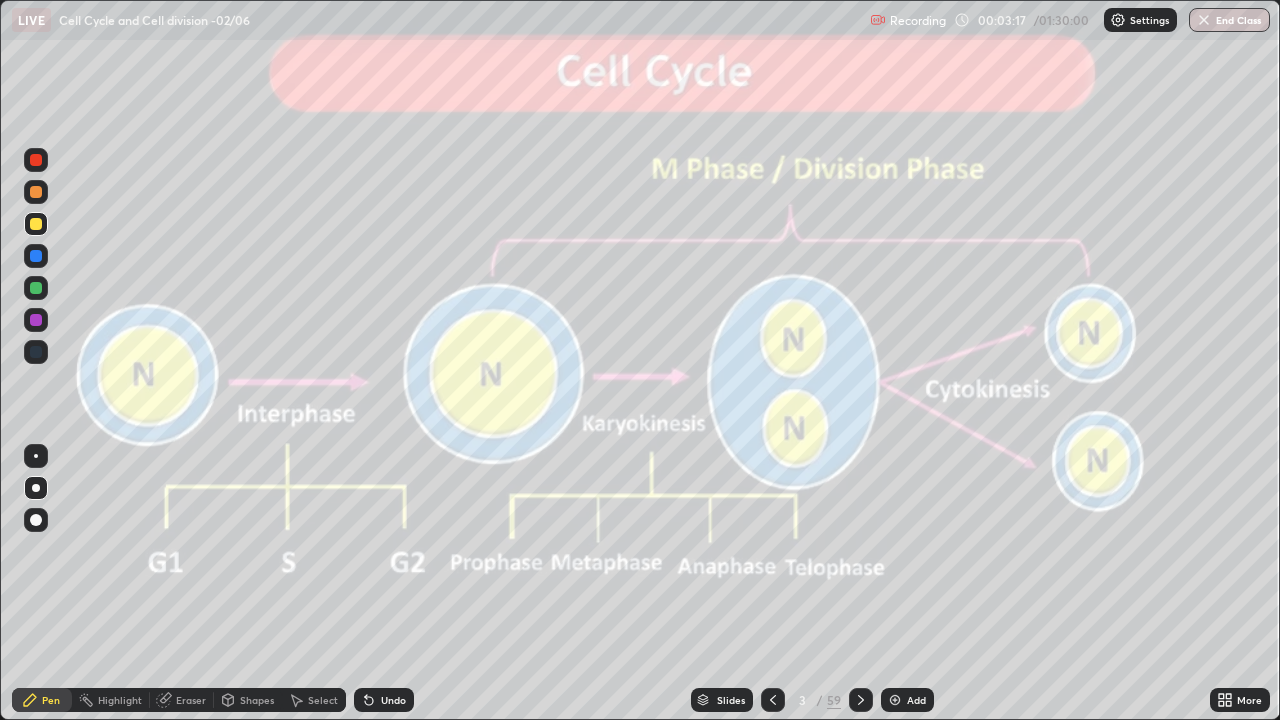 click 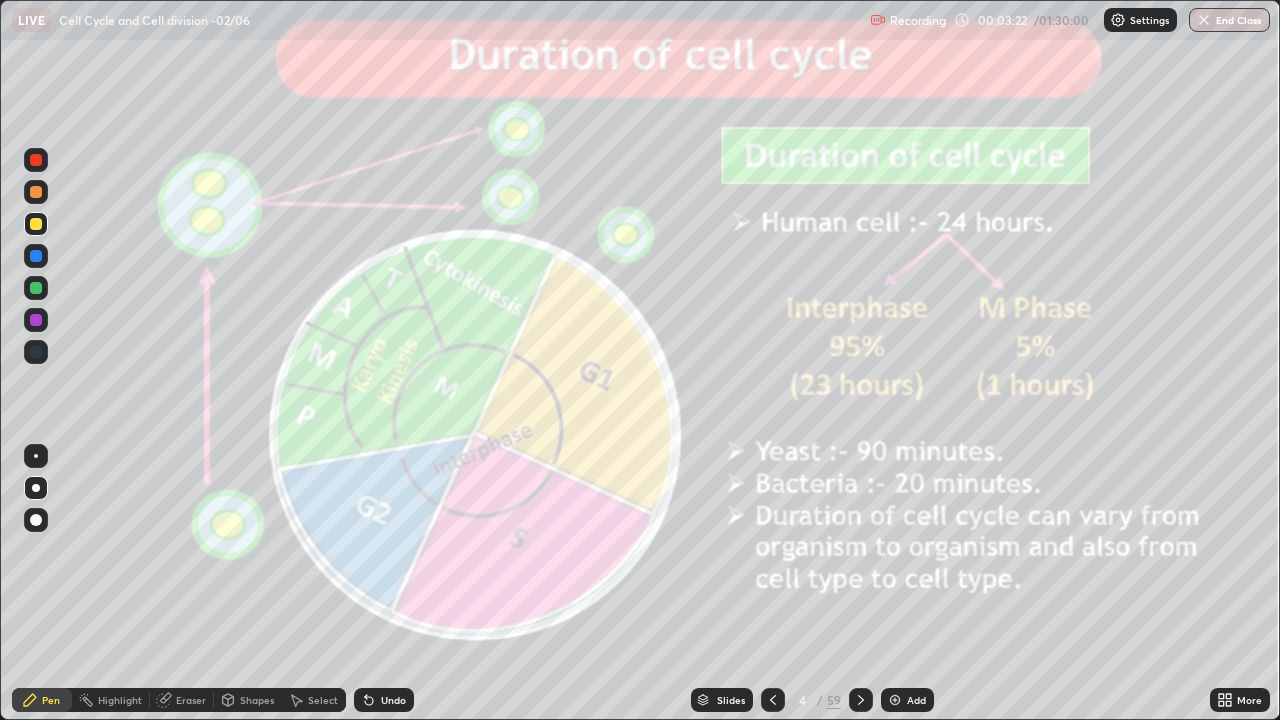 click at bounding box center [36, 160] 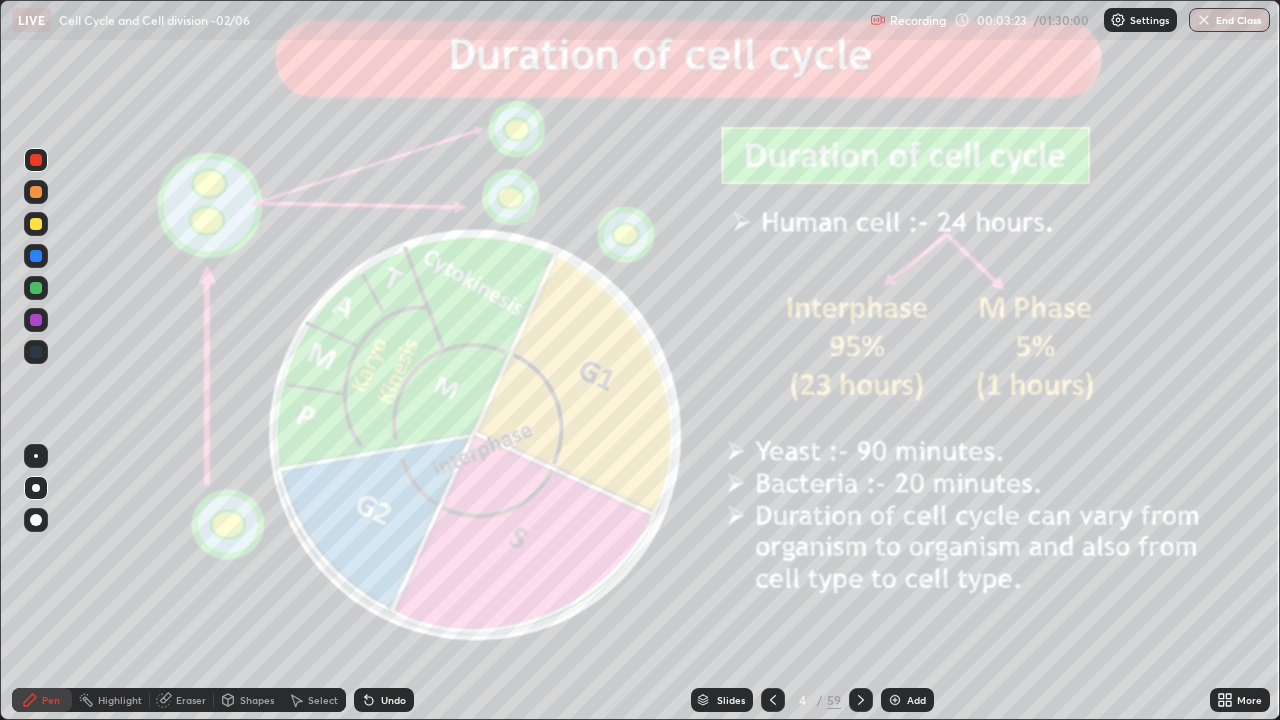click at bounding box center (36, 352) 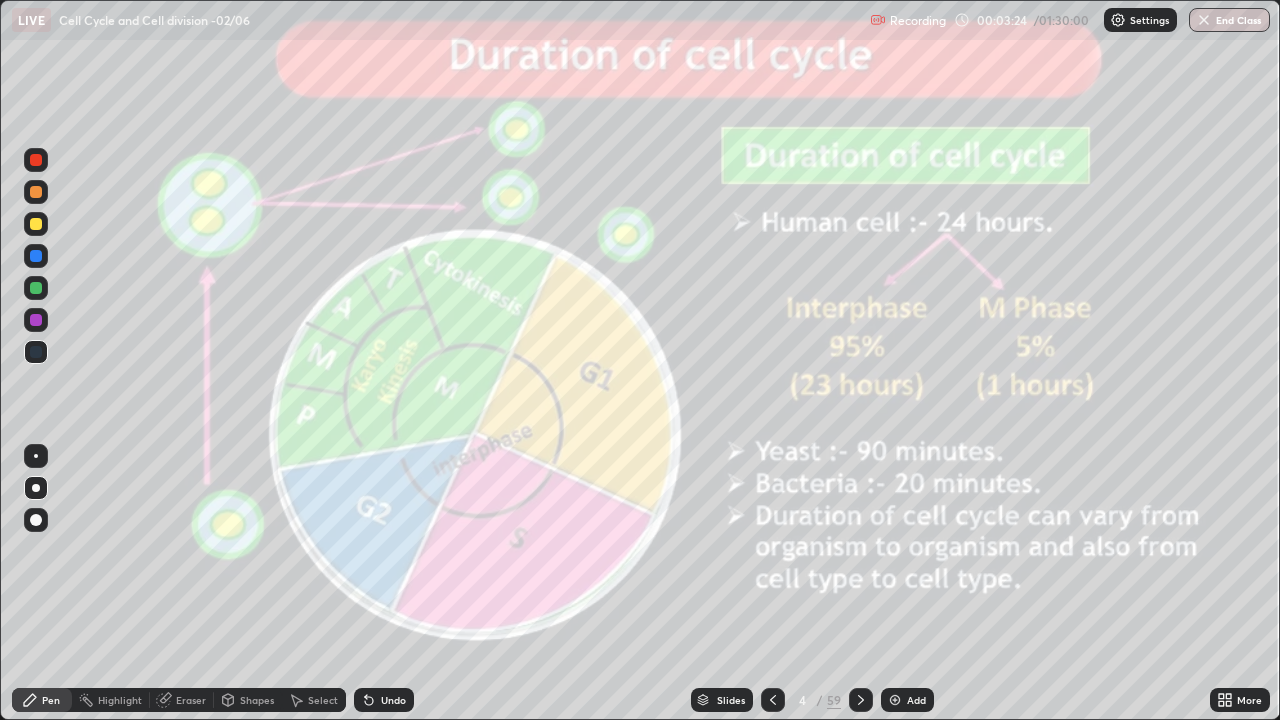 click at bounding box center (36, 488) 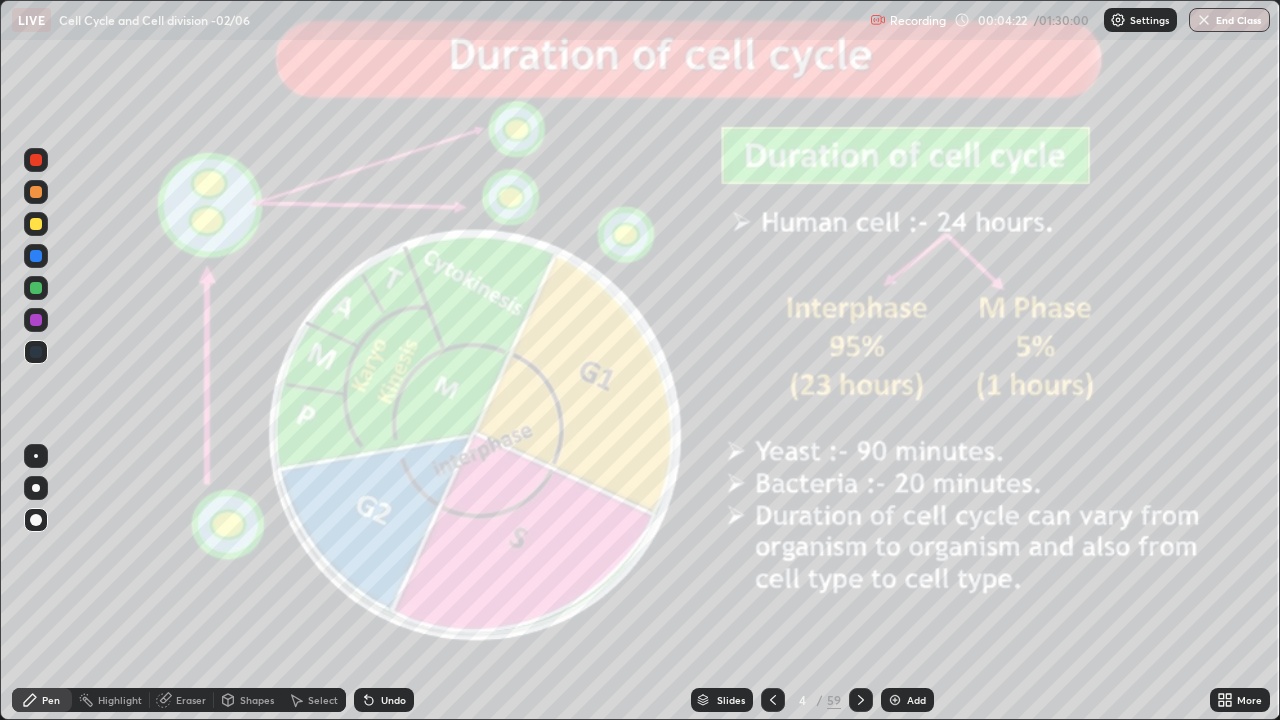 click at bounding box center [36, 224] 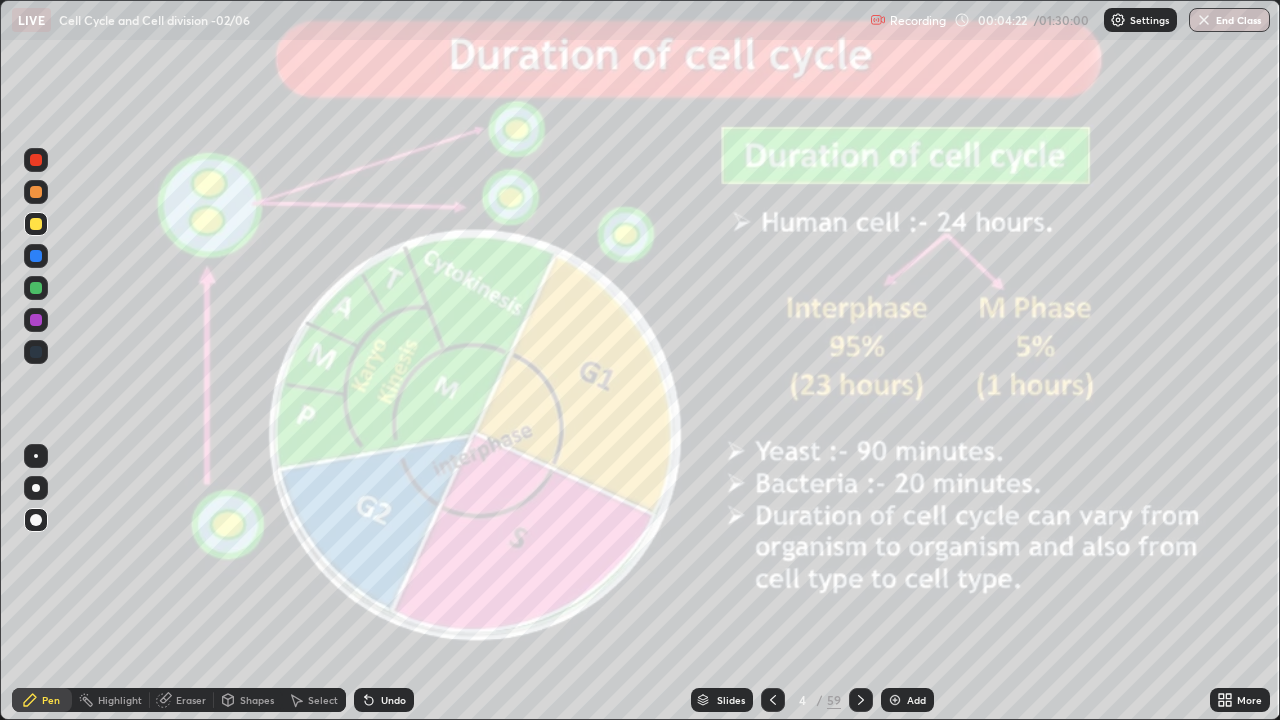 click on "Pen" at bounding box center (42, 700) 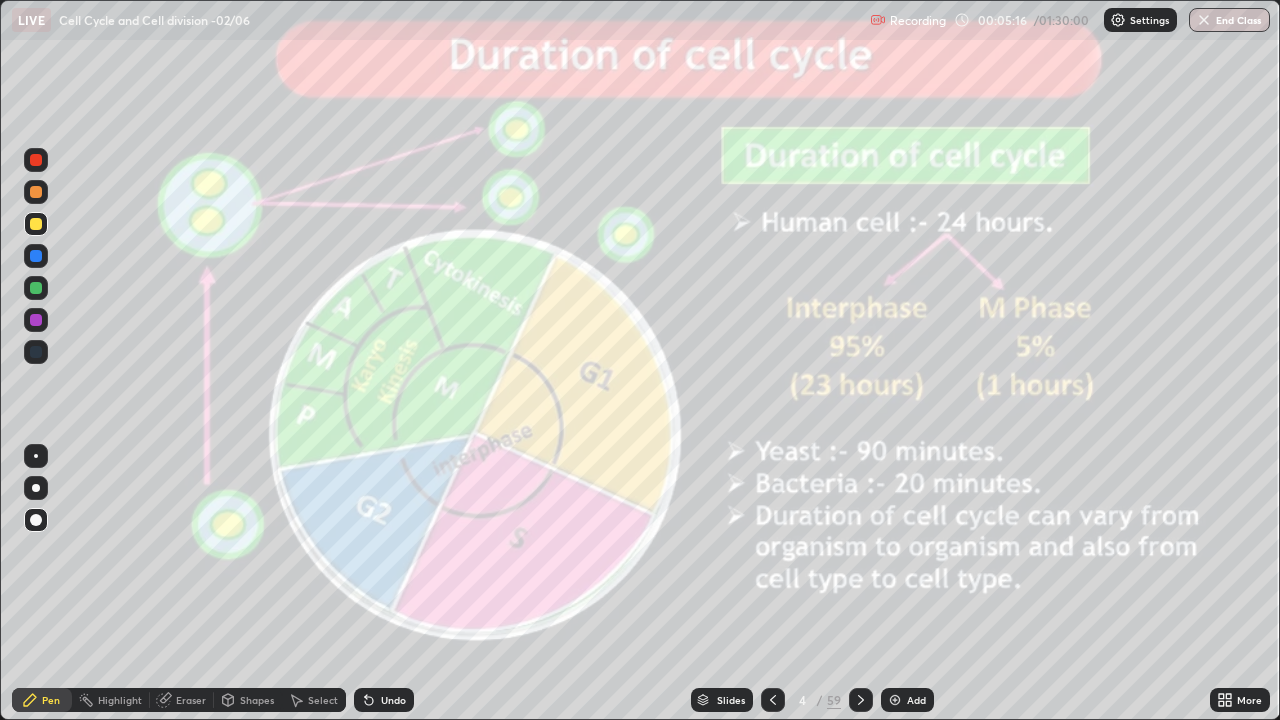 click on "Pen" at bounding box center (42, 700) 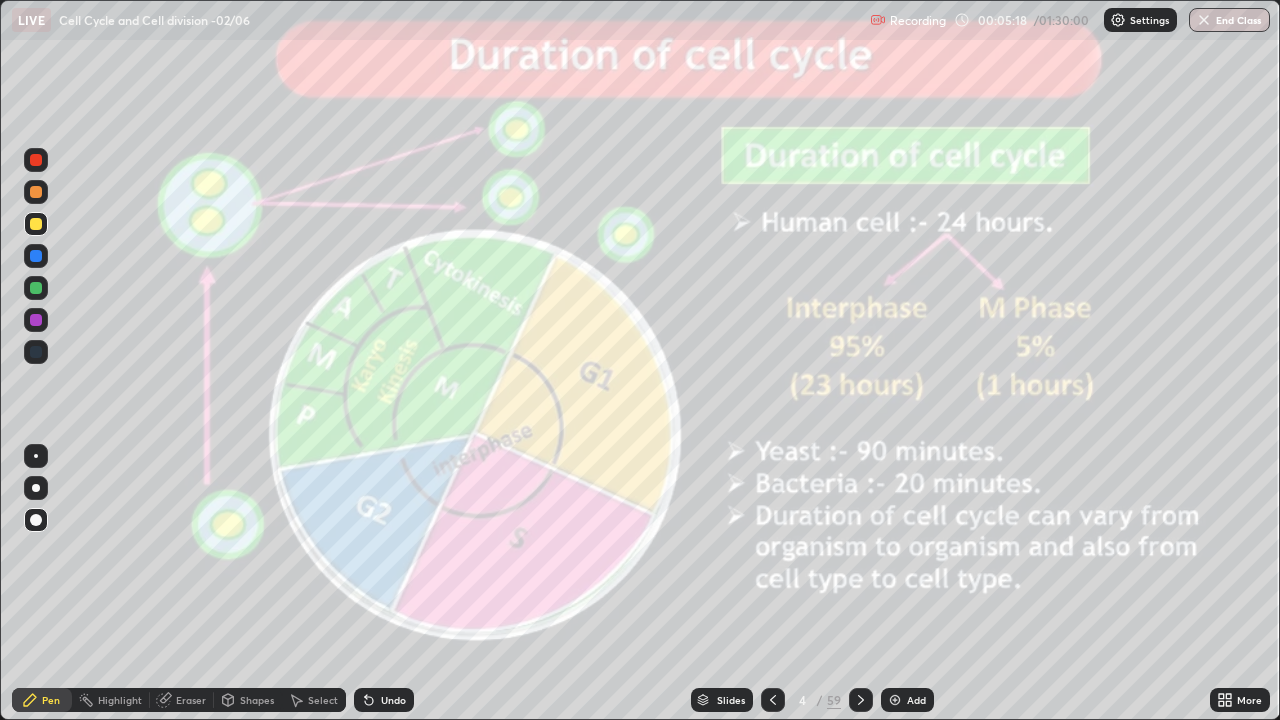 click 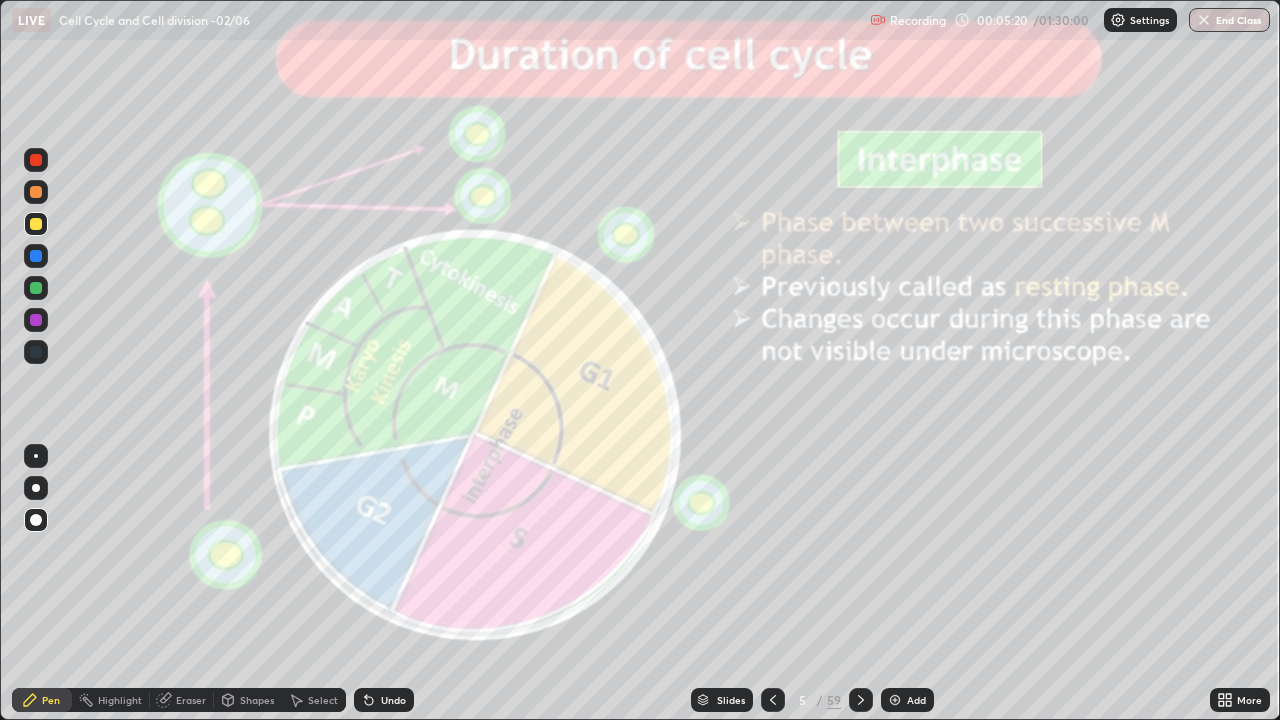 click at bounding box center (36, 224) 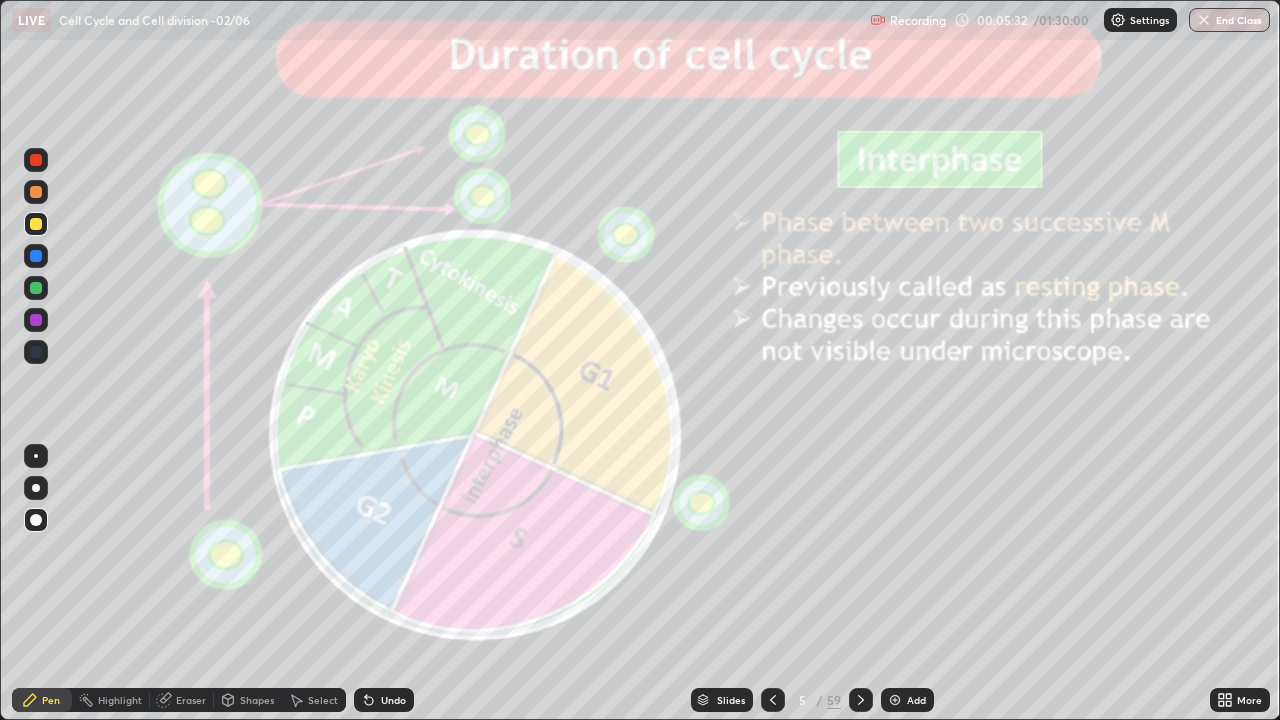click at bounding box center (36, 320) 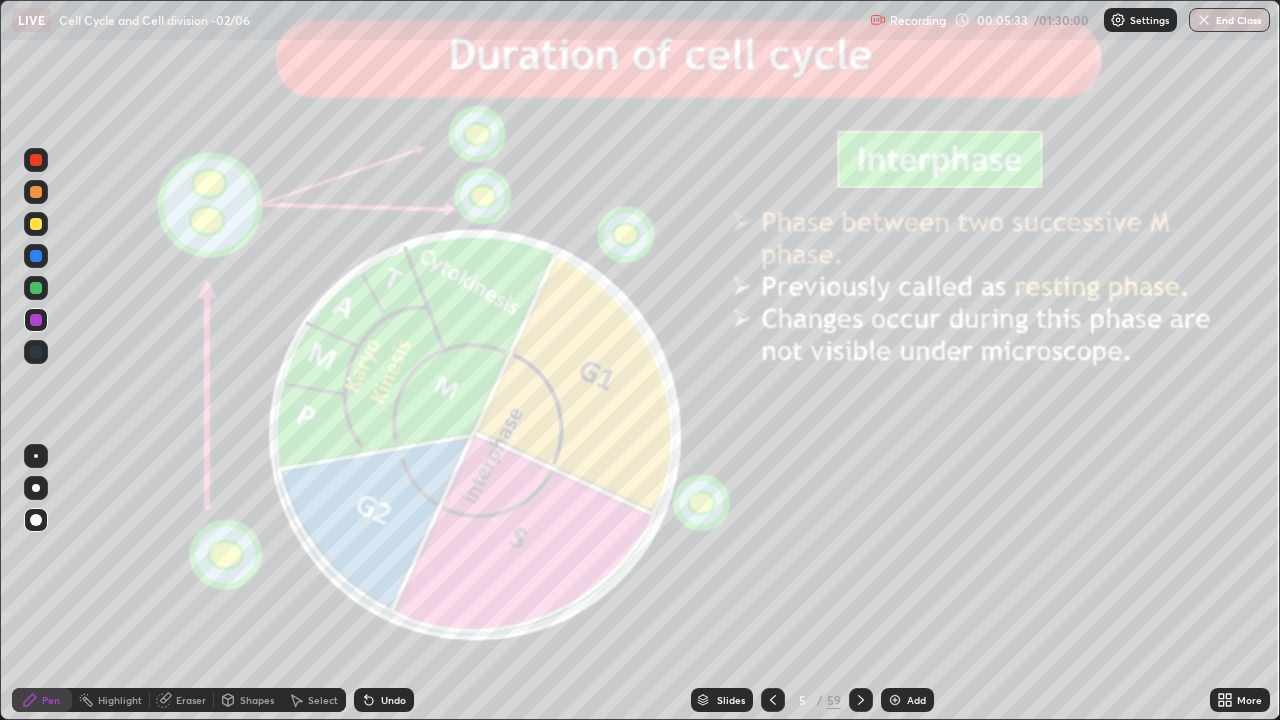click at bounding box center (36, 224) 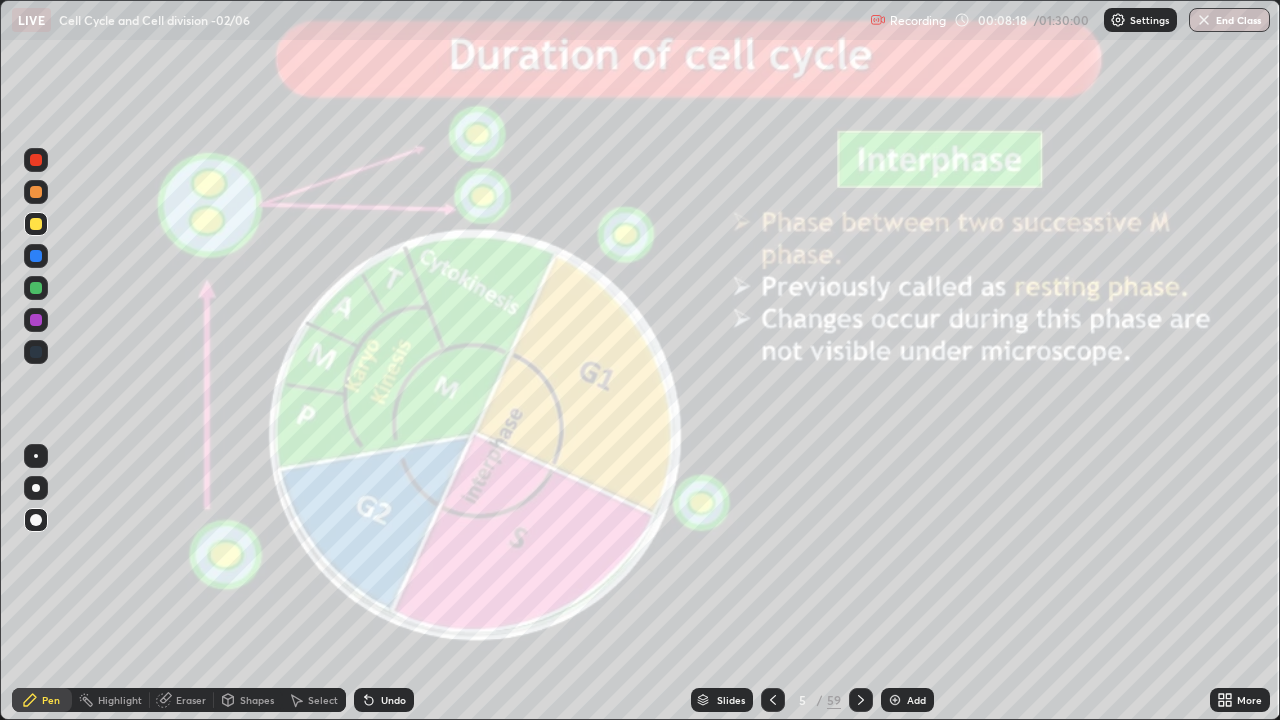 click 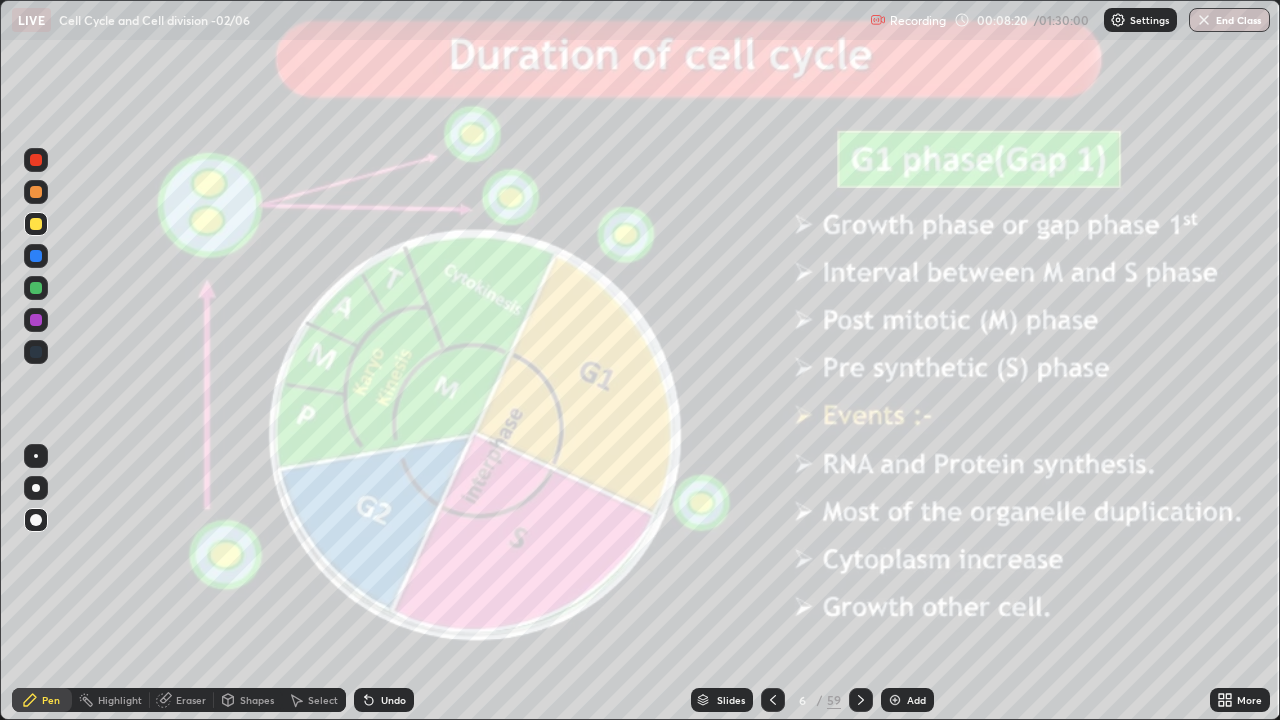 click 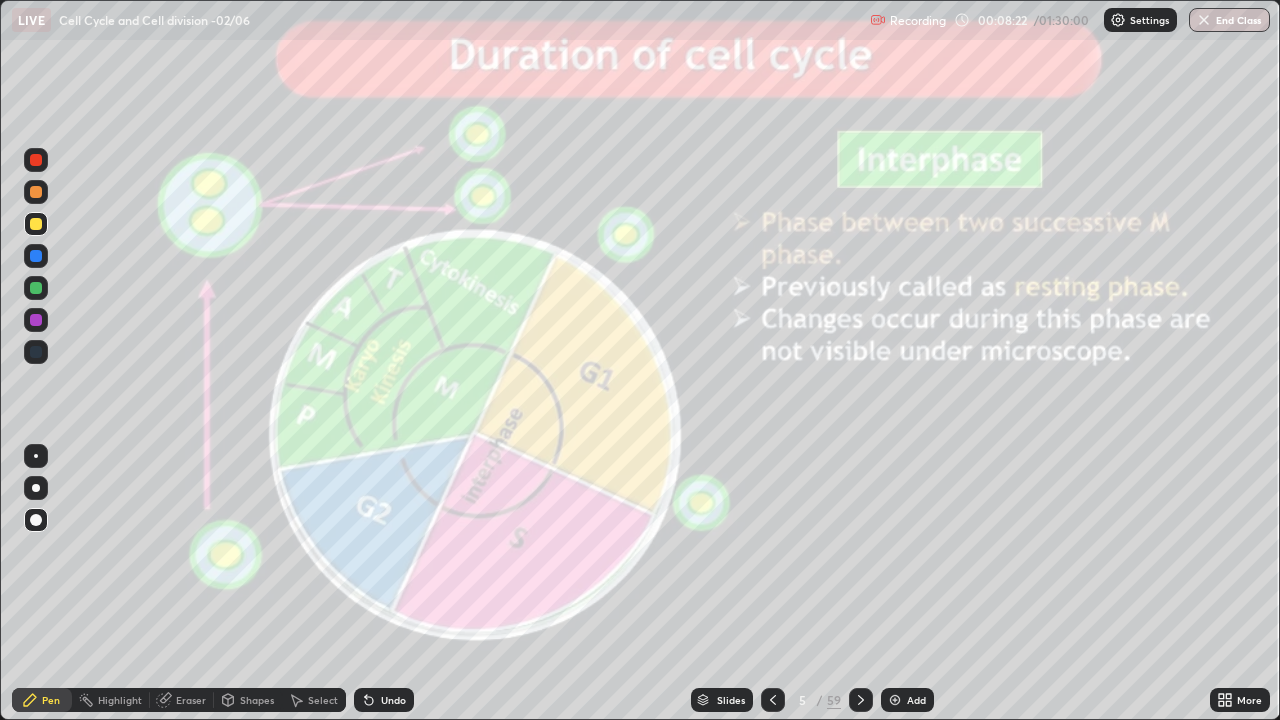 click at bounding box center [36, 160] 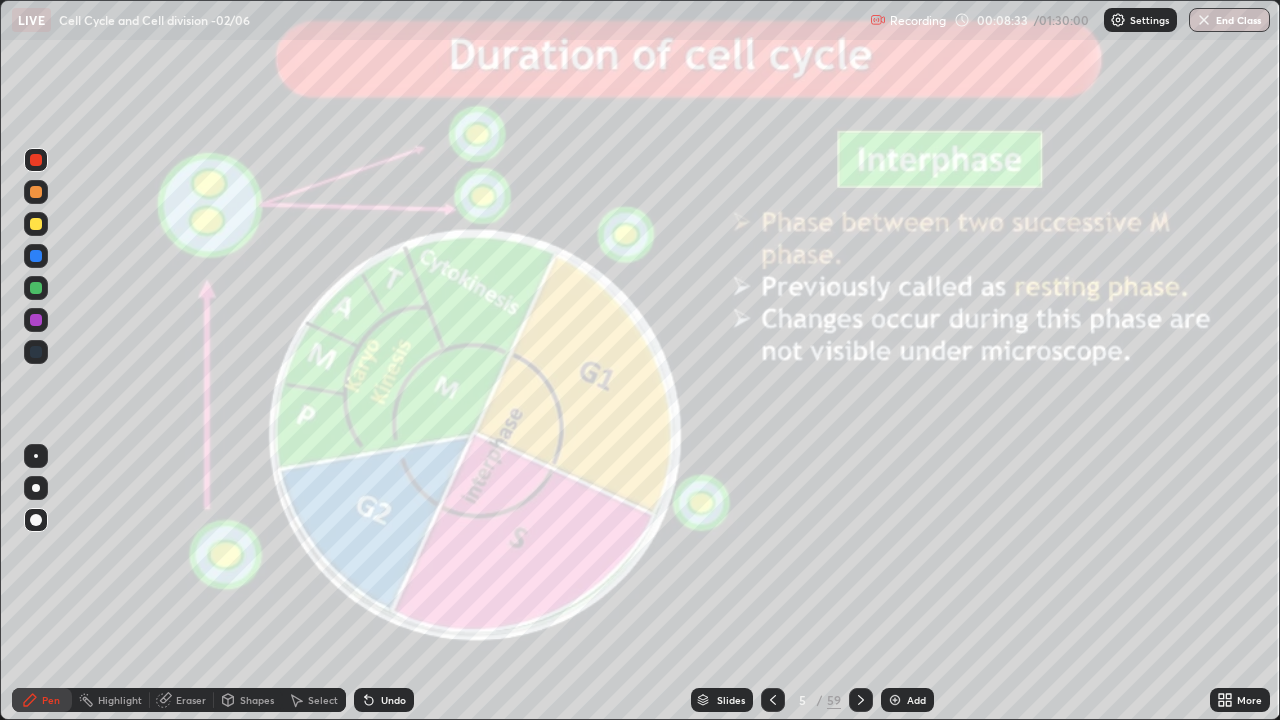 click 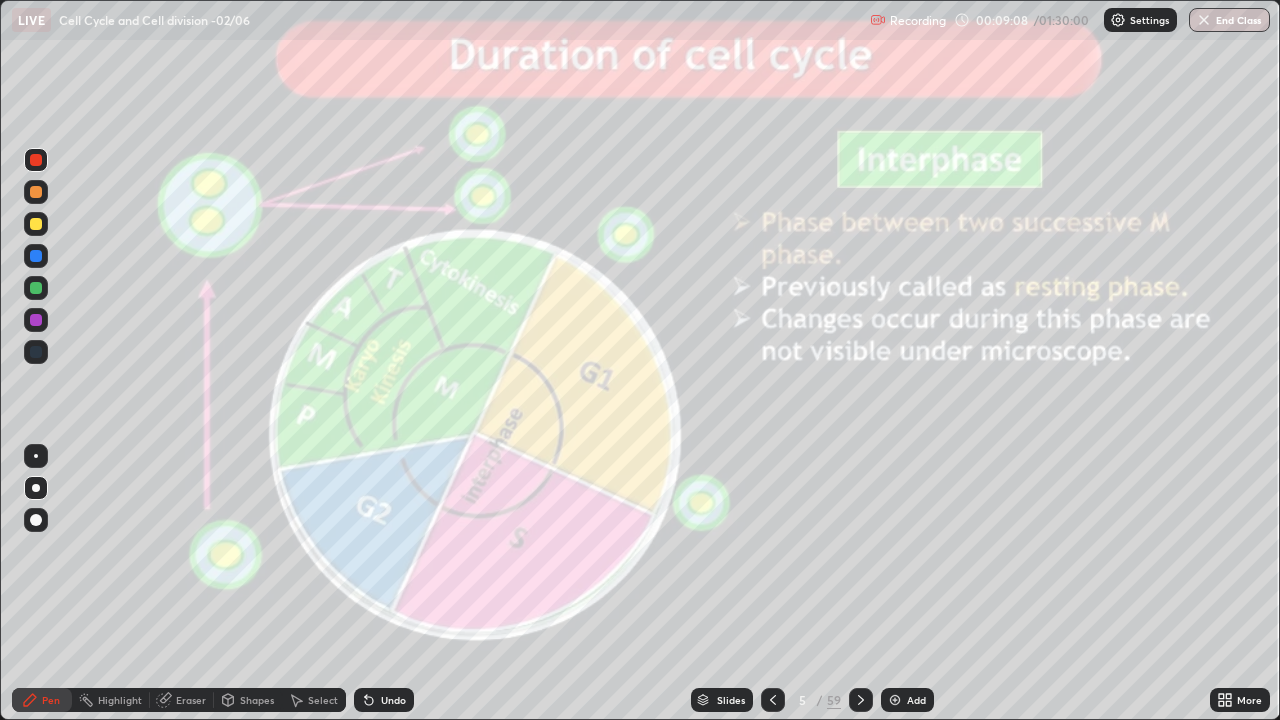 click at bounding box center [36, 488] 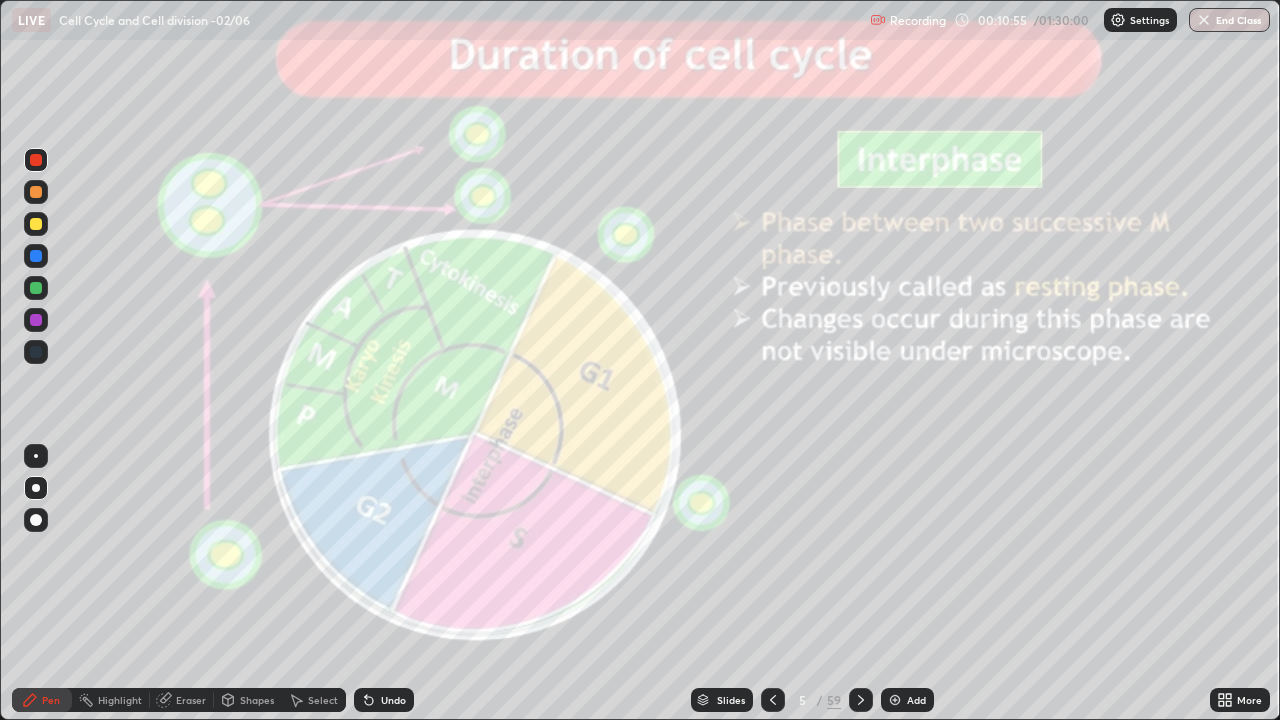 click 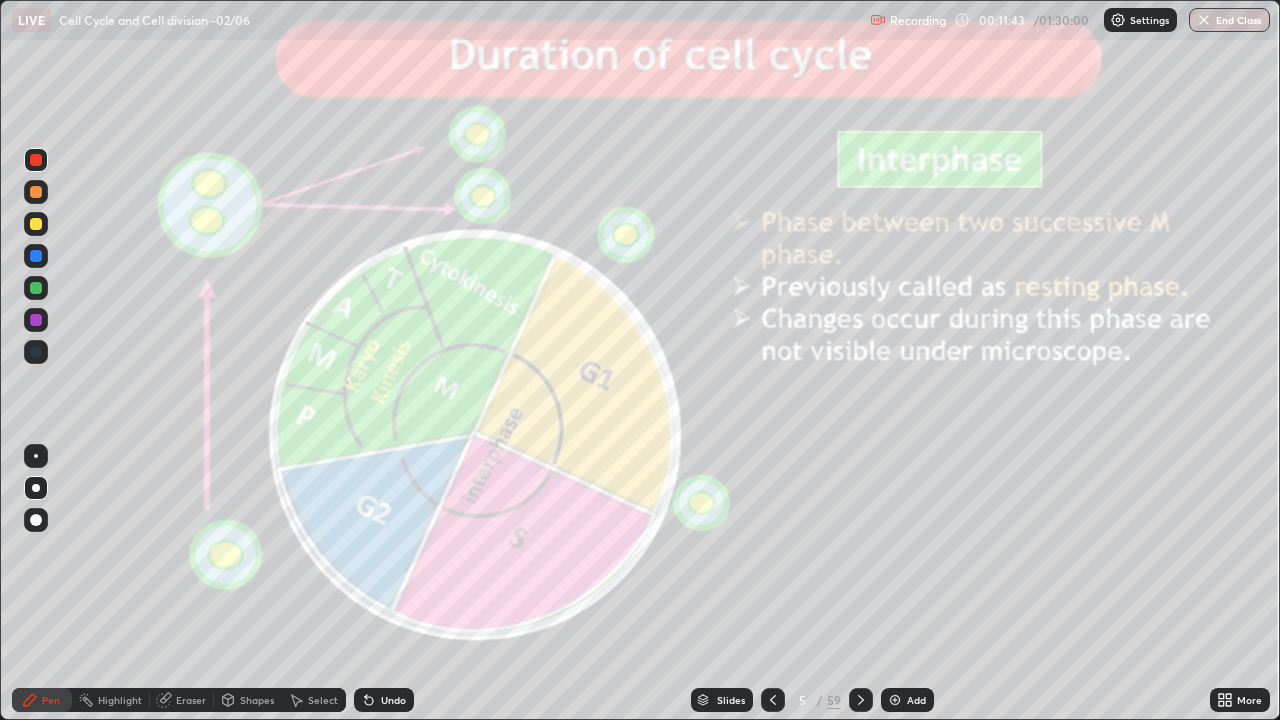 click at bounding box center (36, 352) 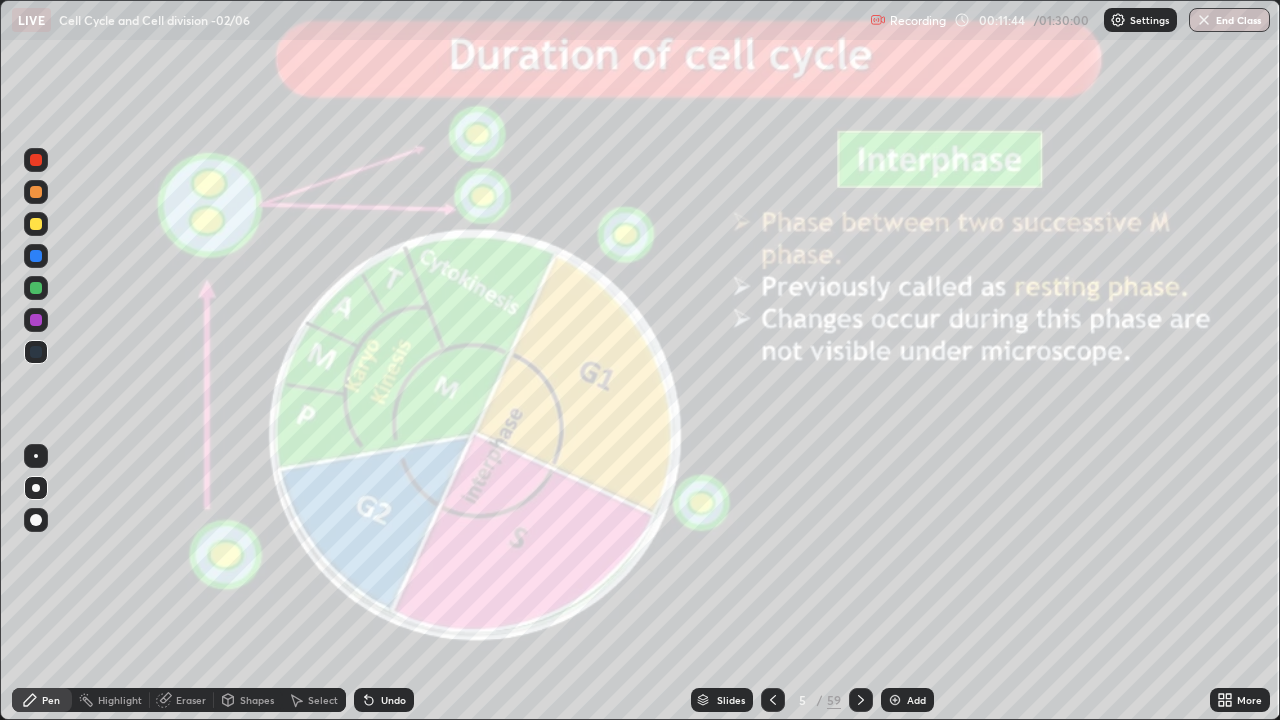 click at bounding box center (36, 488) 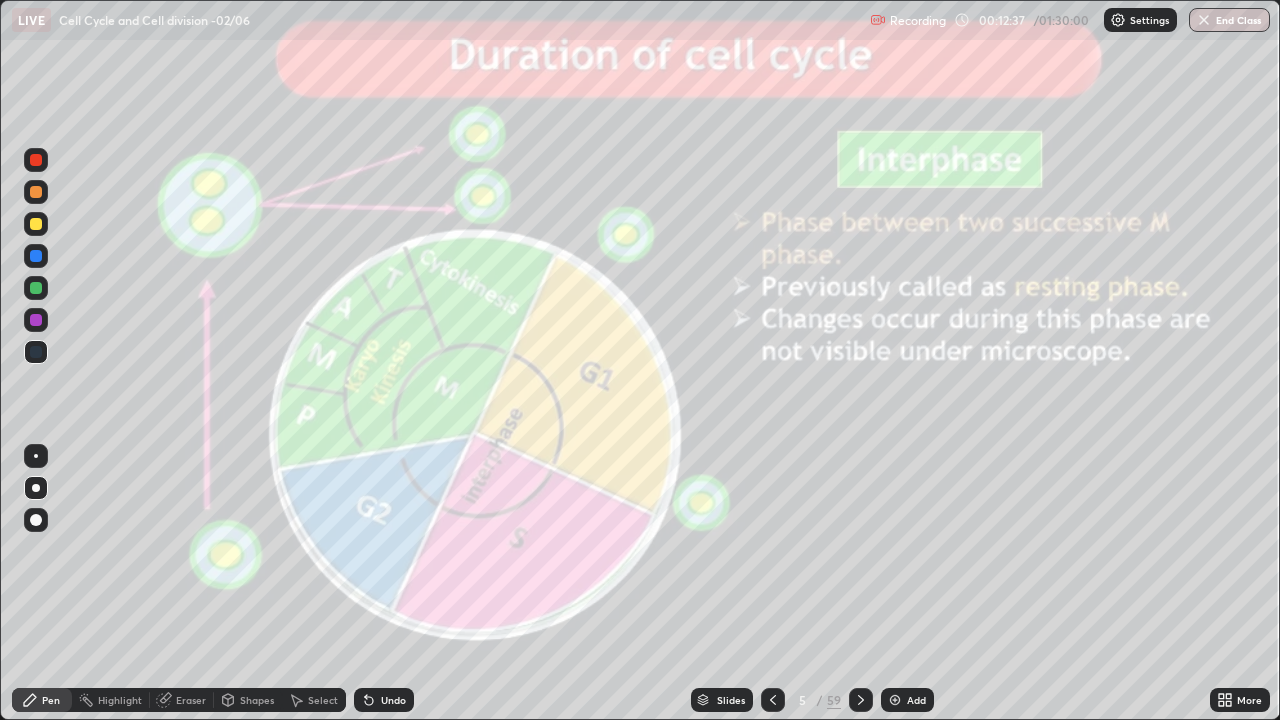 click at bounding box center [36, 256] 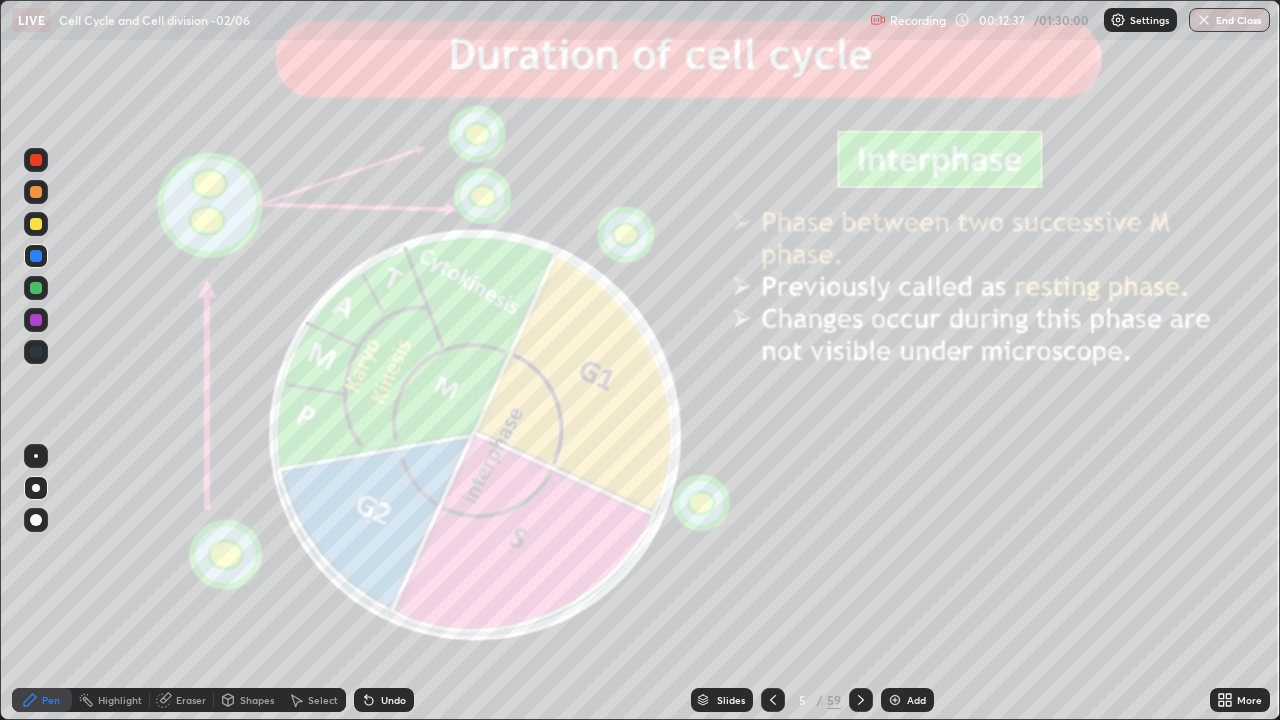 click at bounding box center [36, 256] 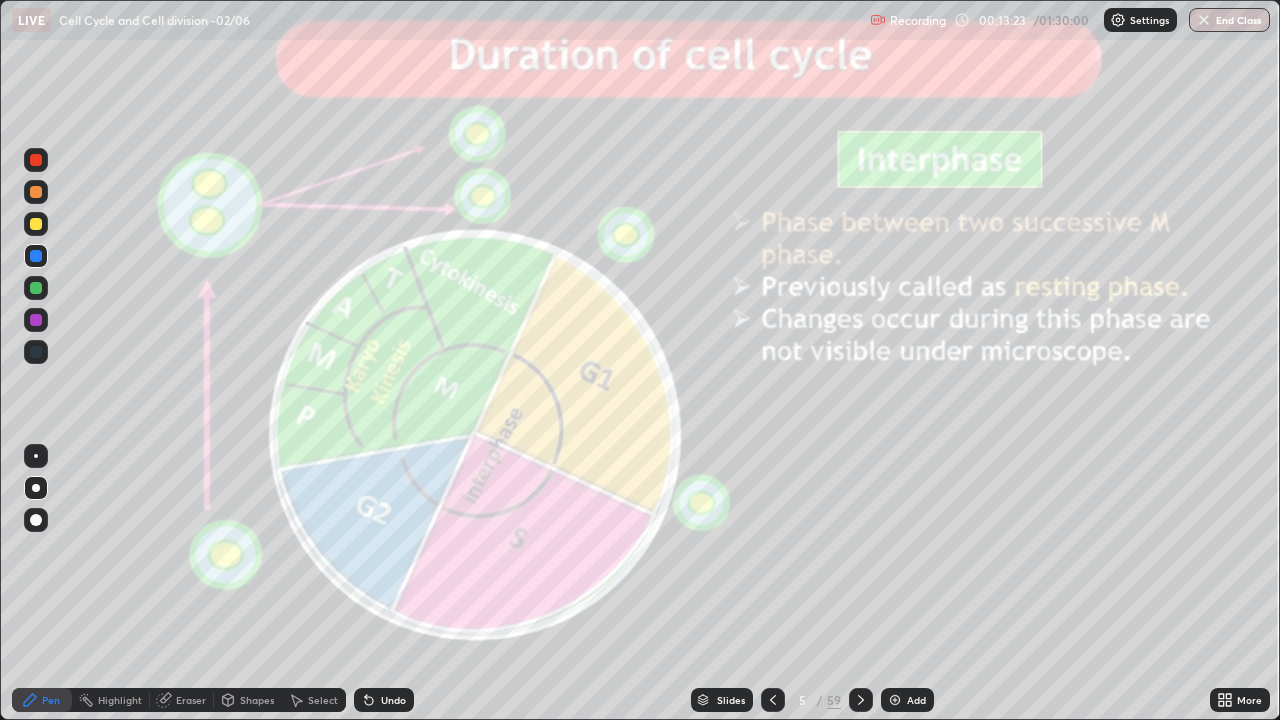 click at bounding box center [36, 288] 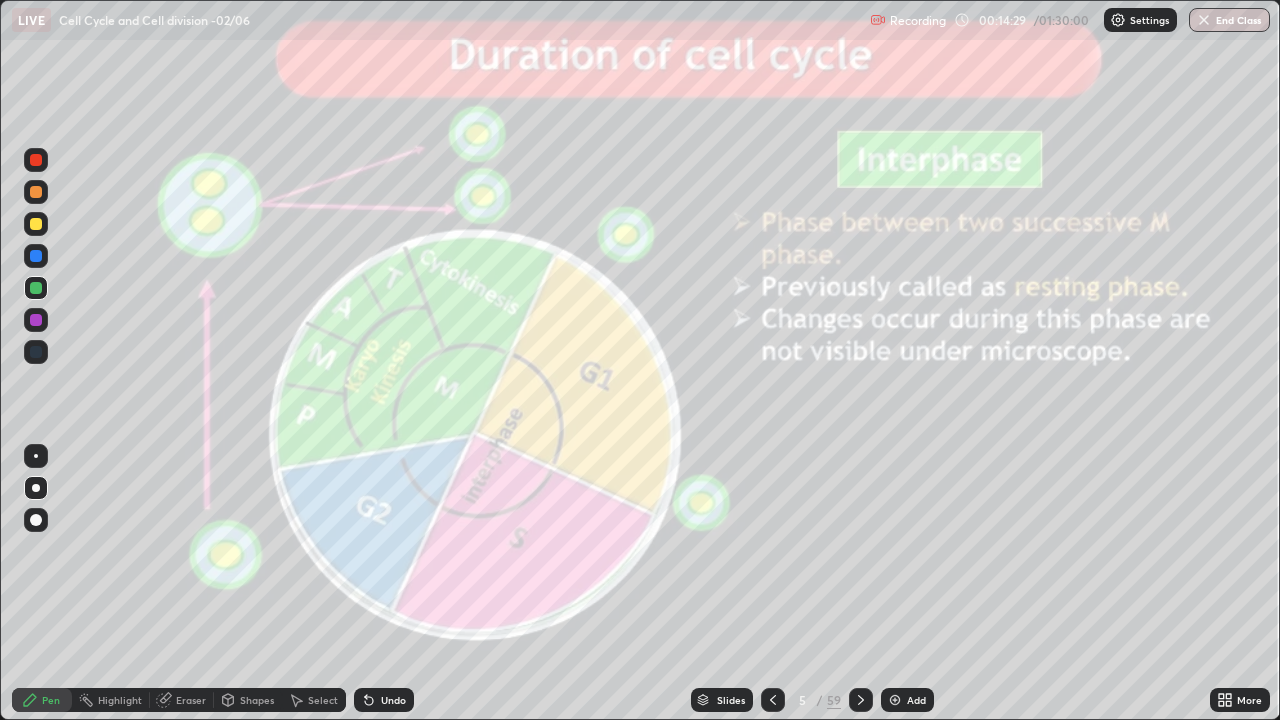 click at bounding box center [36, 488] 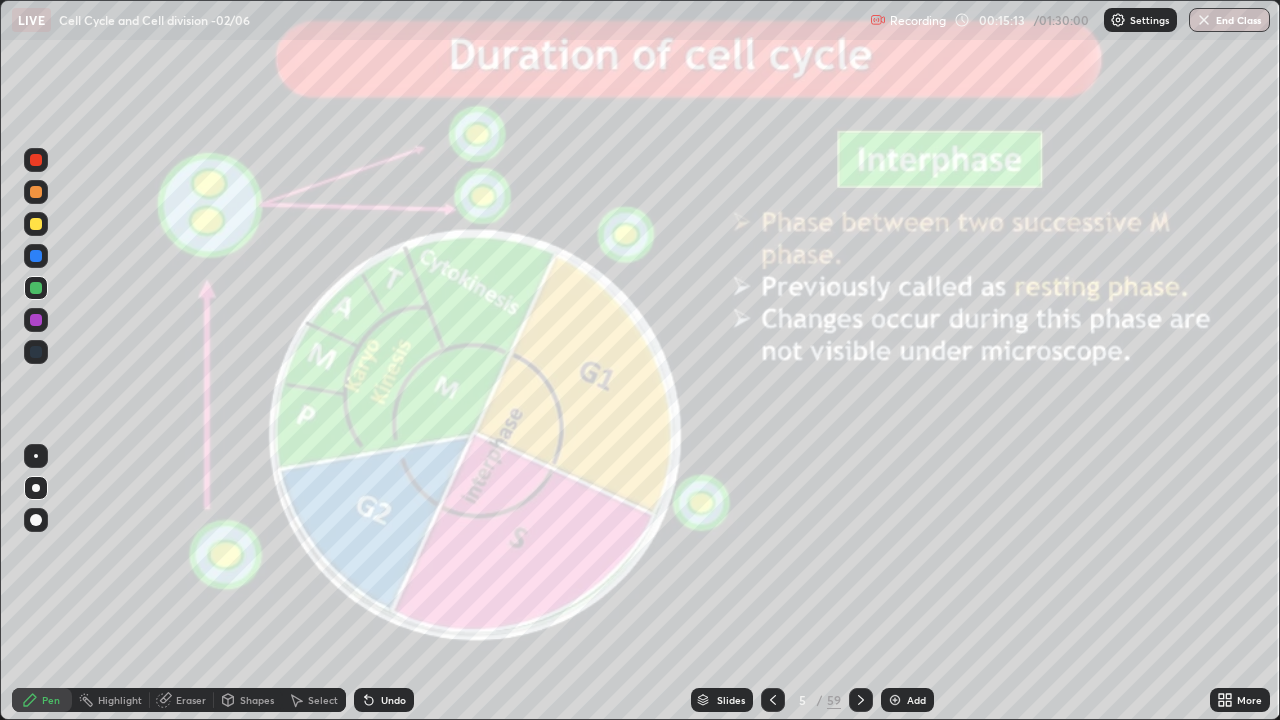 click at bounding box center [36, 352] 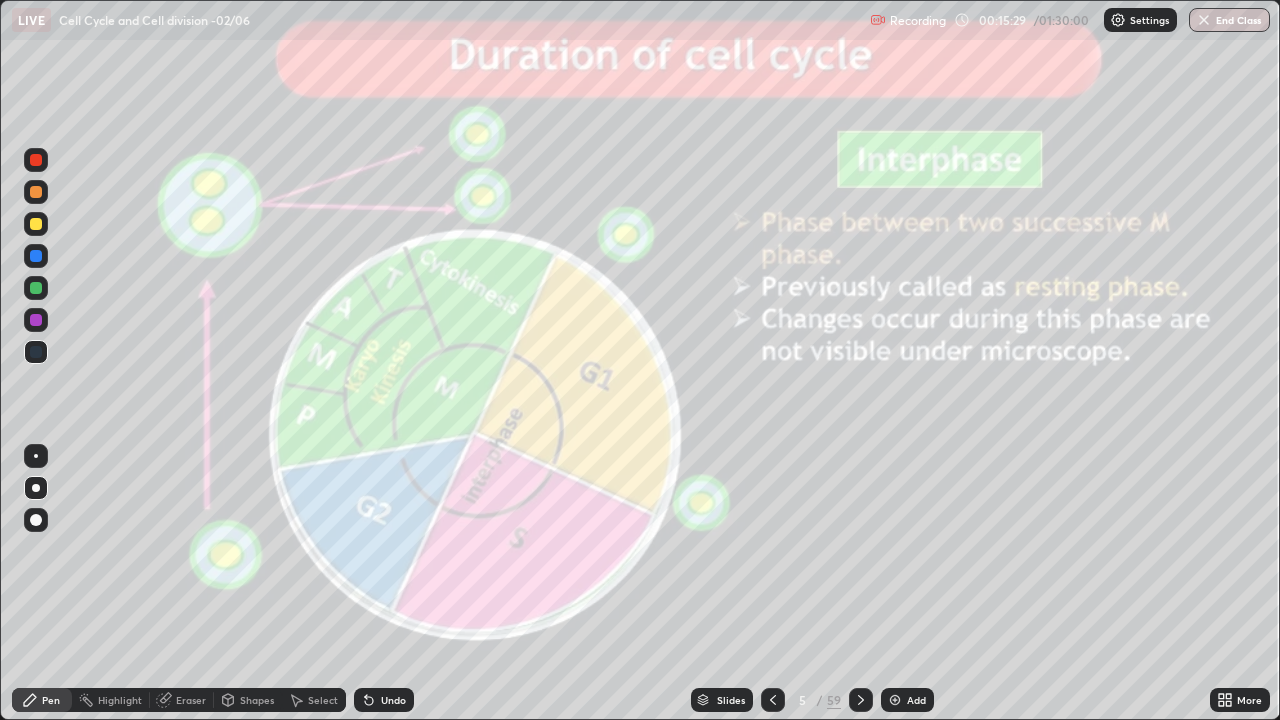 click at bounding box center [36, 288] 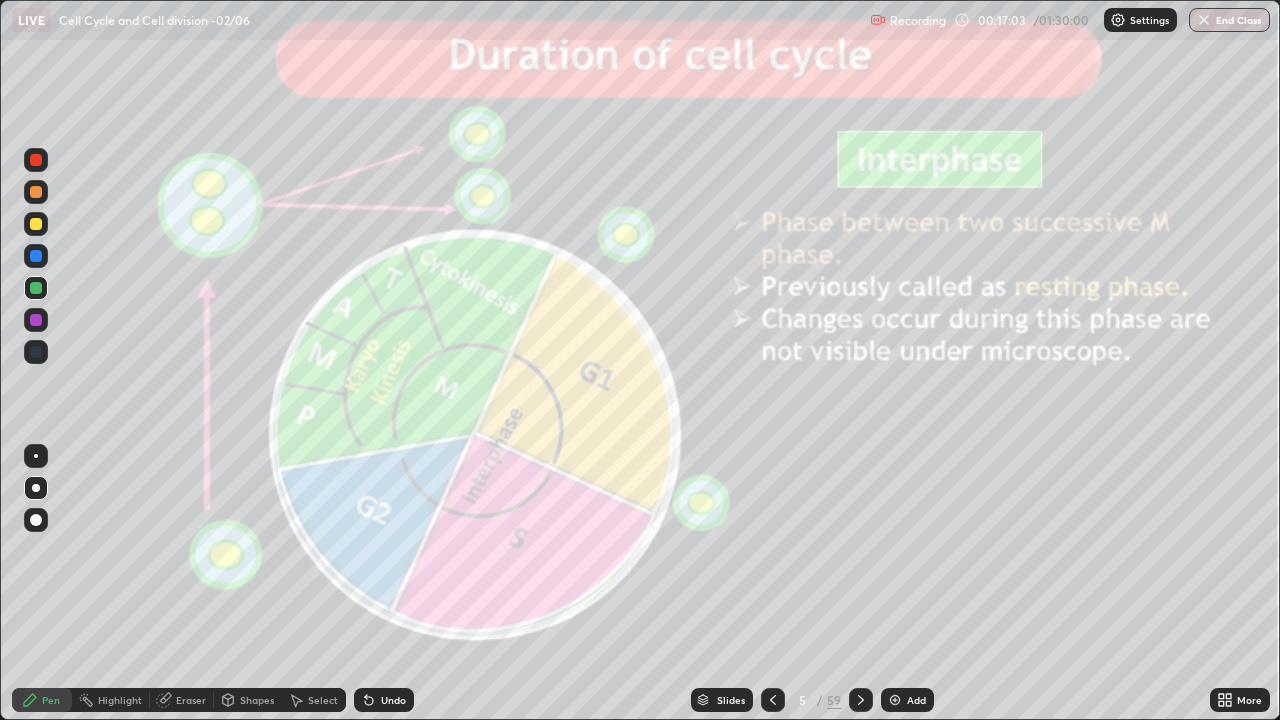 click at bounding box center [36, 160] 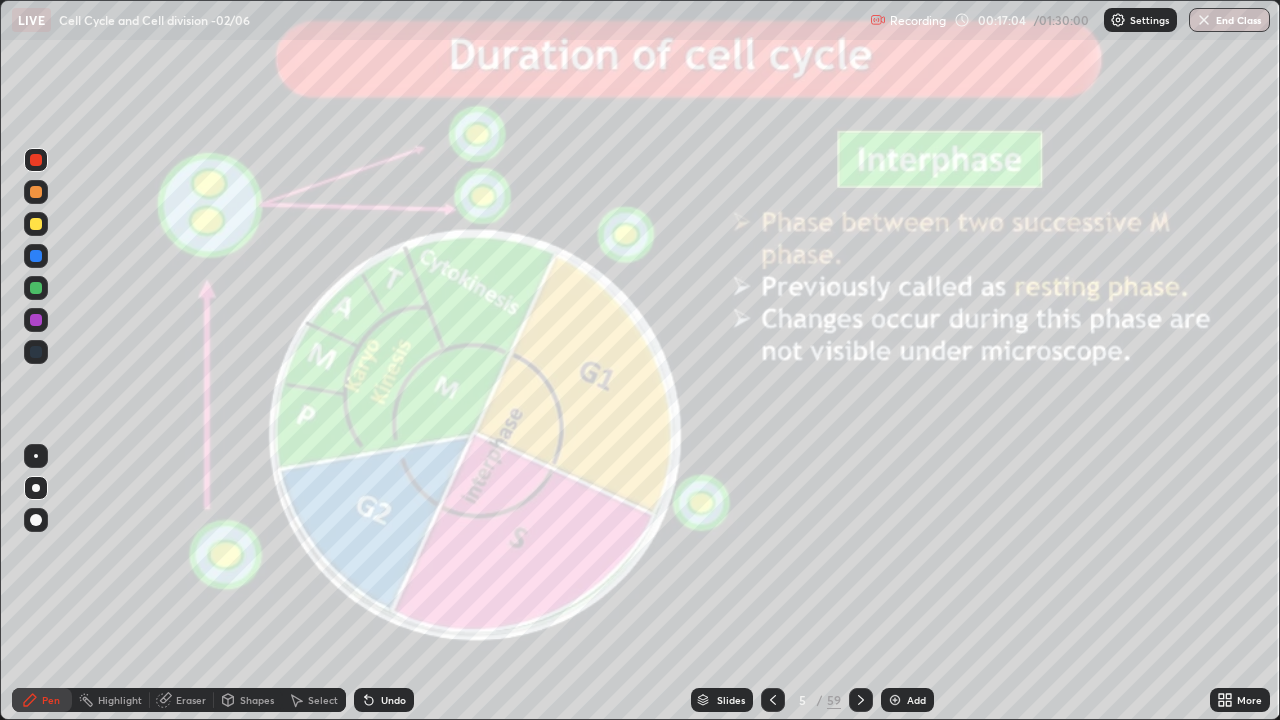 click on "Highlight" at bounding box center [120, 700] 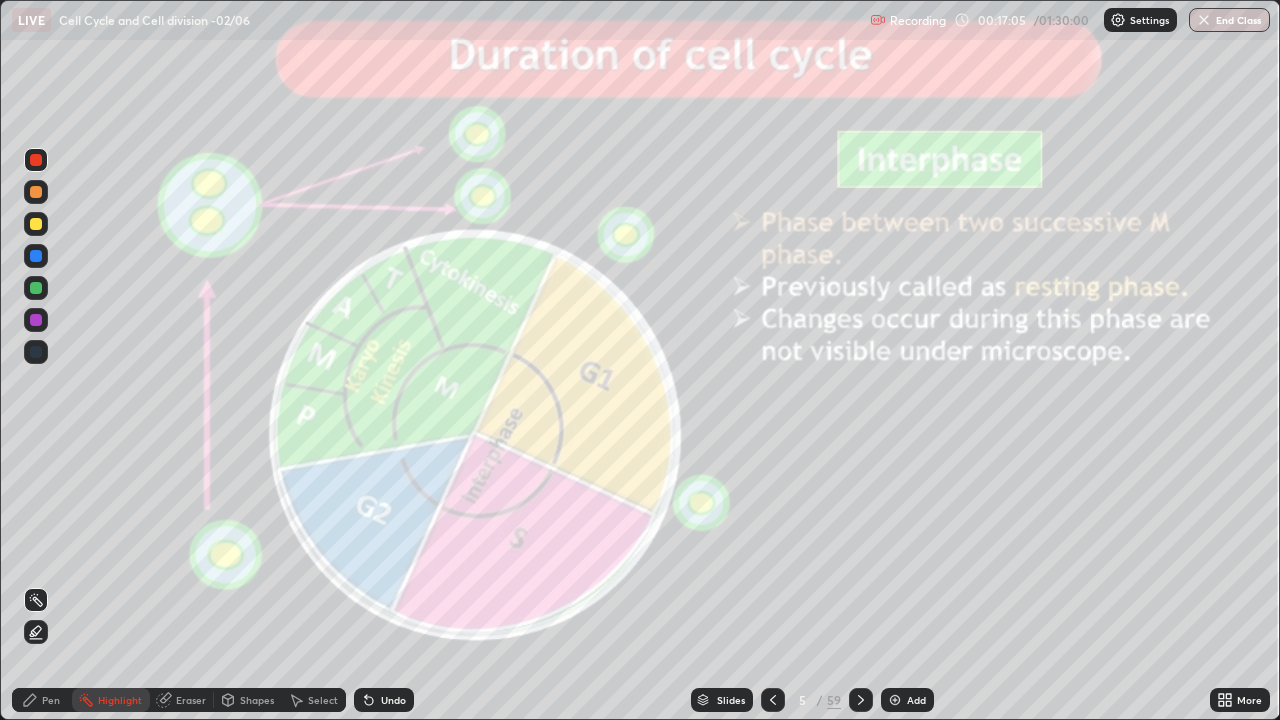 click 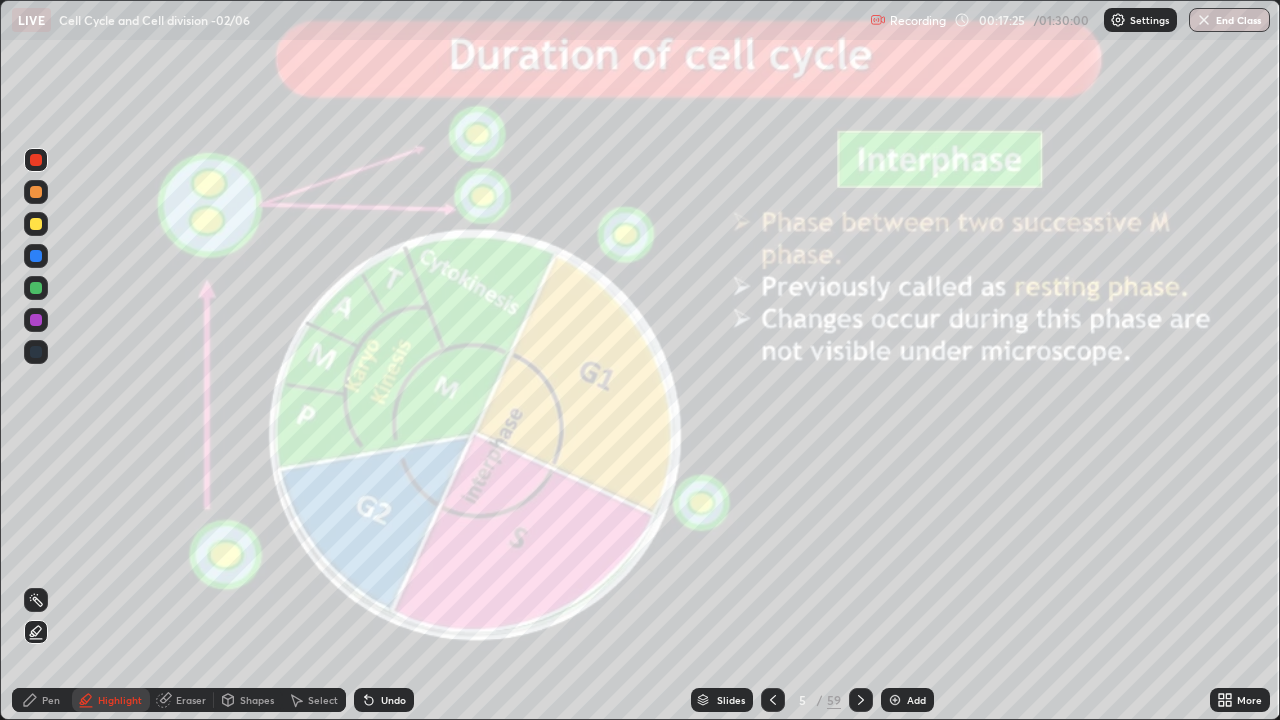click on "Undo" at bounding box center (393, 700) 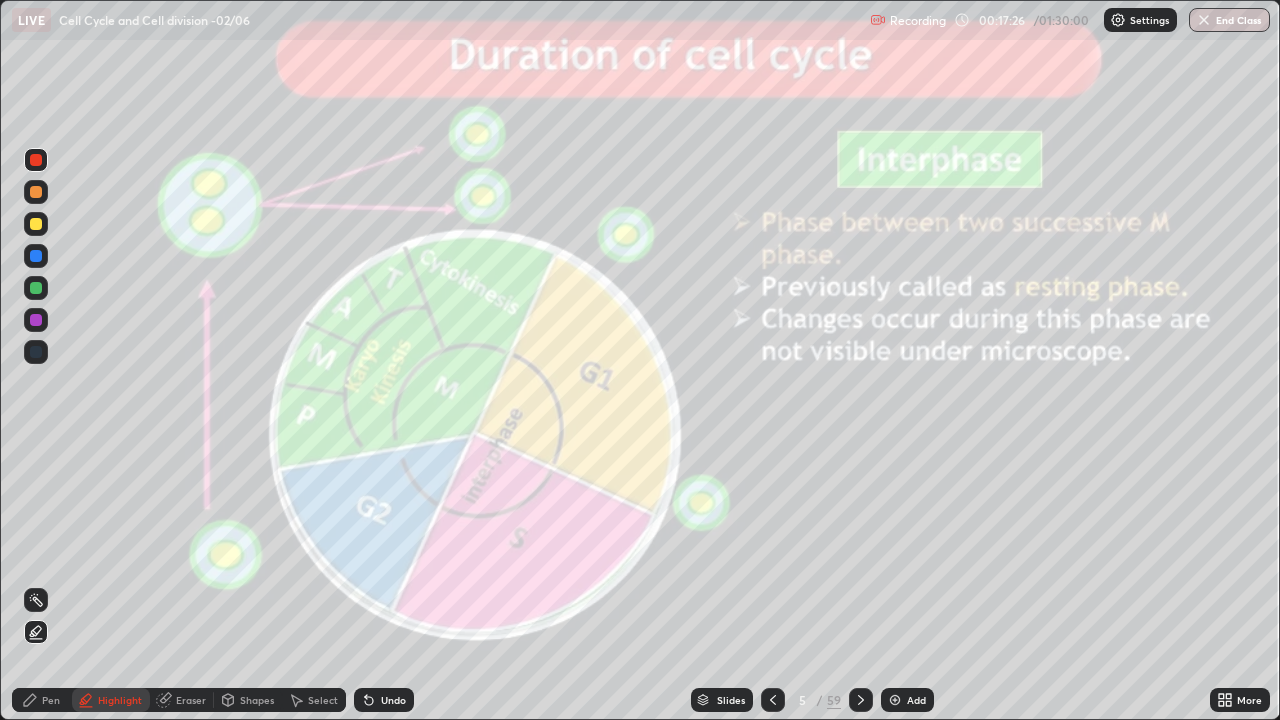 click on "Undo" at bounding box center [393, 700] 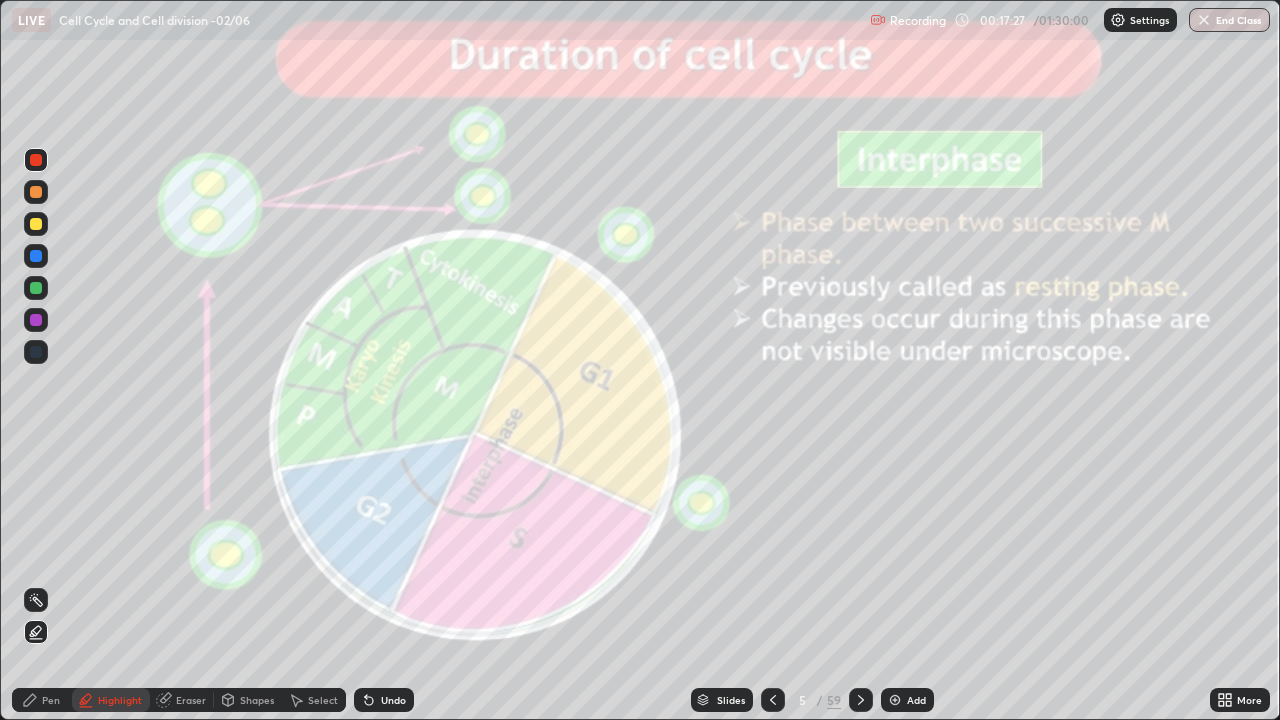 click on "Undo" at bounding box center (384, 700) 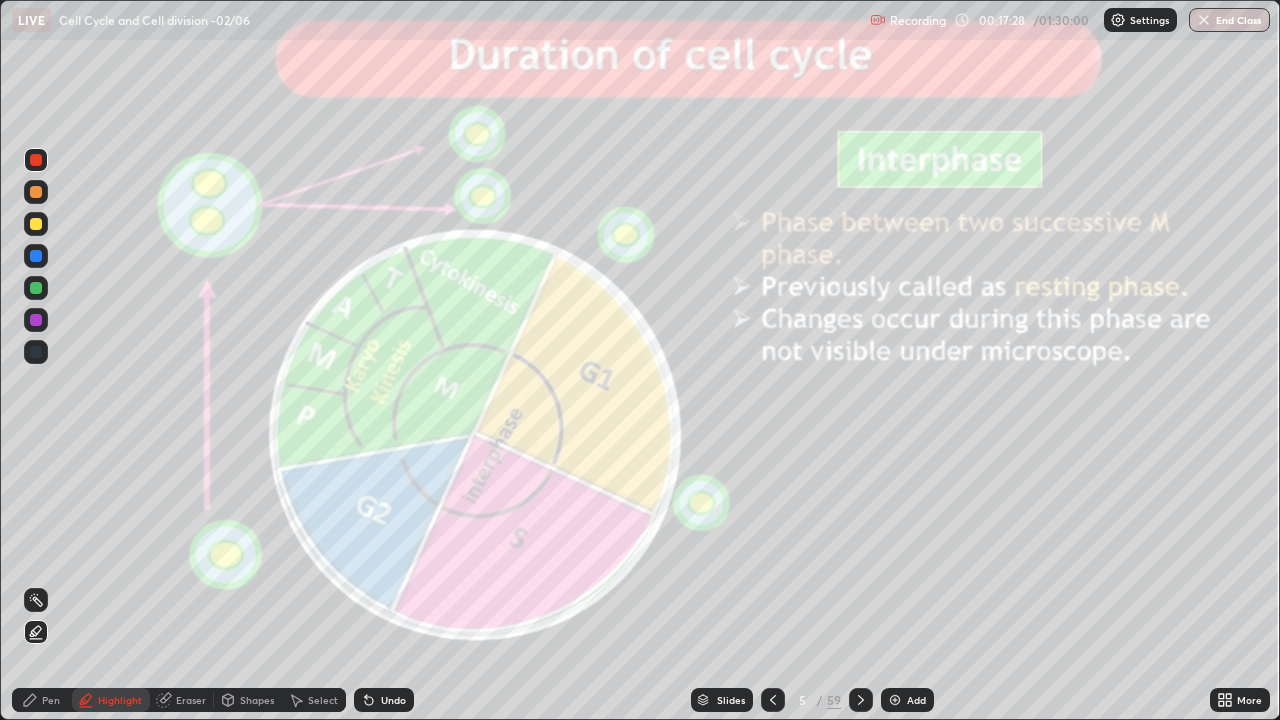 click on "Pen" at bounding box center [42, 700] 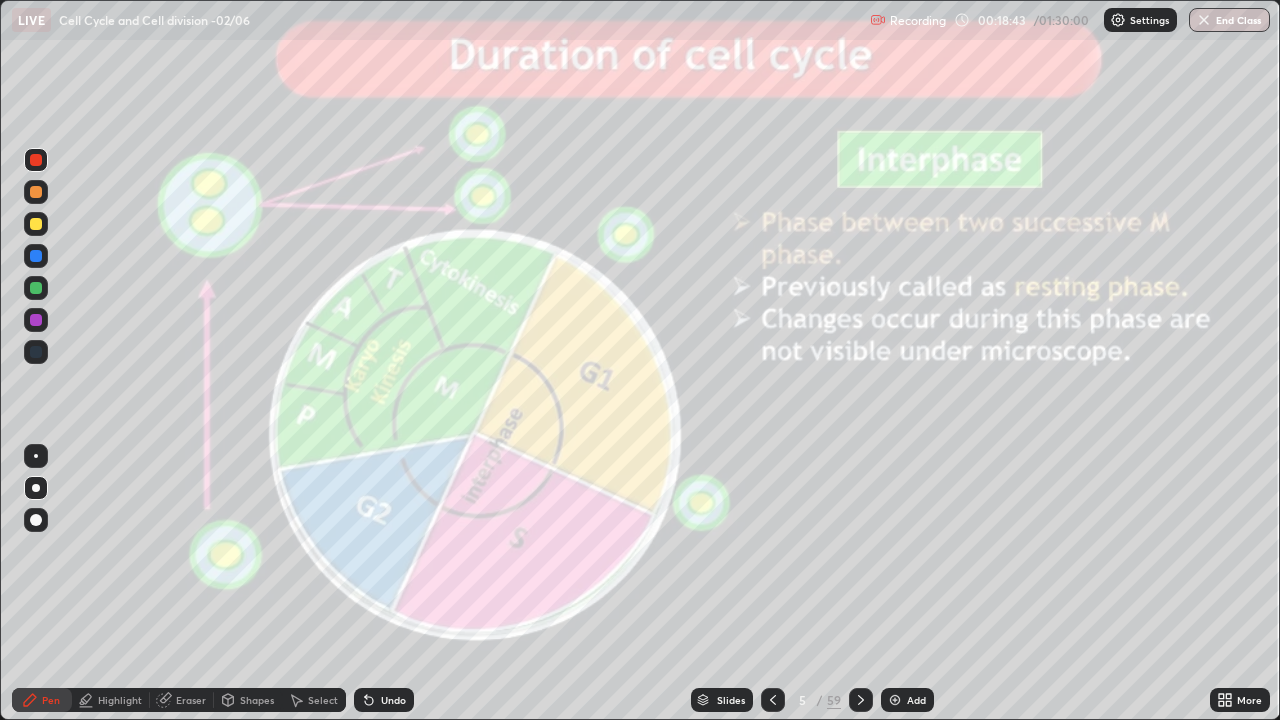 click on "Eraser" at bounding box center [191, 700] 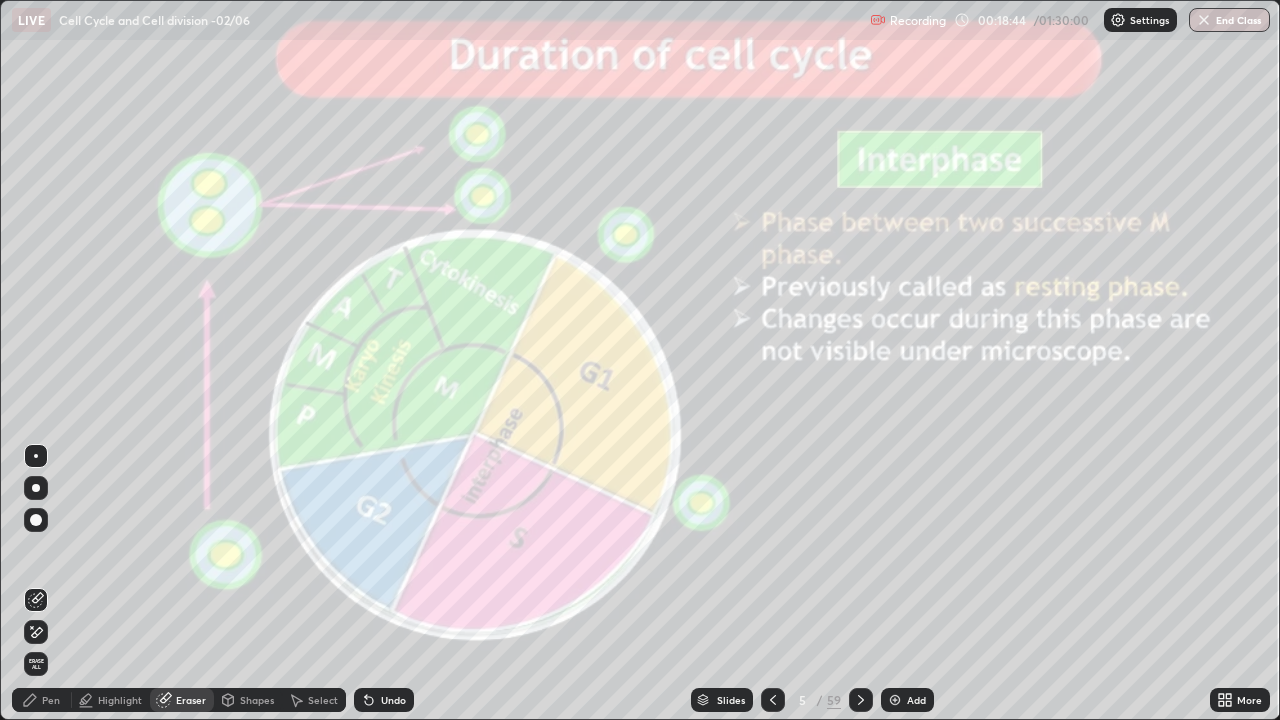 click 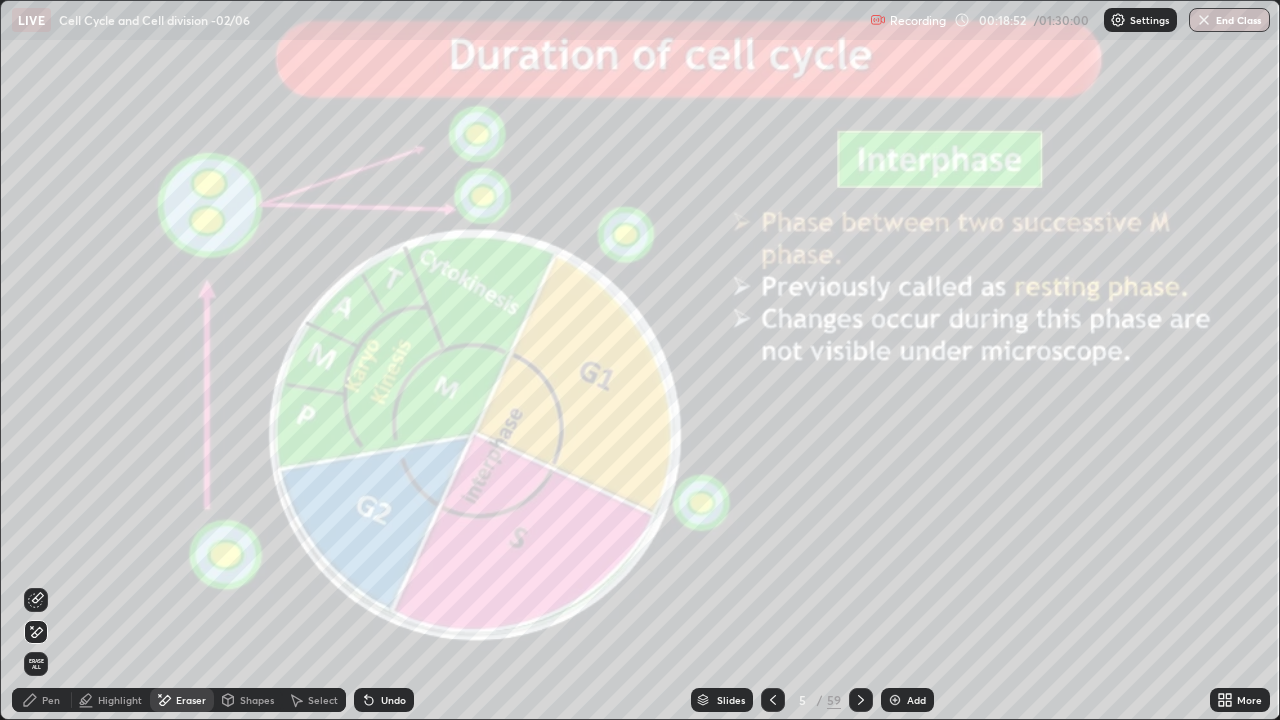 click on "Pen" at bounding box center (42, 700) 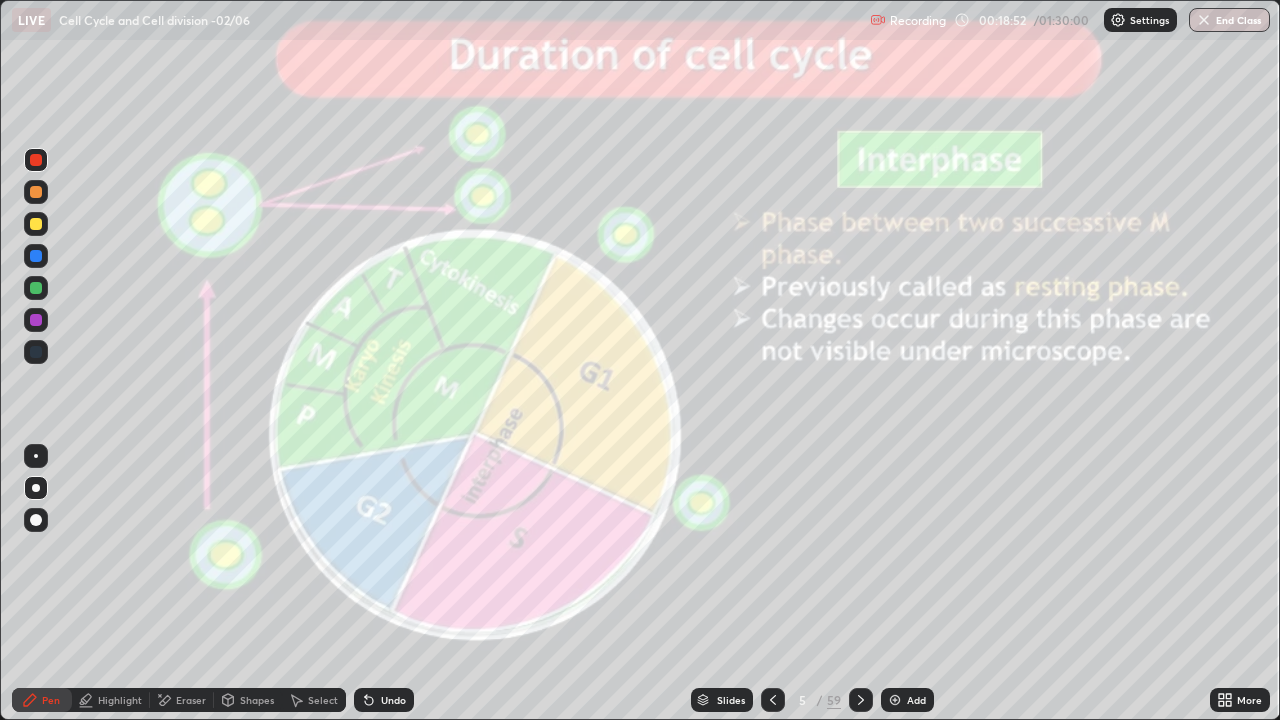 click on "Pen" at bounding box center [42, 700] 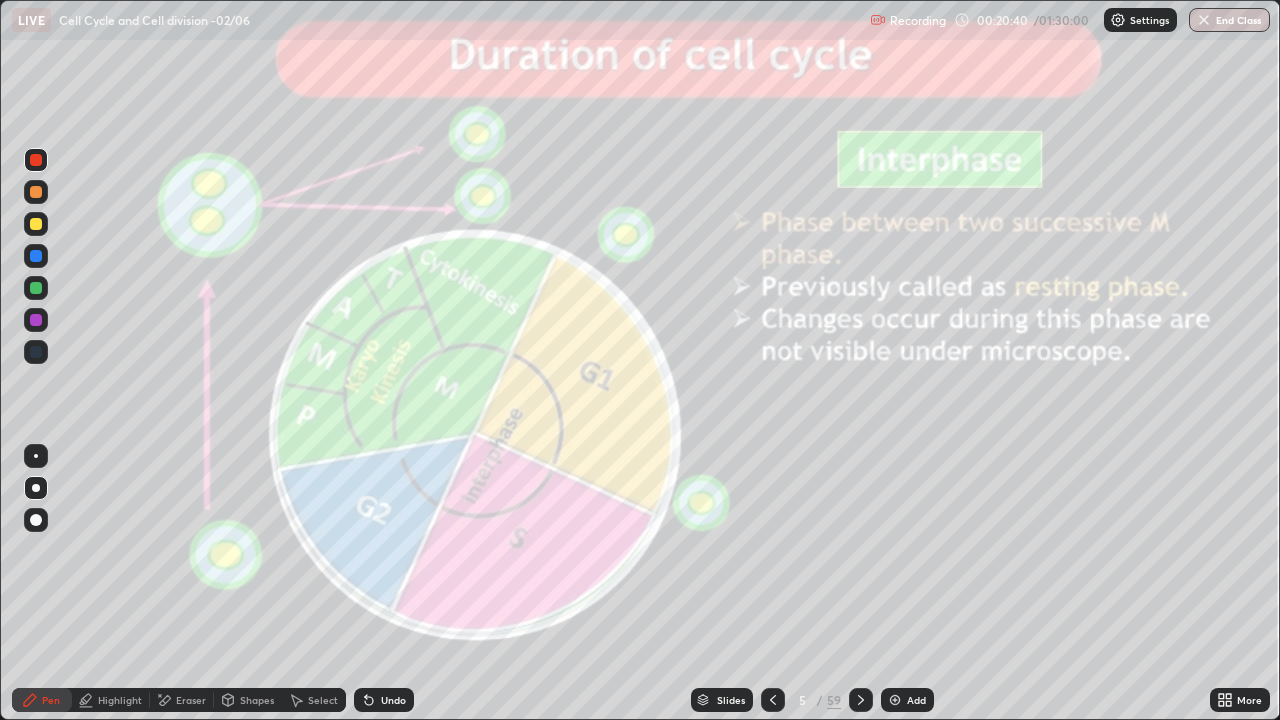 click at bounding box center [36, 224] 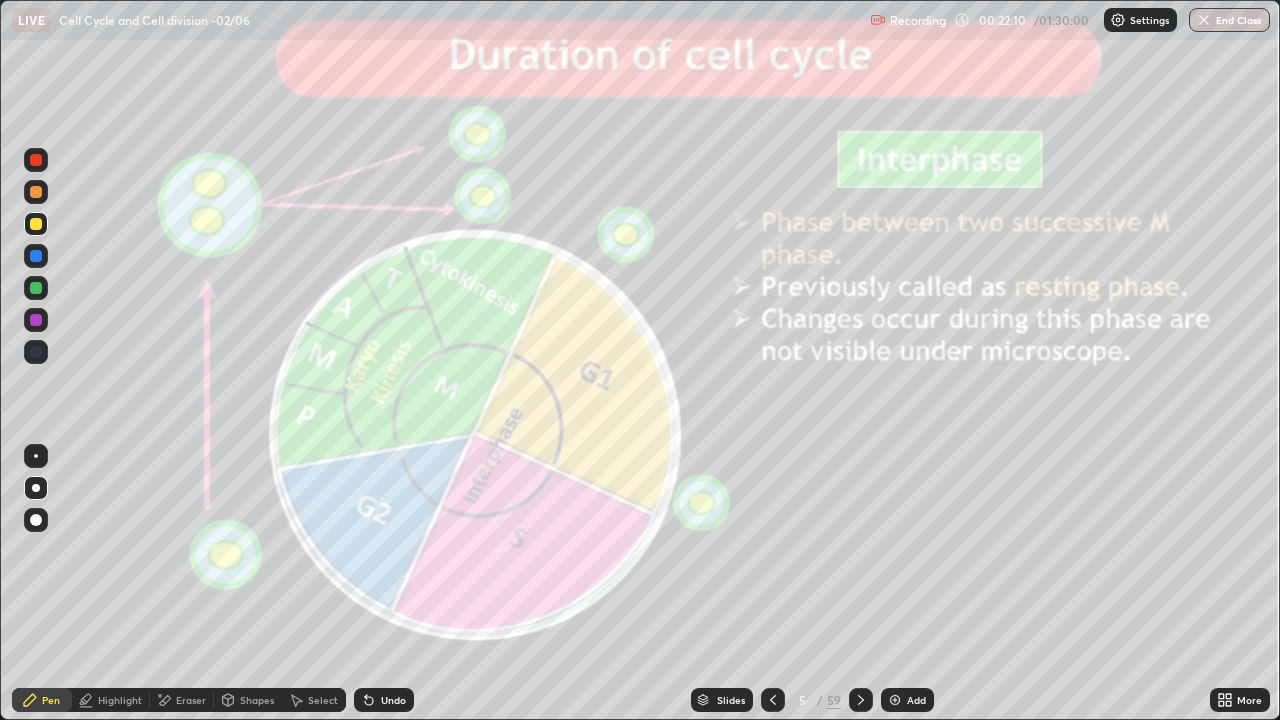 click 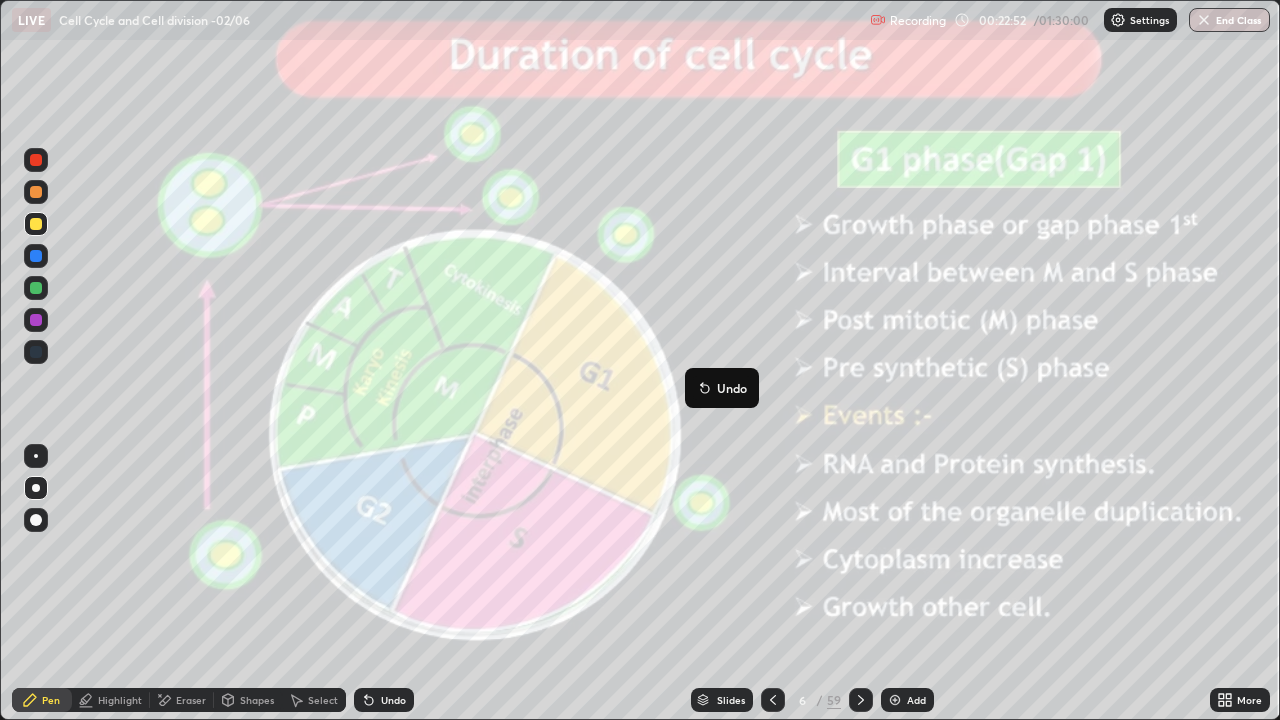 click 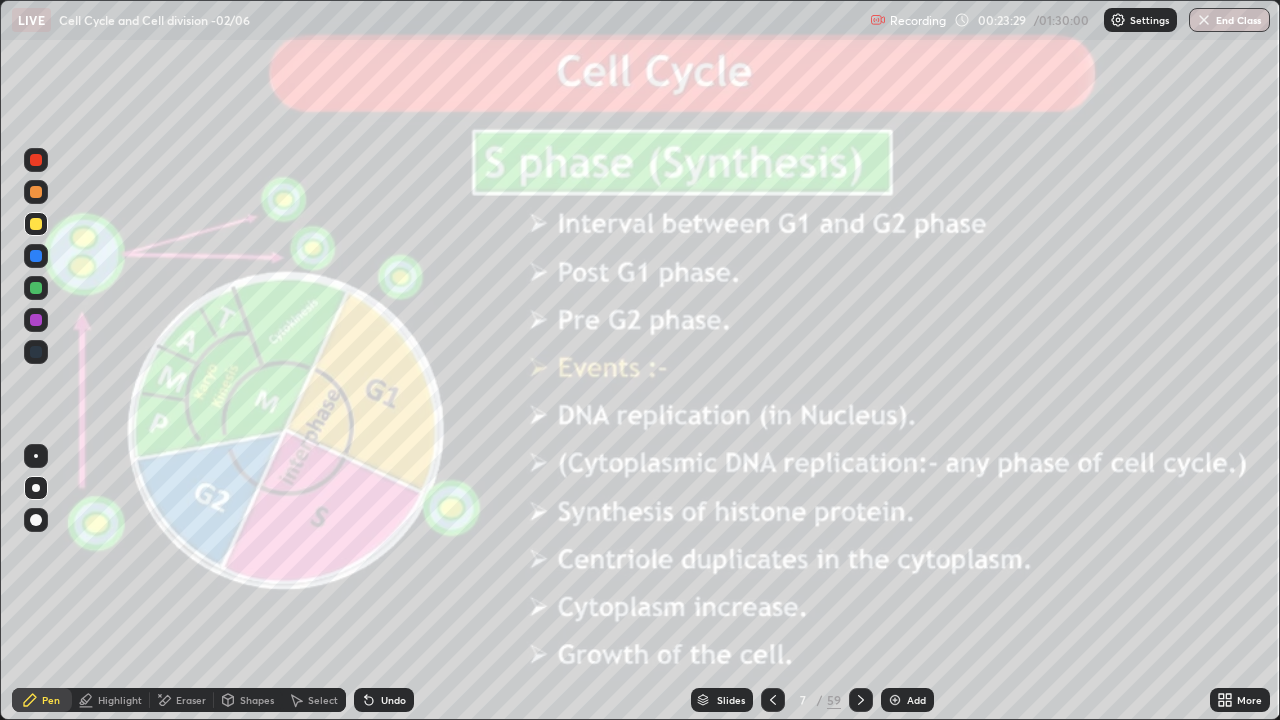 click 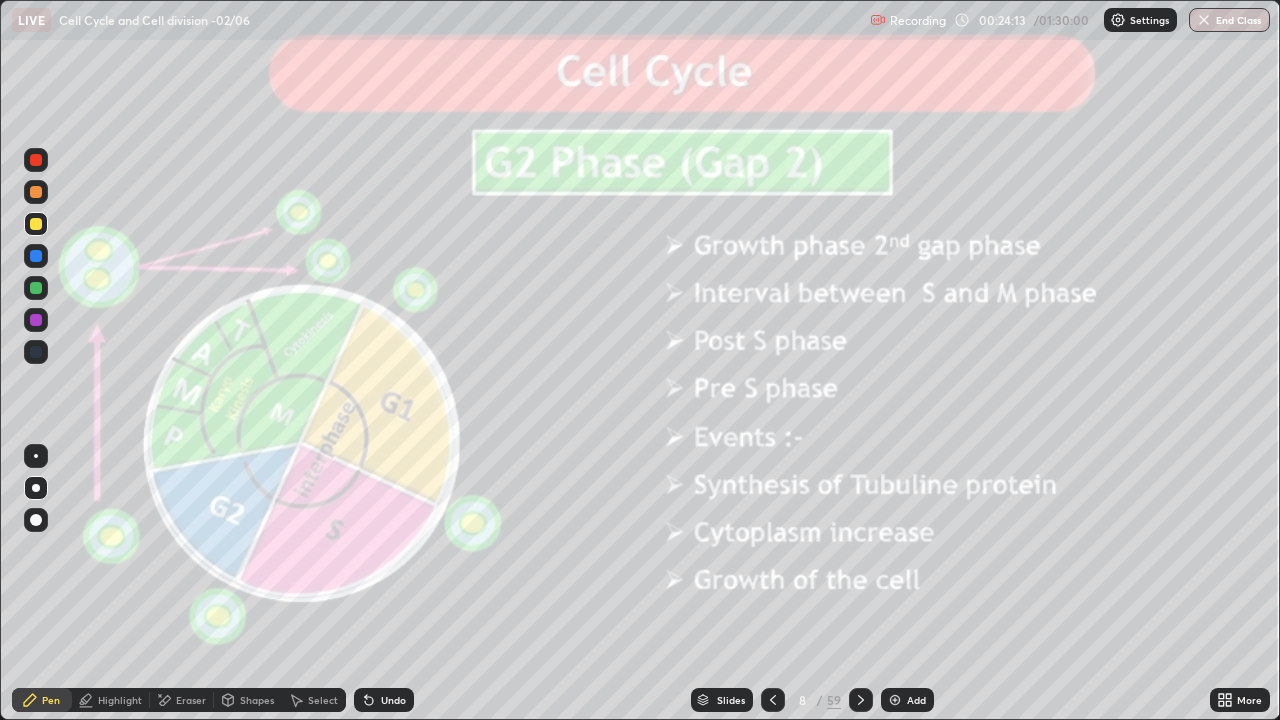 click on "Add" at bounding box center [916, 700] 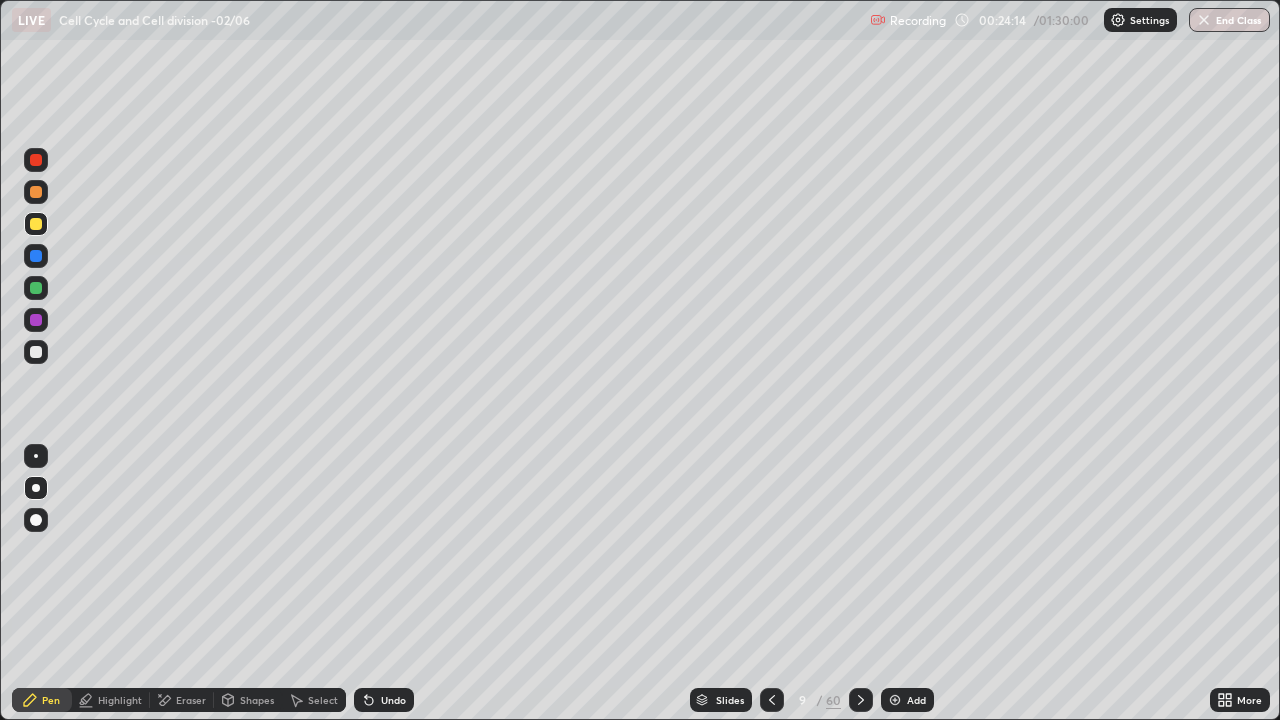 click at bounding box center [36, 320] 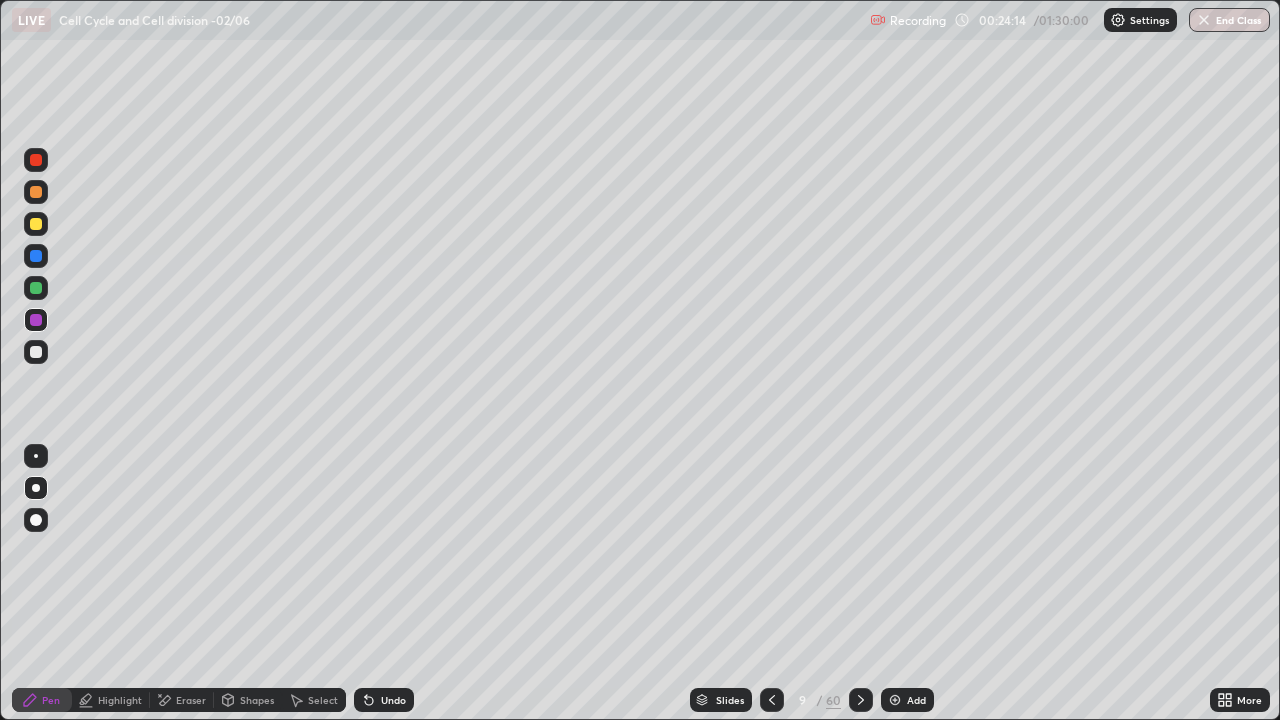 click at bounding box center [36, 488] 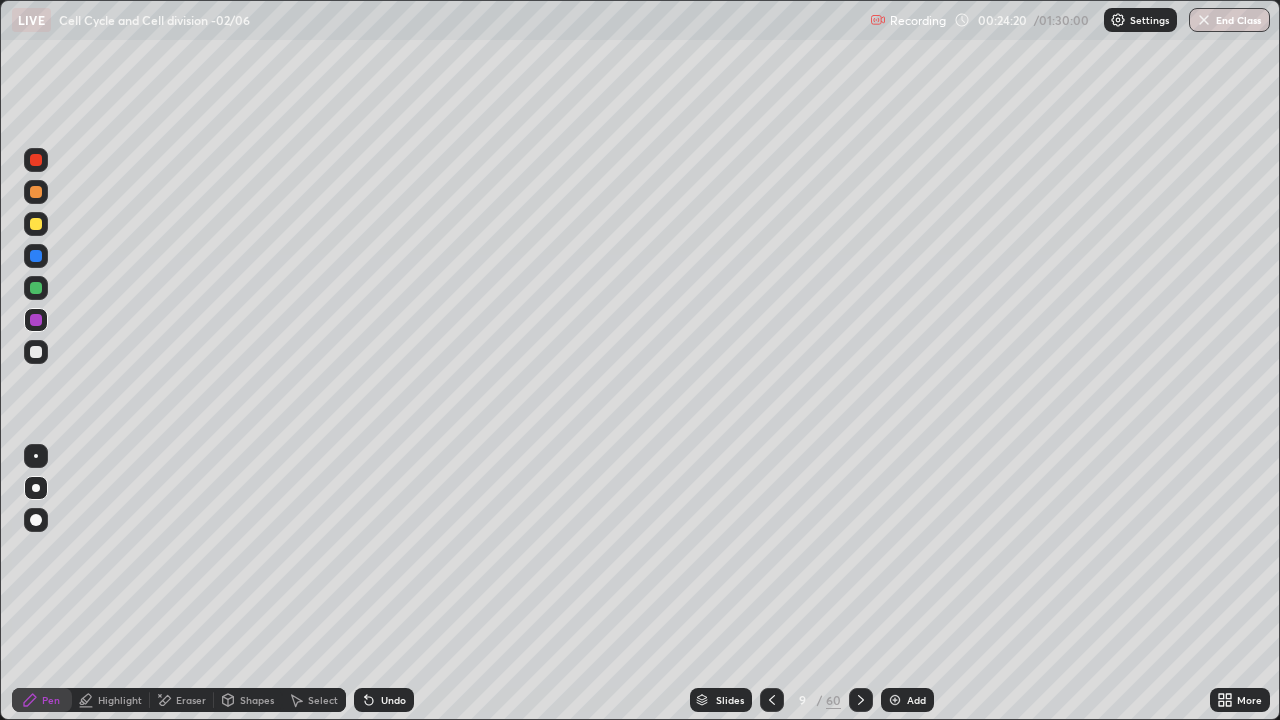 click at bounding box center [36, 352] 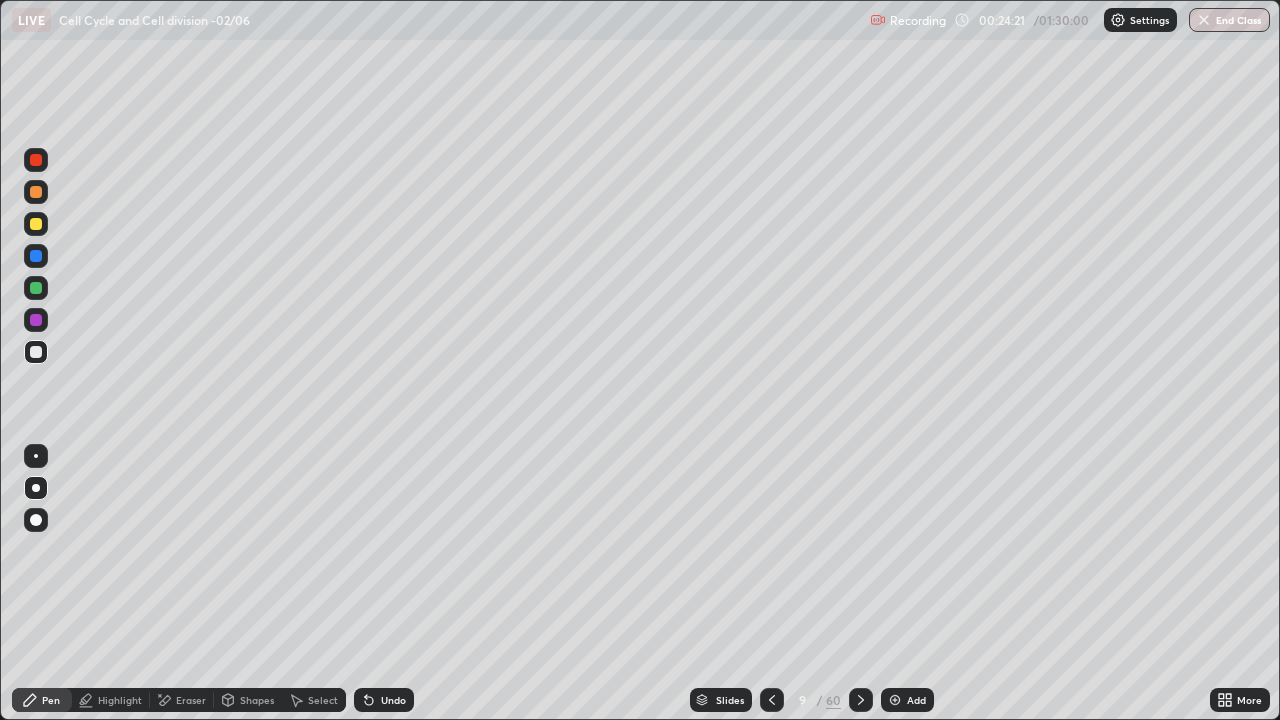 click at bounding box center (36, 488) 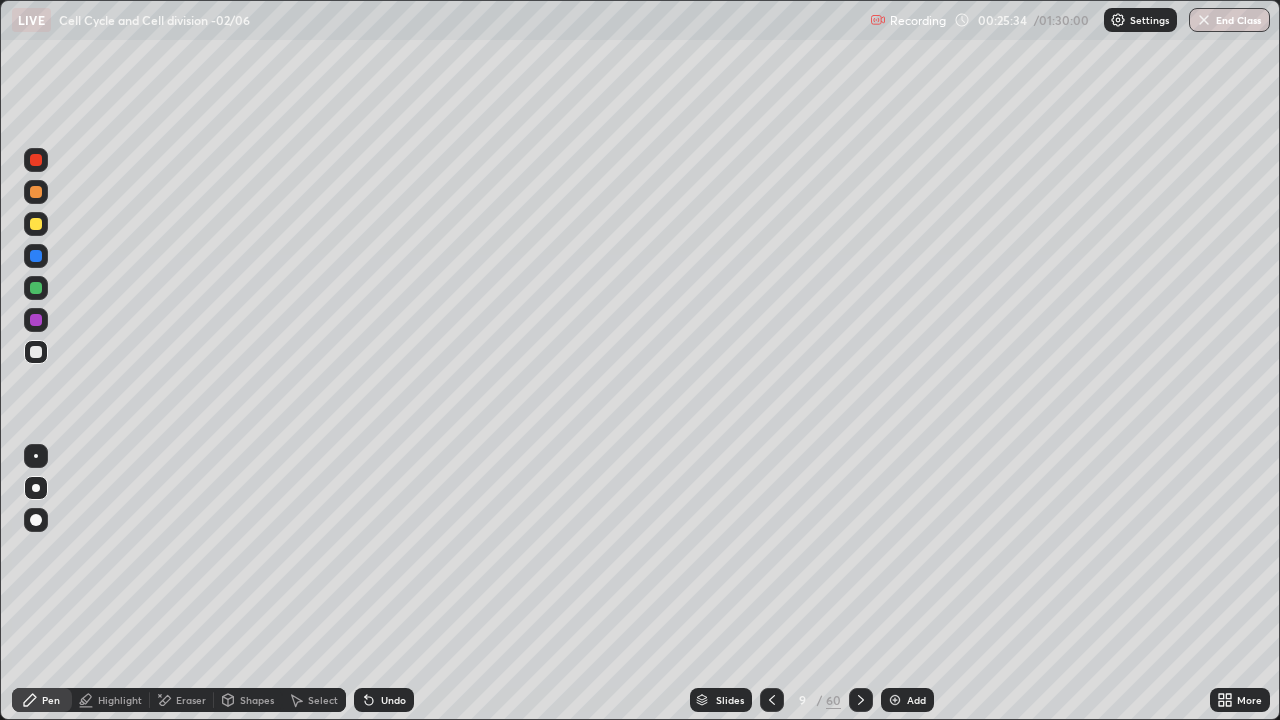 click 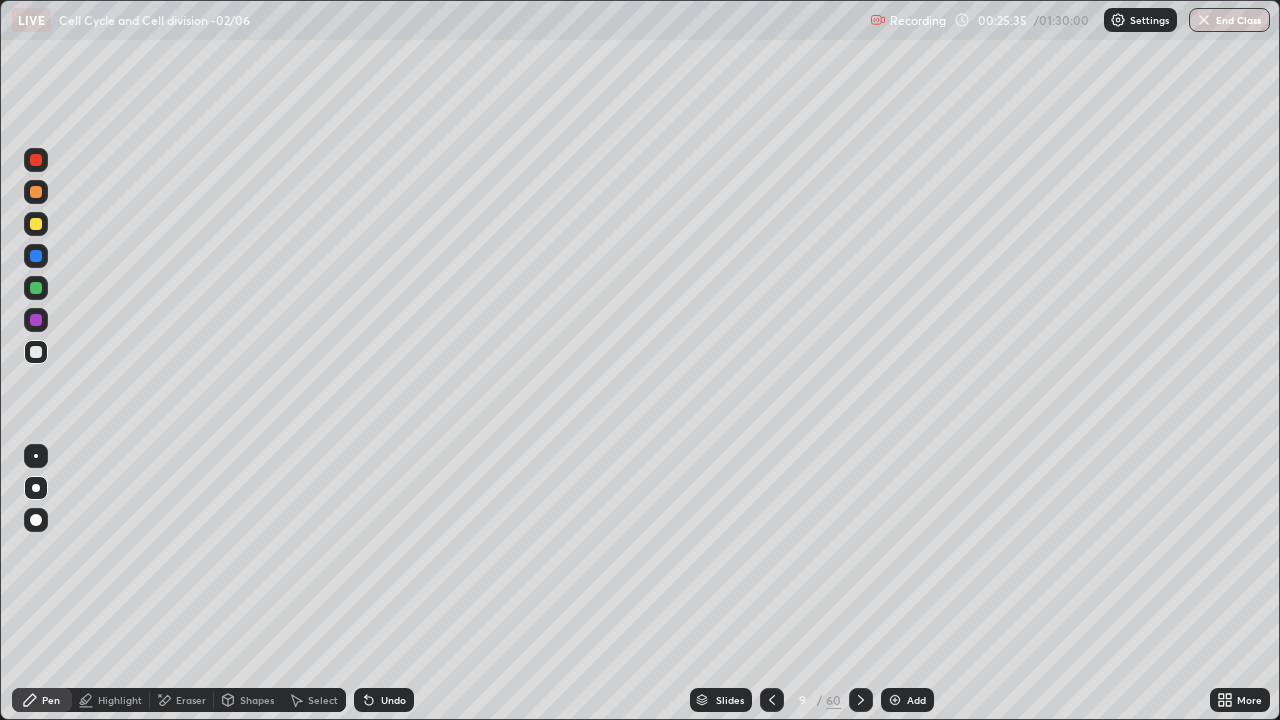 click 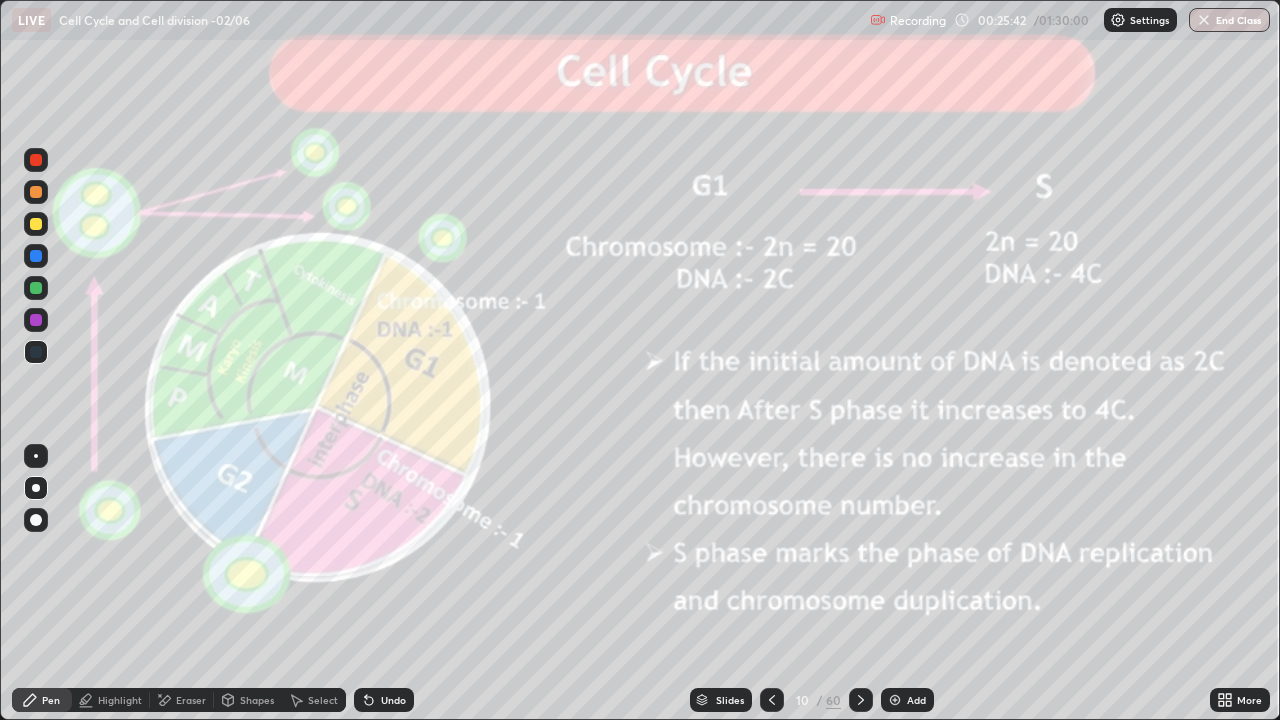 click at bounding box center [36, 224] 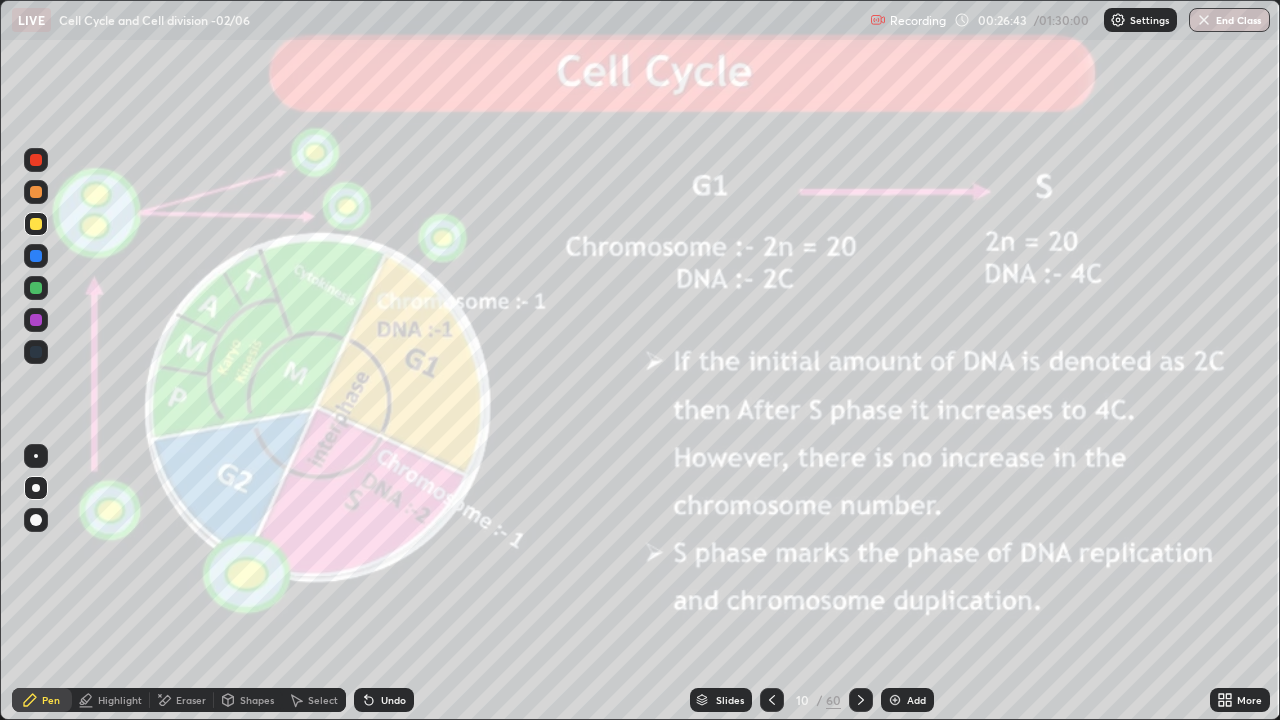 click at bounding box center (861, 700) 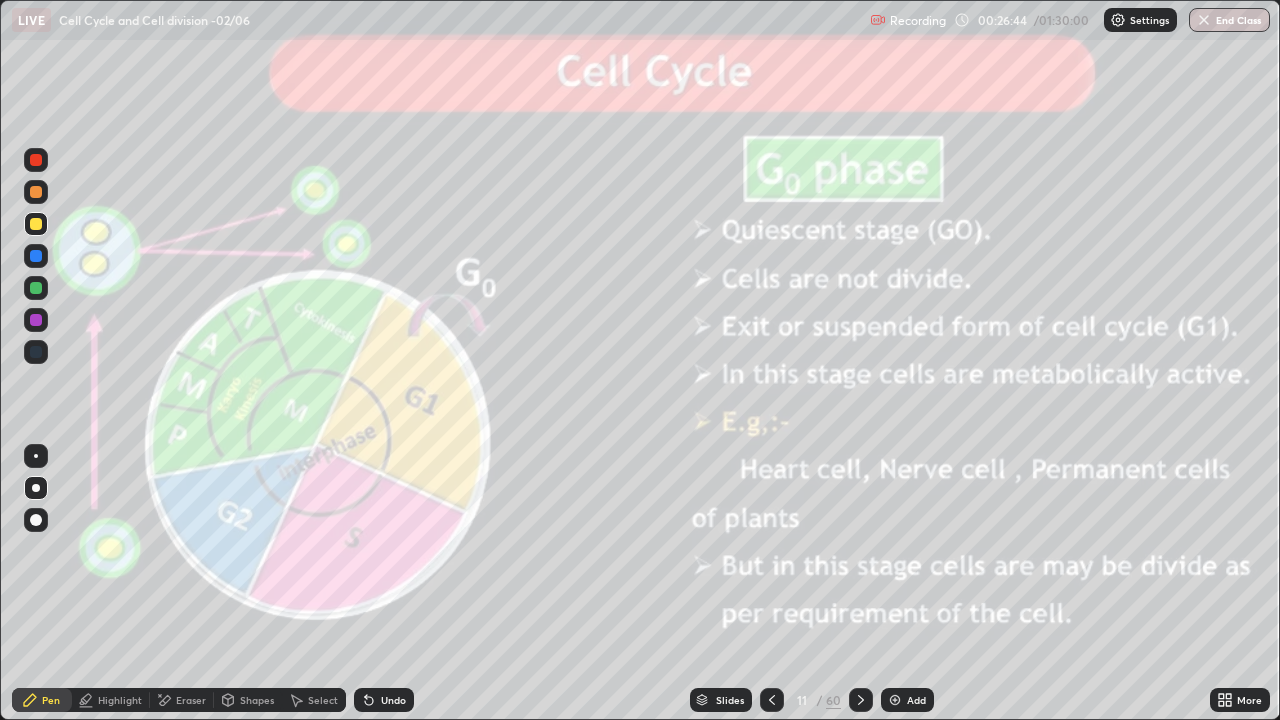 click on "Pen" at bounding box center (51, 700) 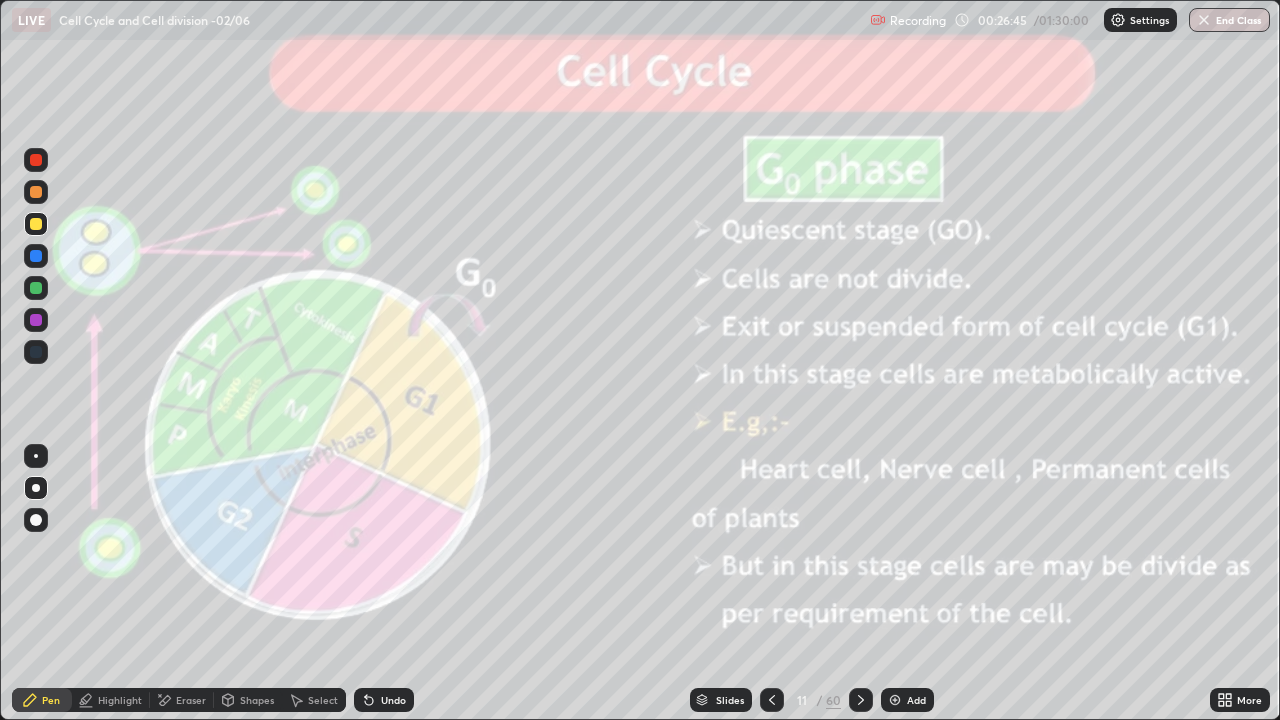 click at bounding box center (36, 488) 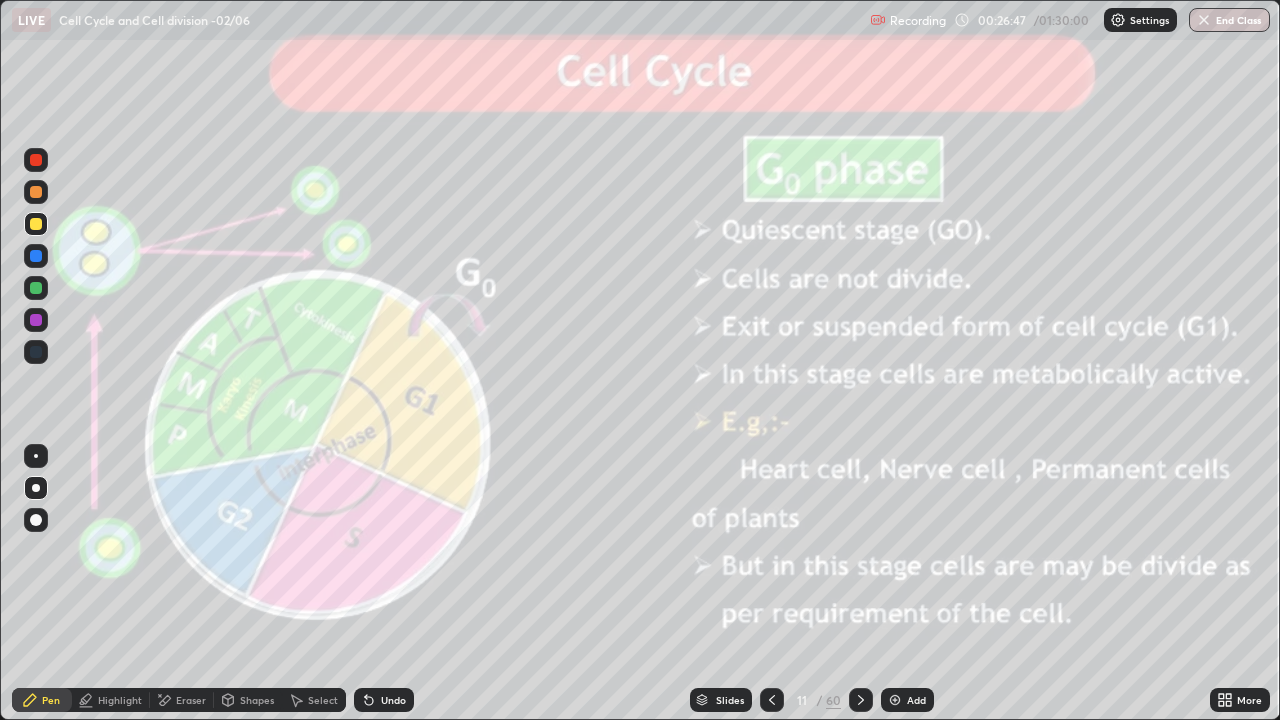 click 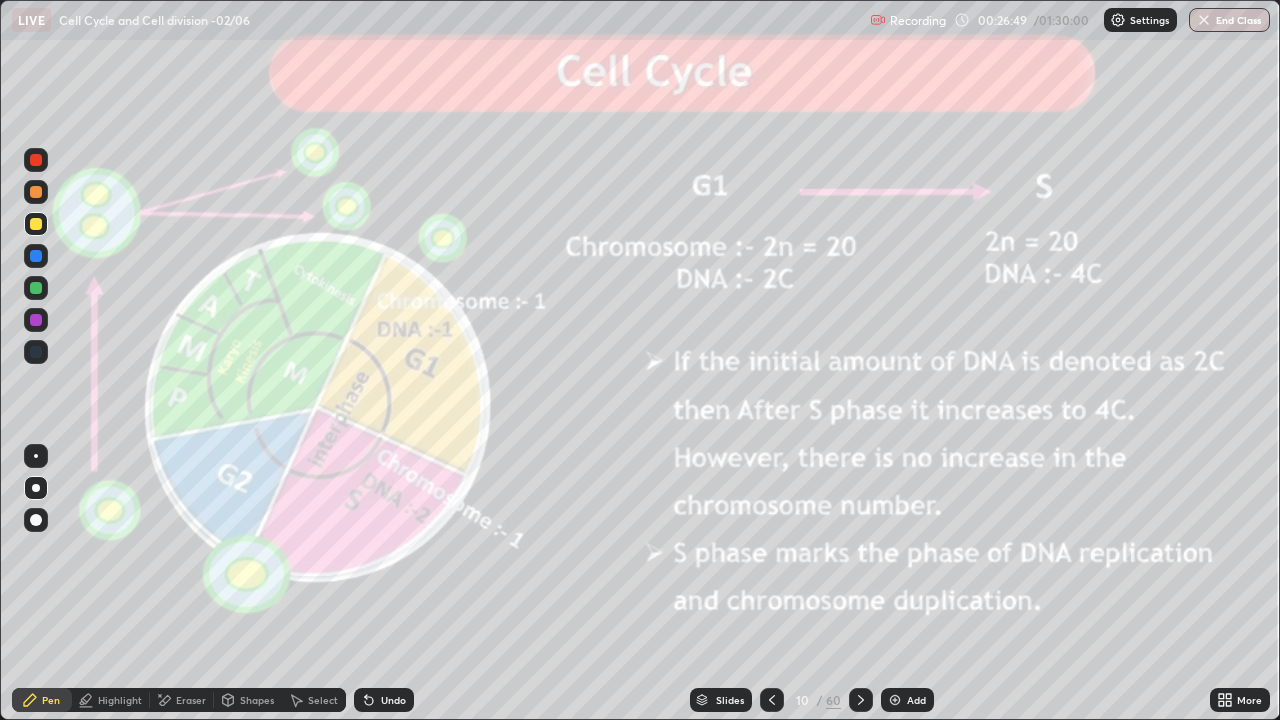 click at bounding box center [36, 352] 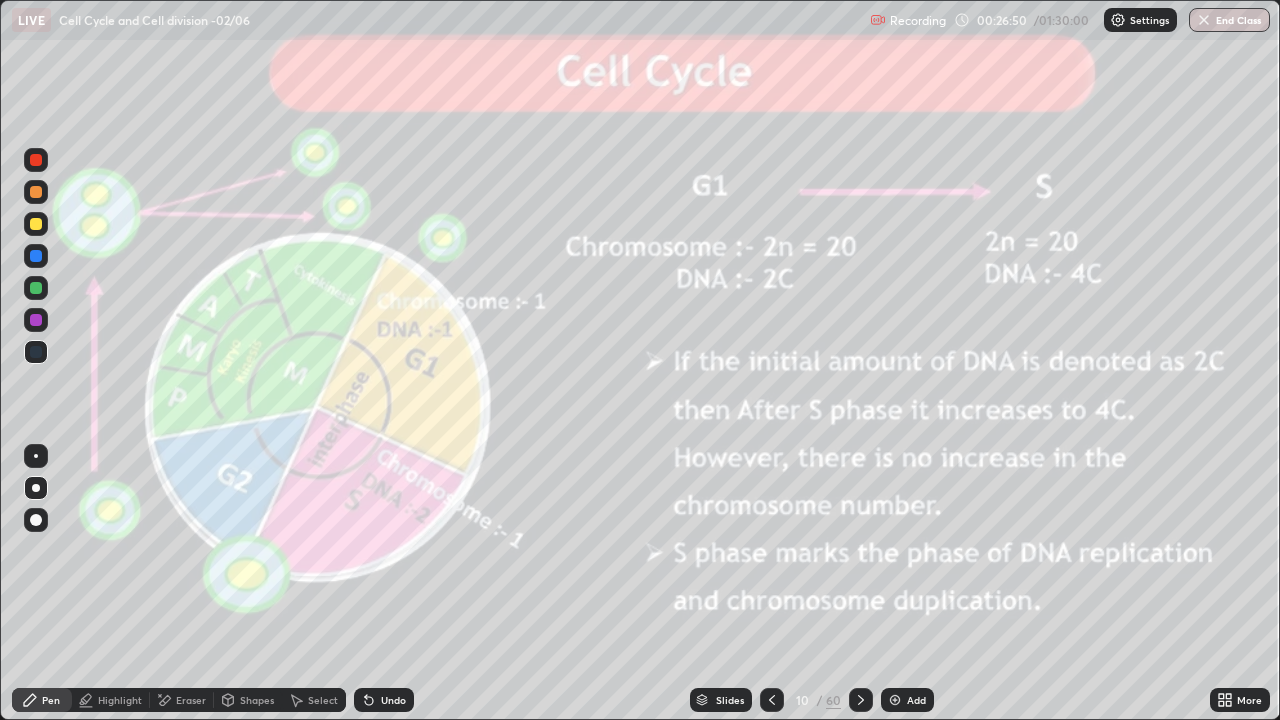 click at bounding box center (36, 320) 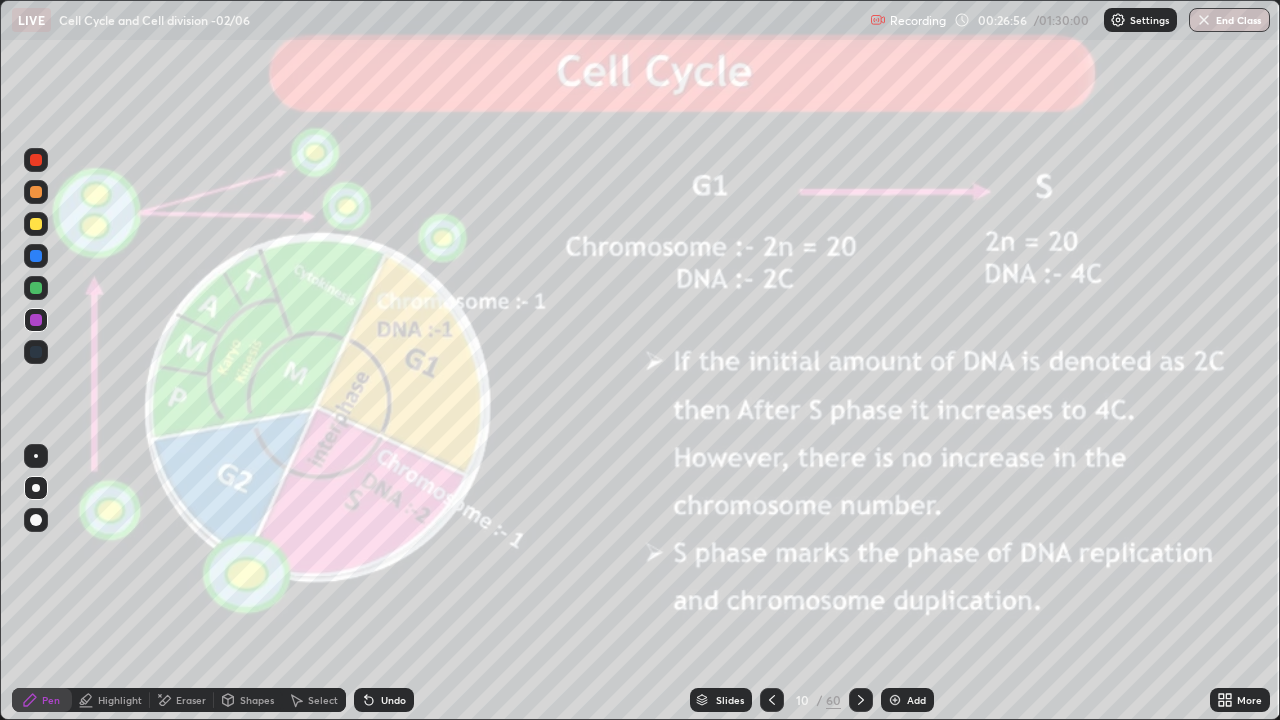 click at bounding box center [36, 160] 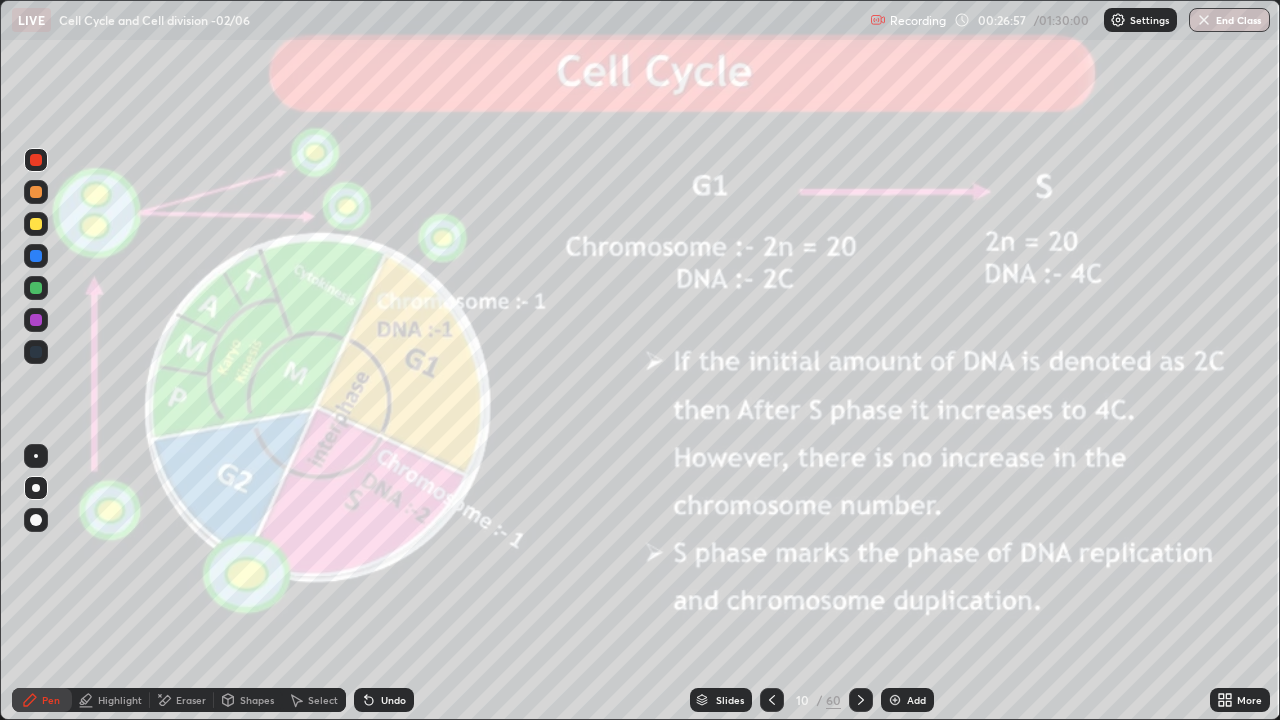 click at bounding box center [36, 488] 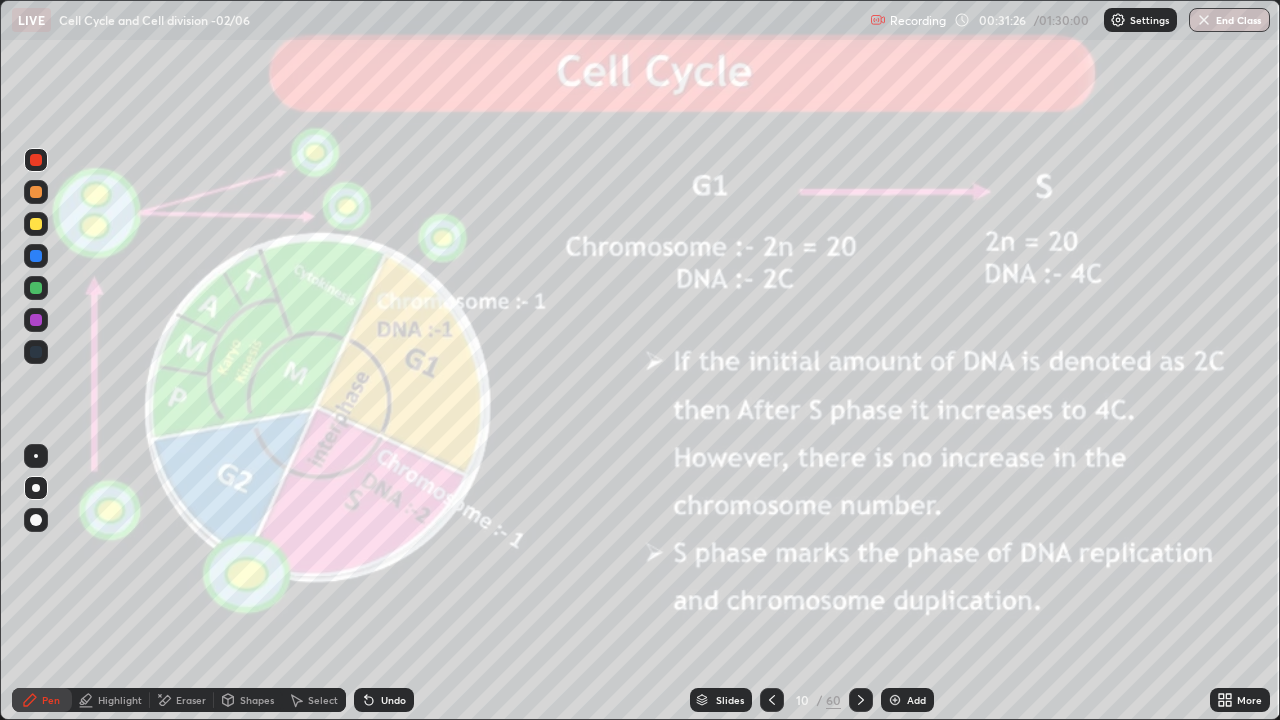 click at bounding box center (36, 224) 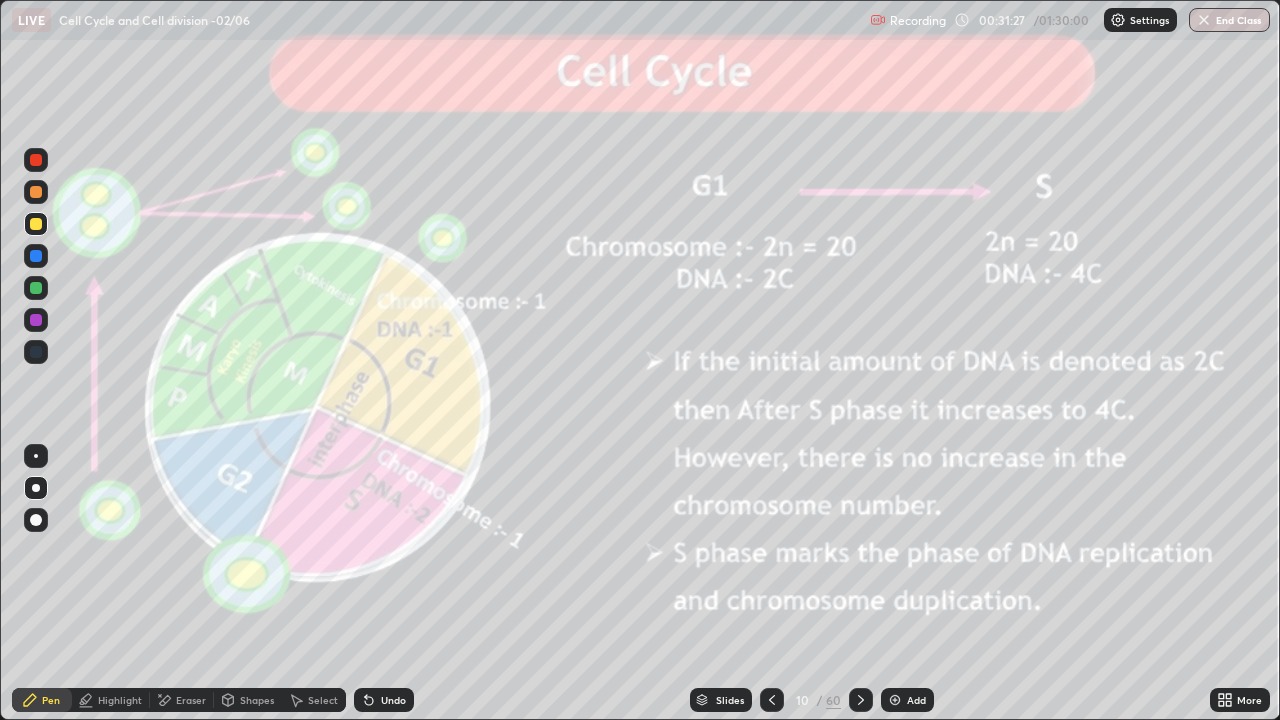 click on "Add" at bounding box center (916, 700) 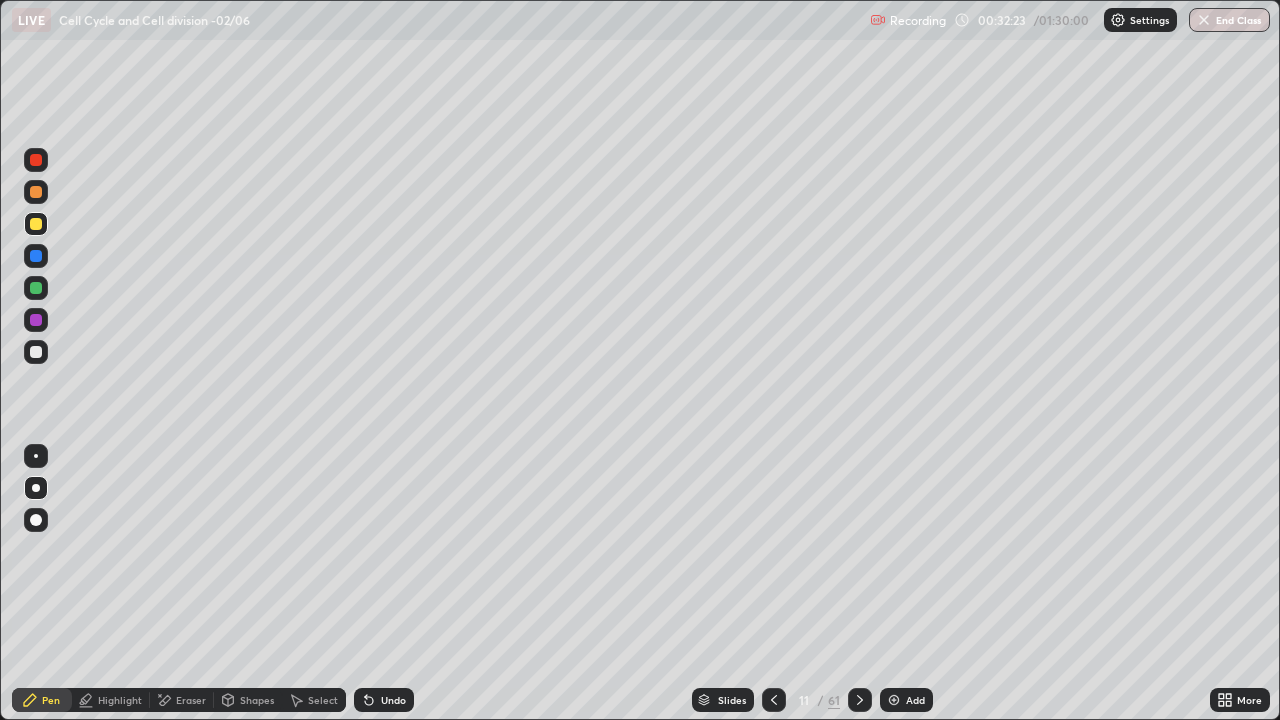 click 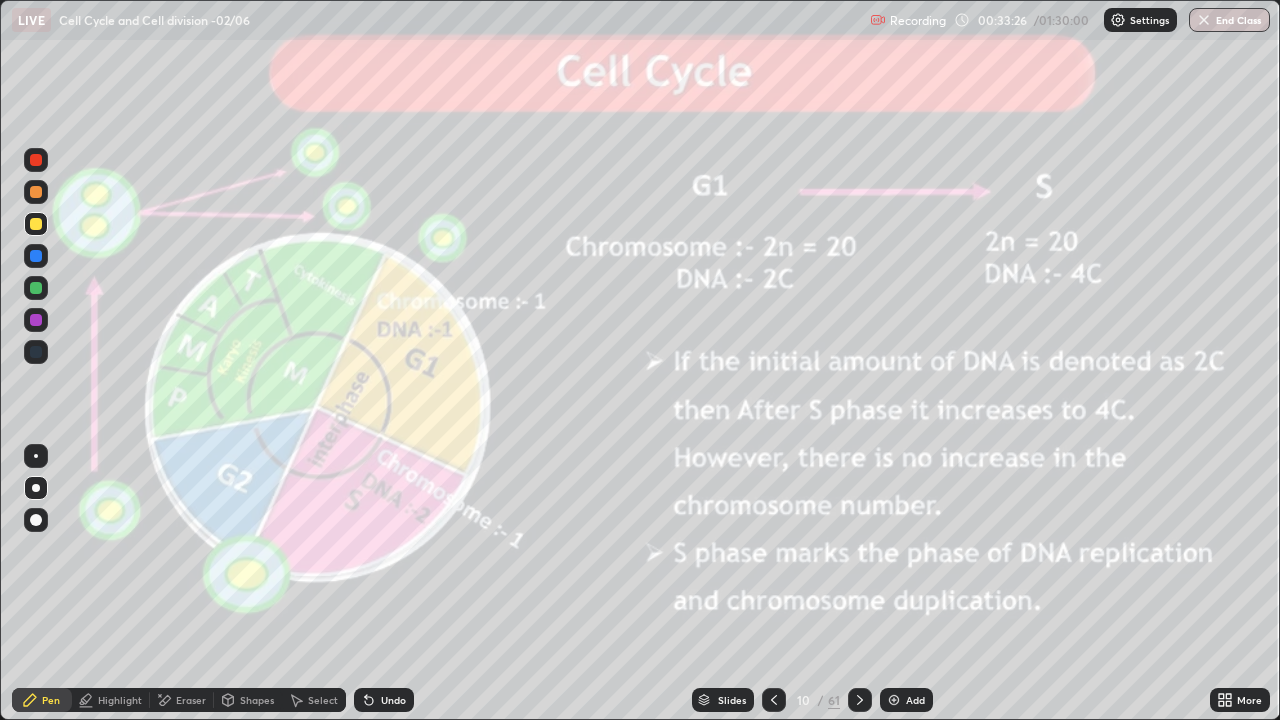 click 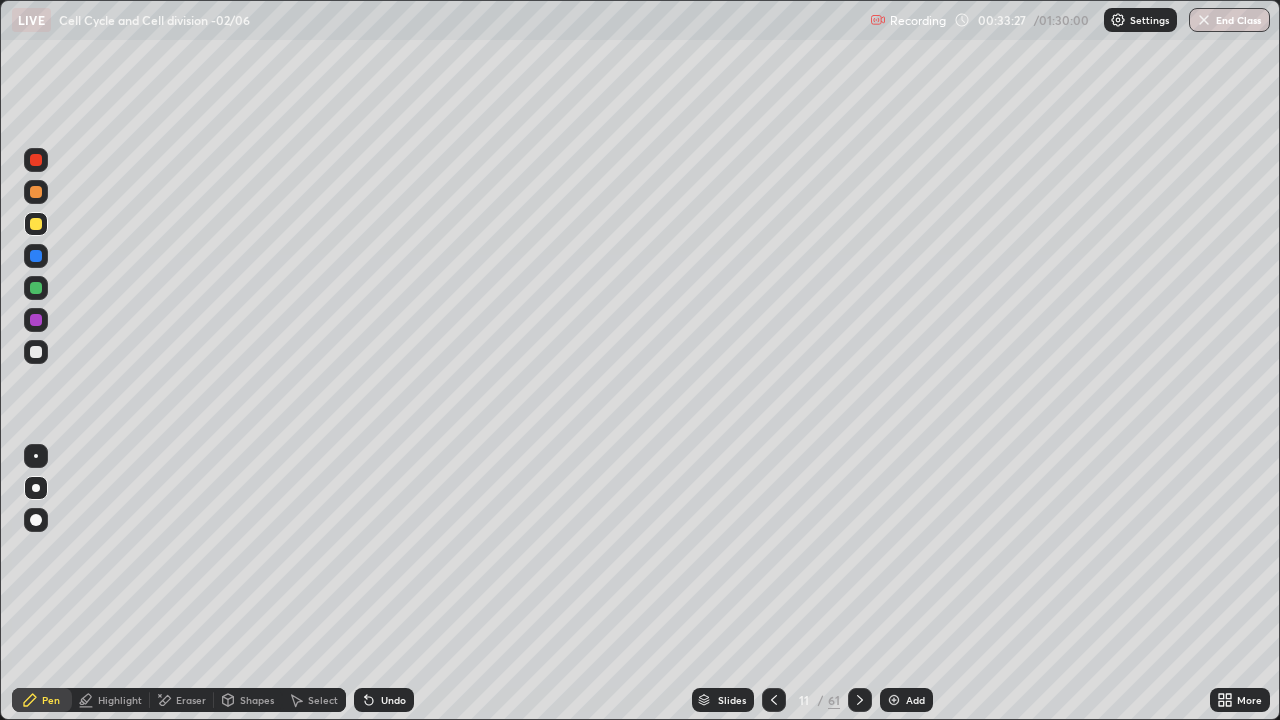 click at bounding box center [860, 700] 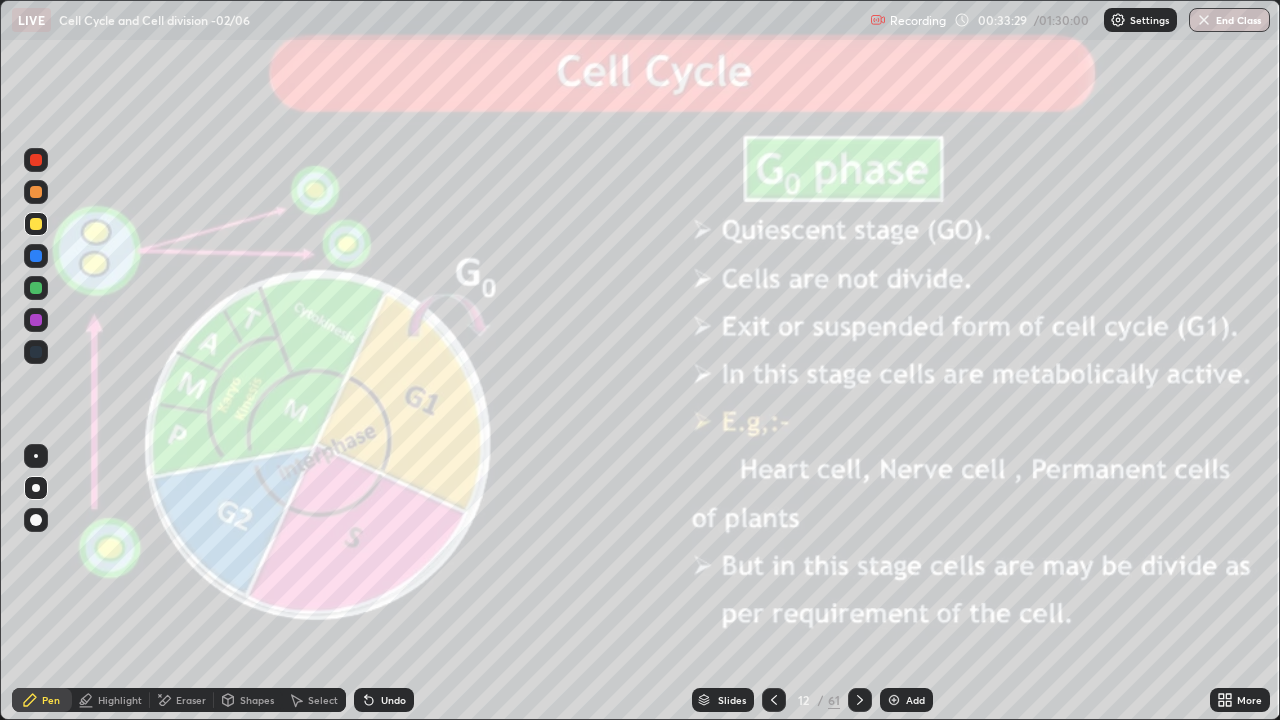 click at bounding box center [36, 256] 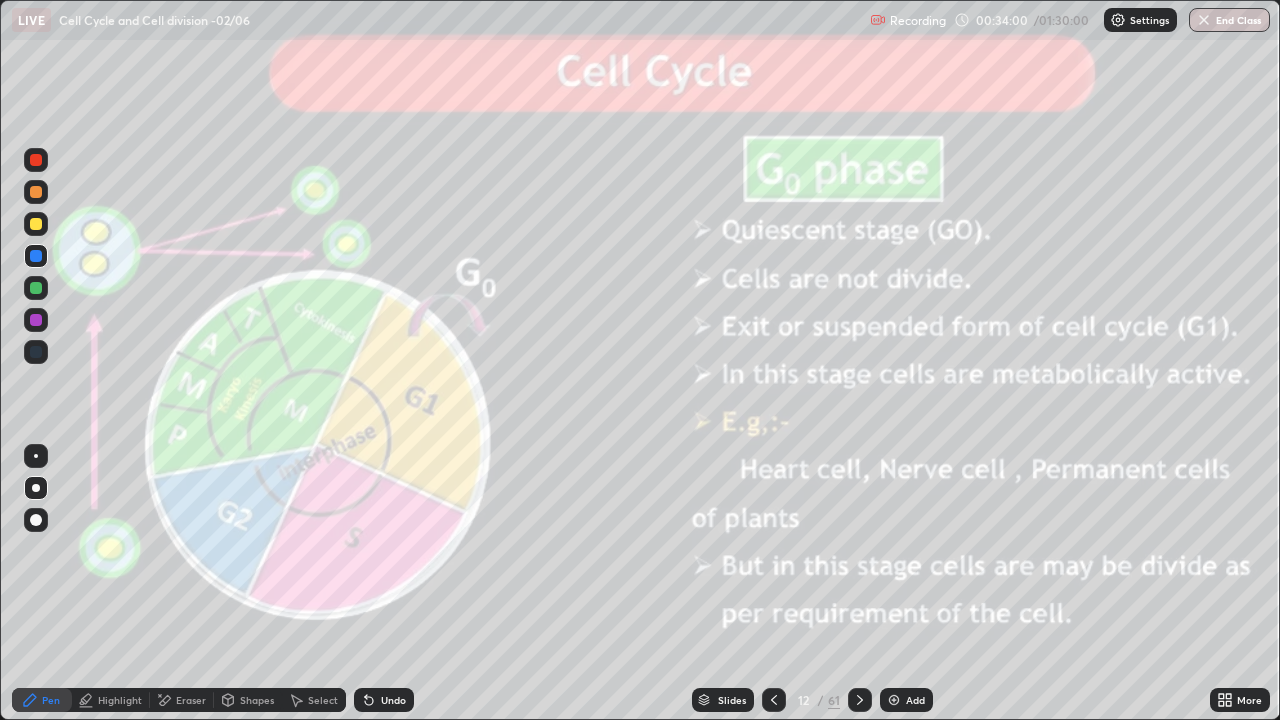 click 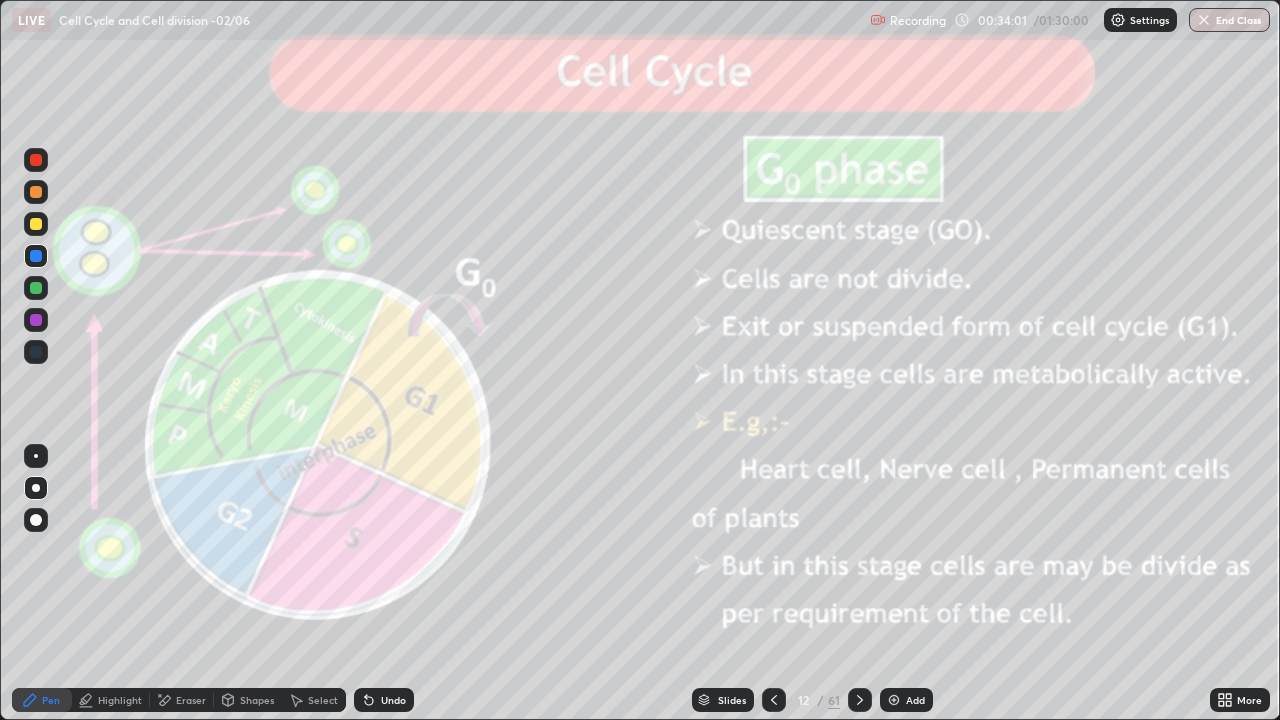 click on "Add" at bounding box center [915, 700] 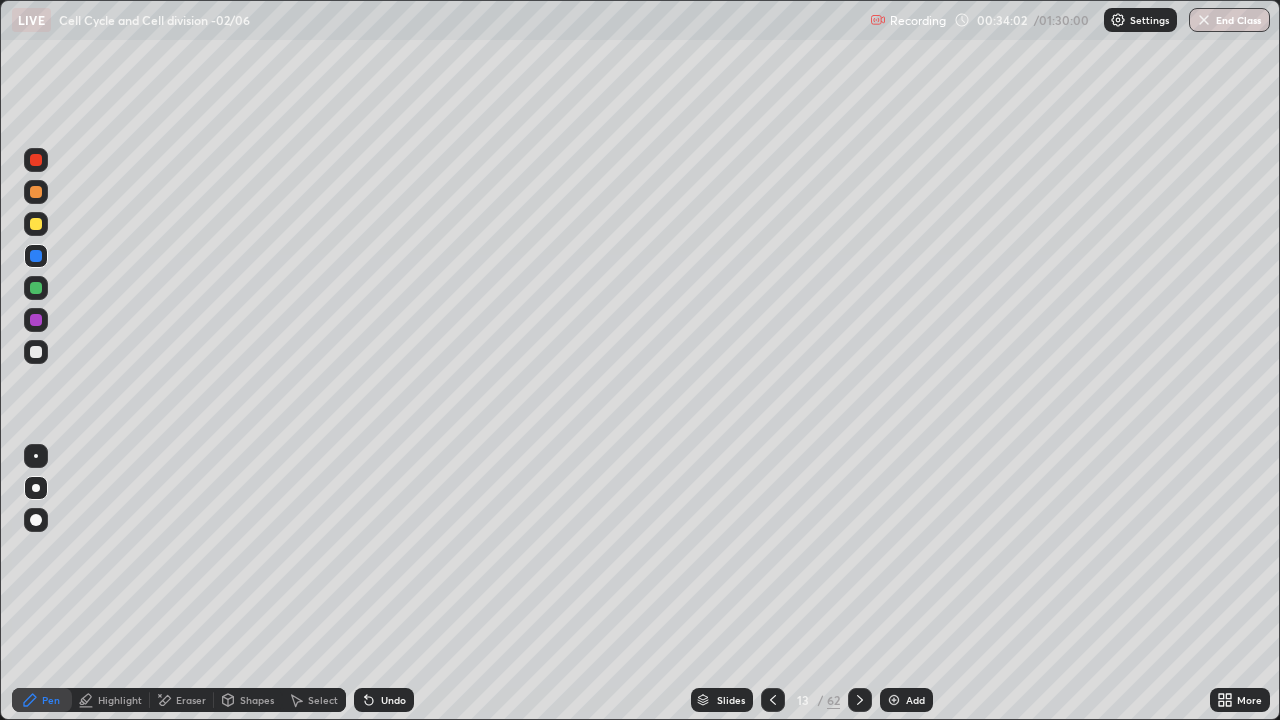 click at bounding box center (36, 352) 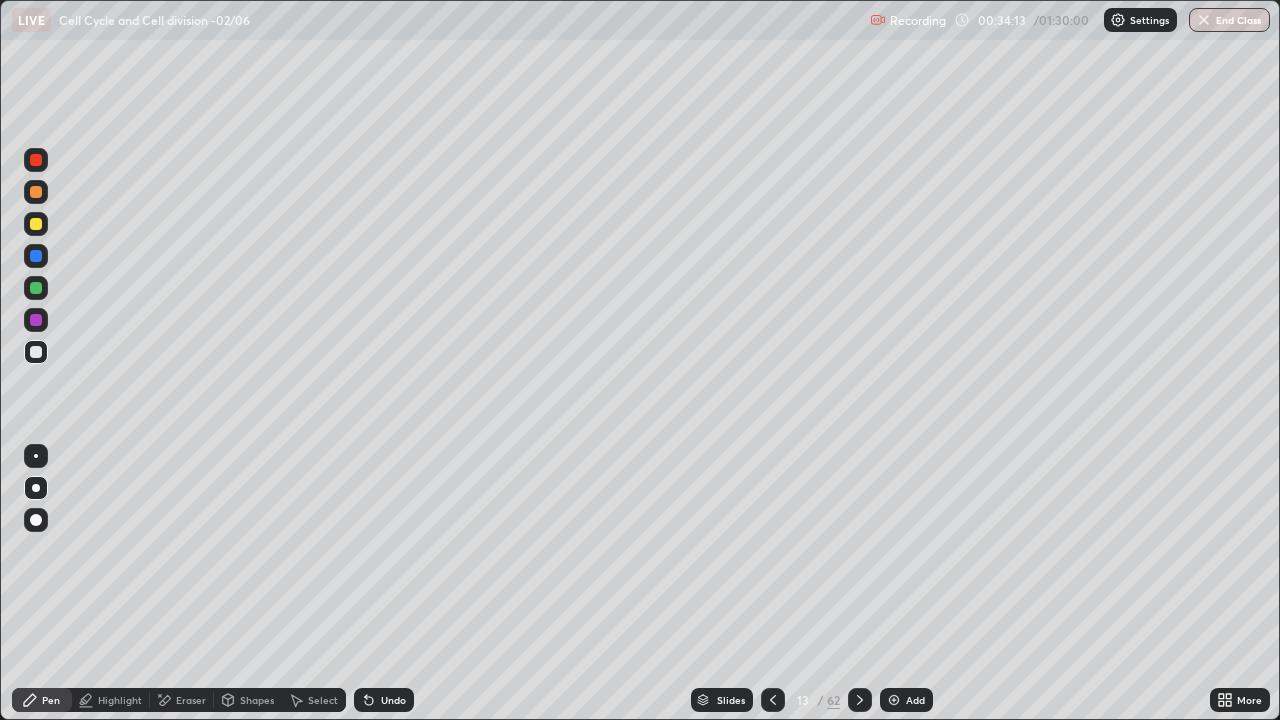 click at bounding box center [36, 224] 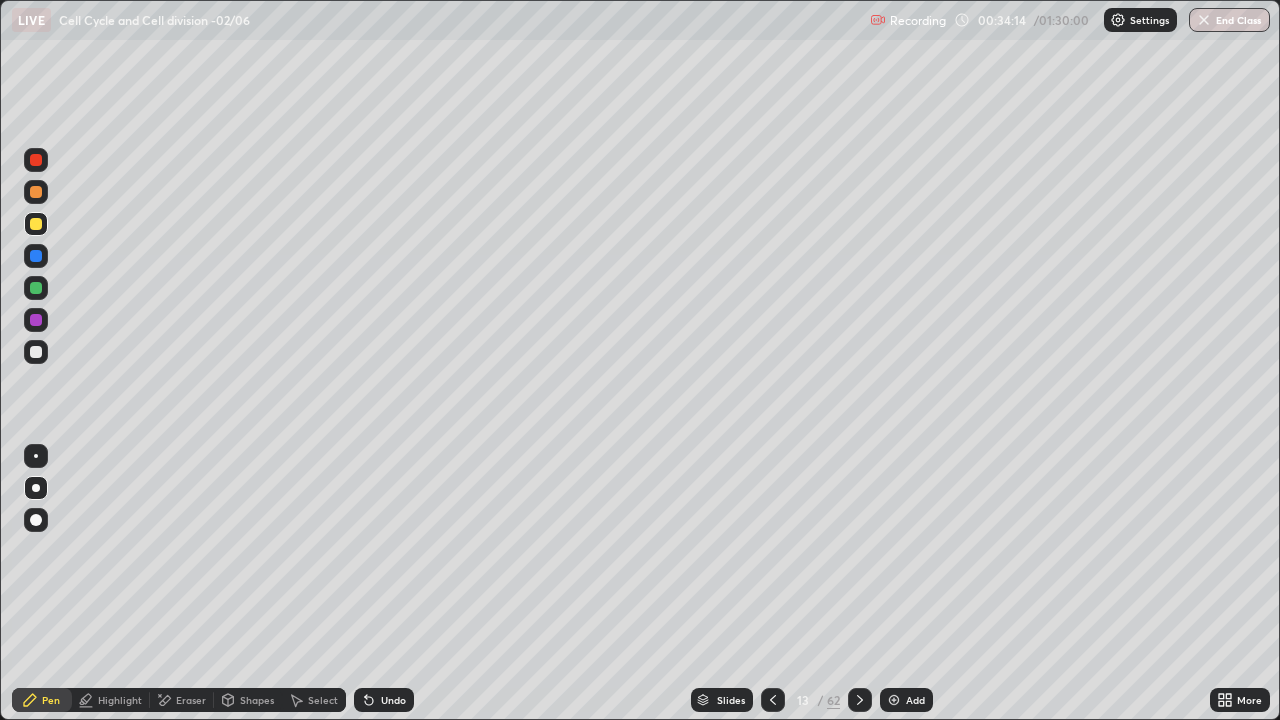 click at bounding box center (36, 224) 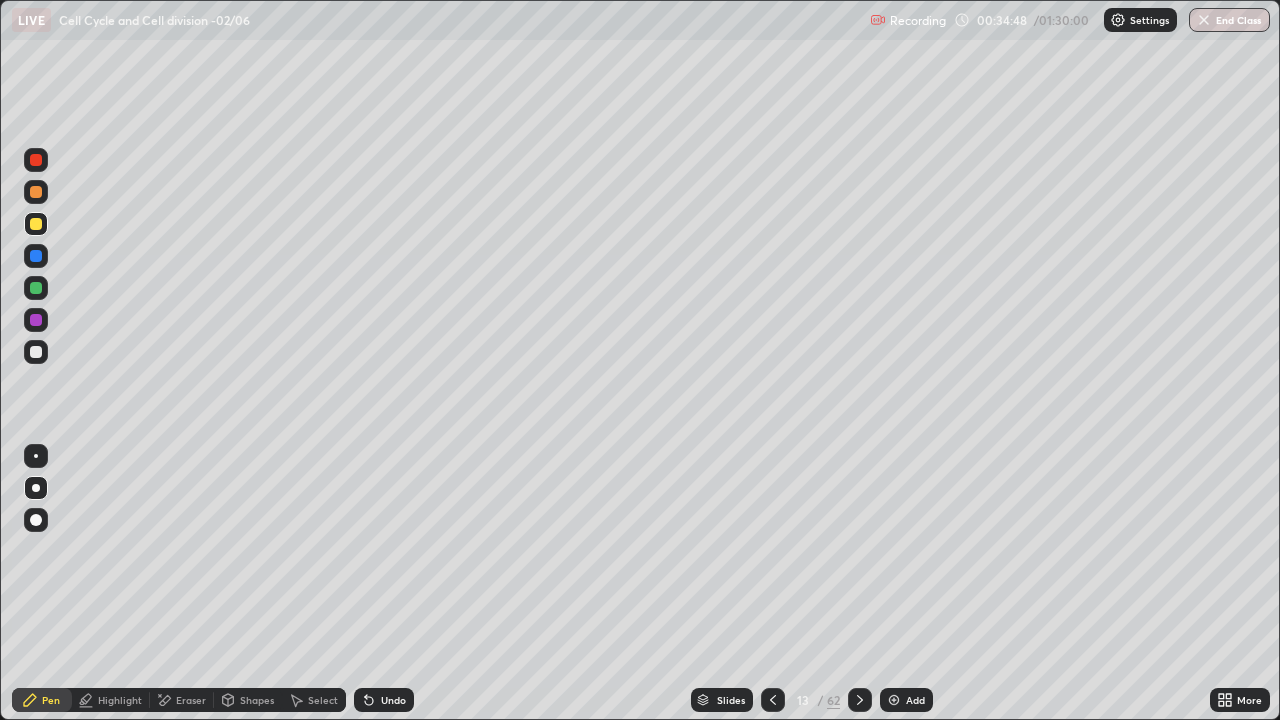 click on "Undo" at bounding box center [384, 700] 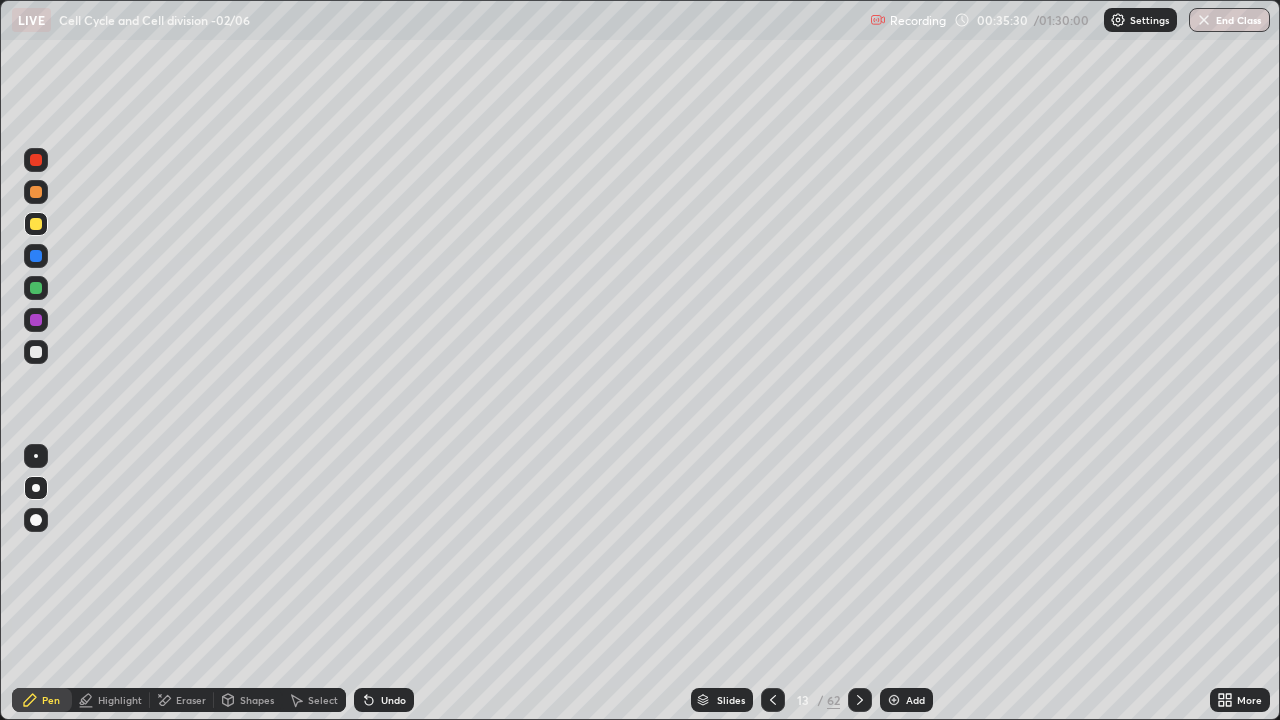 click on "Pen" at bounding box center (51, 700) 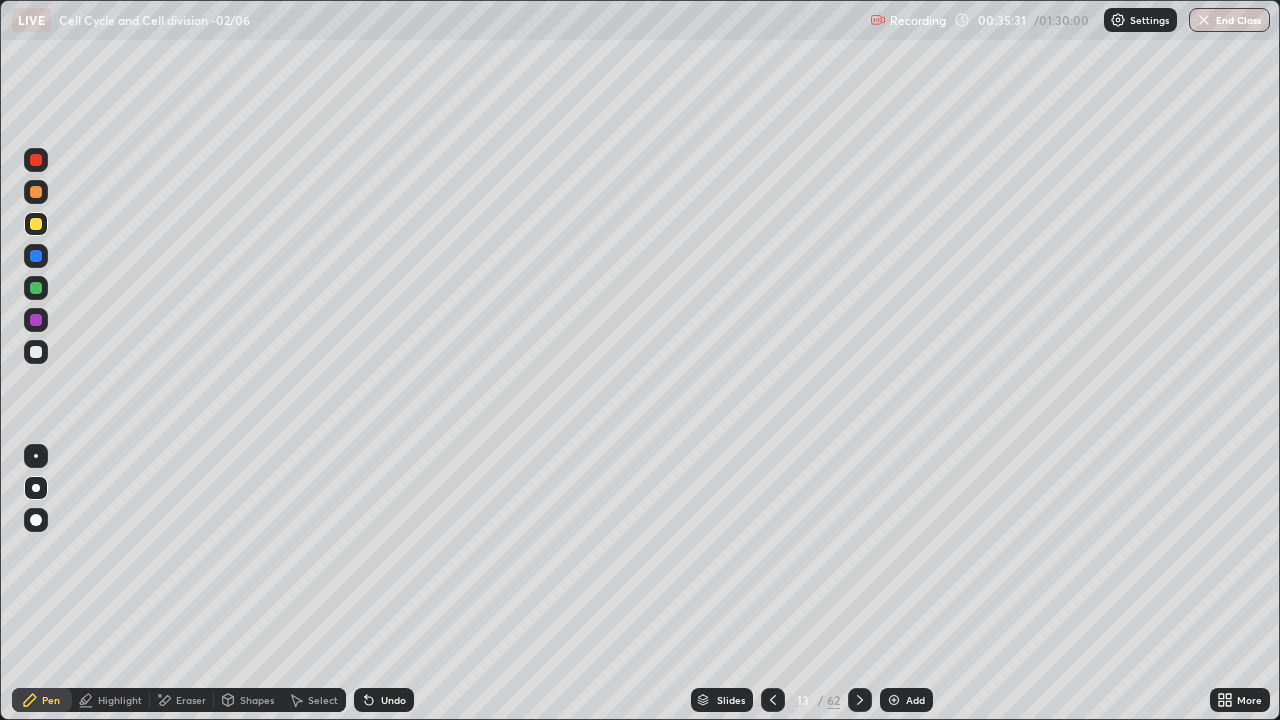 click 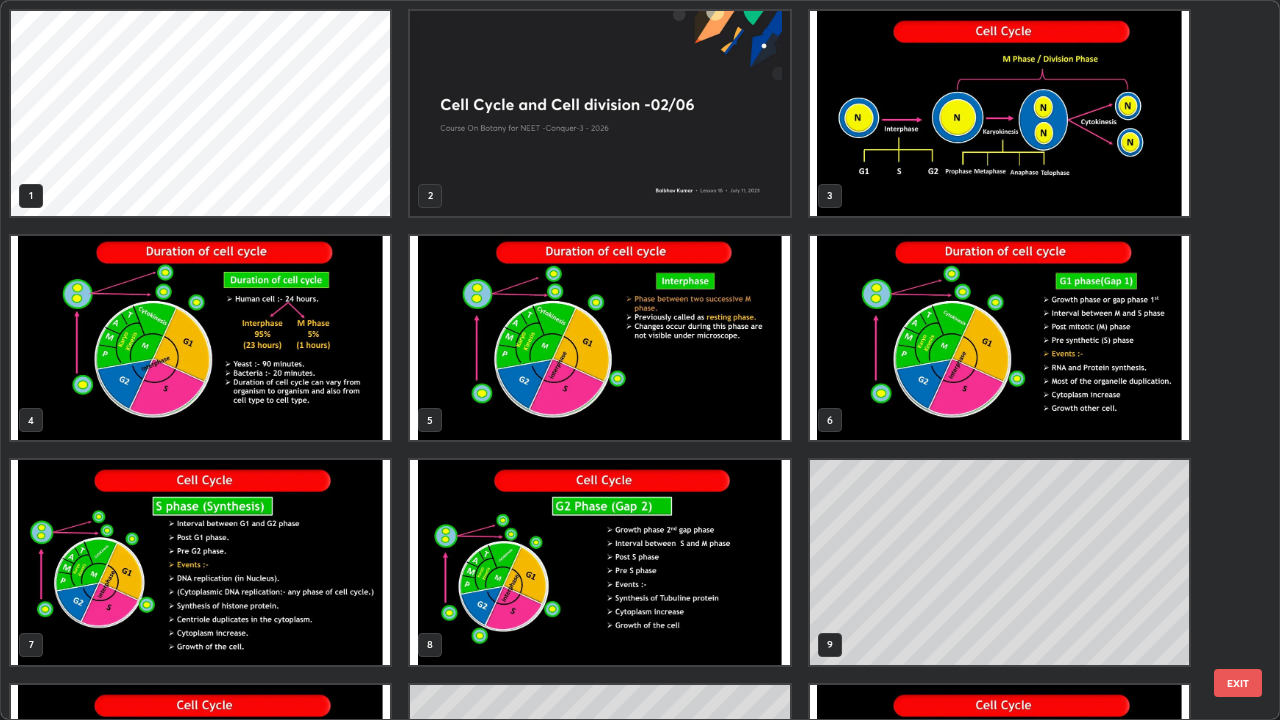 scroll, scrollTop: 405, scrollLeft: 0, axis: vertical 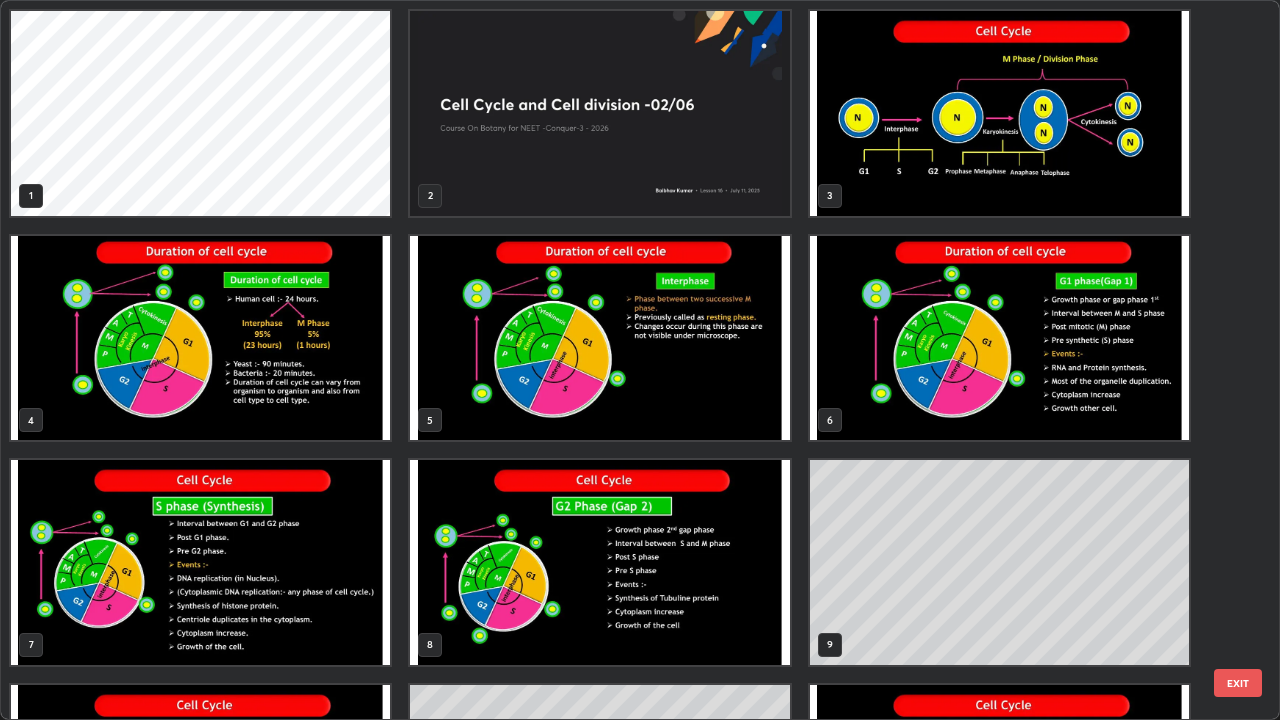 click at bounding box center (999, 113) 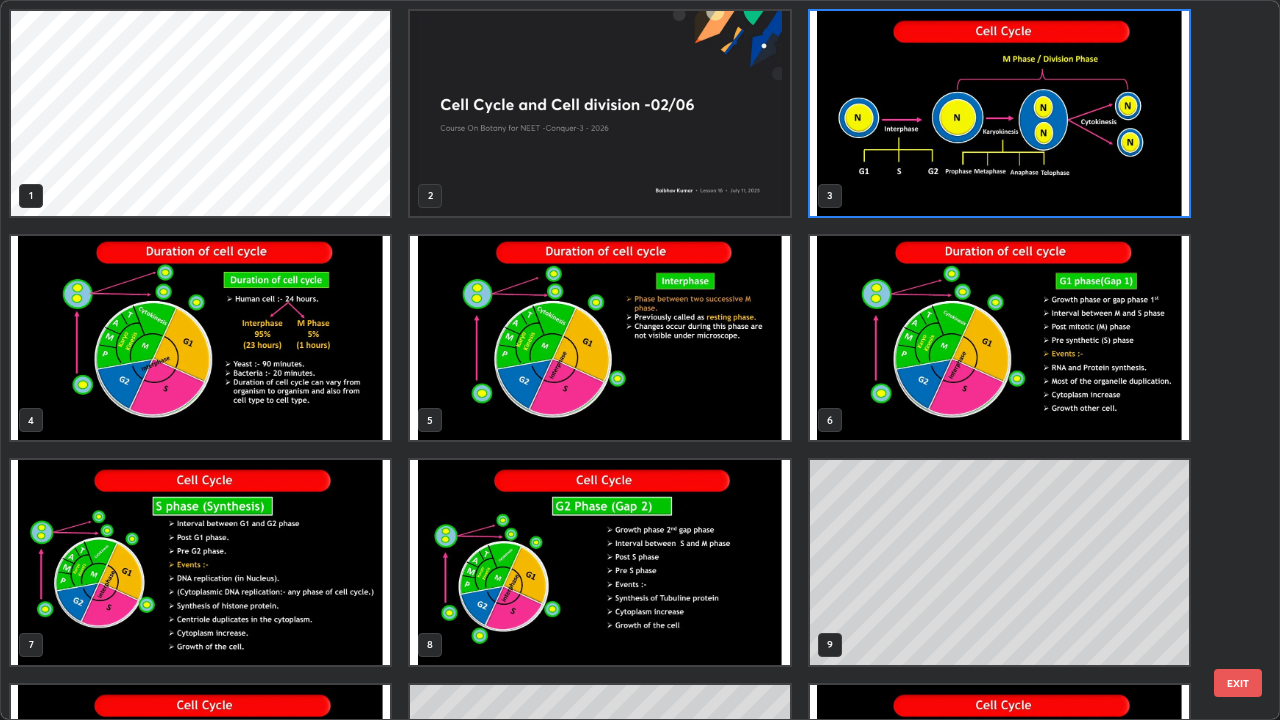 click at bounding box center (999, 113) 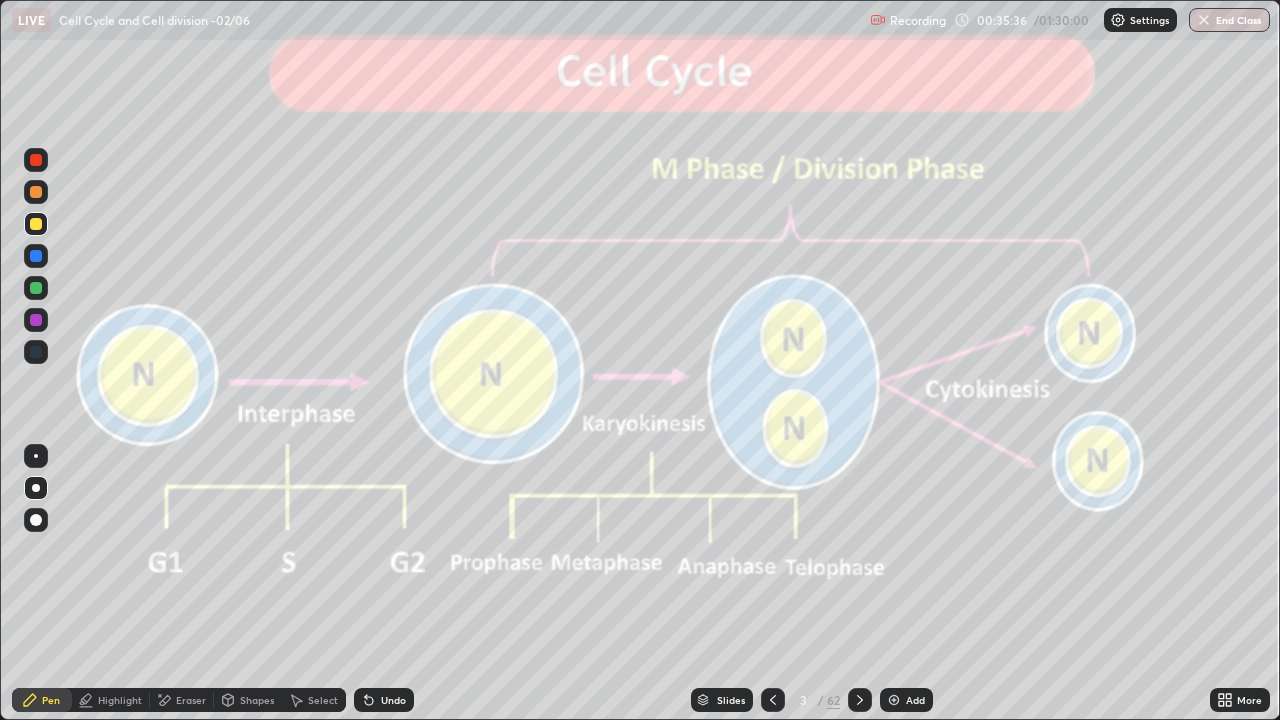 click at bounding box center (999, 113) 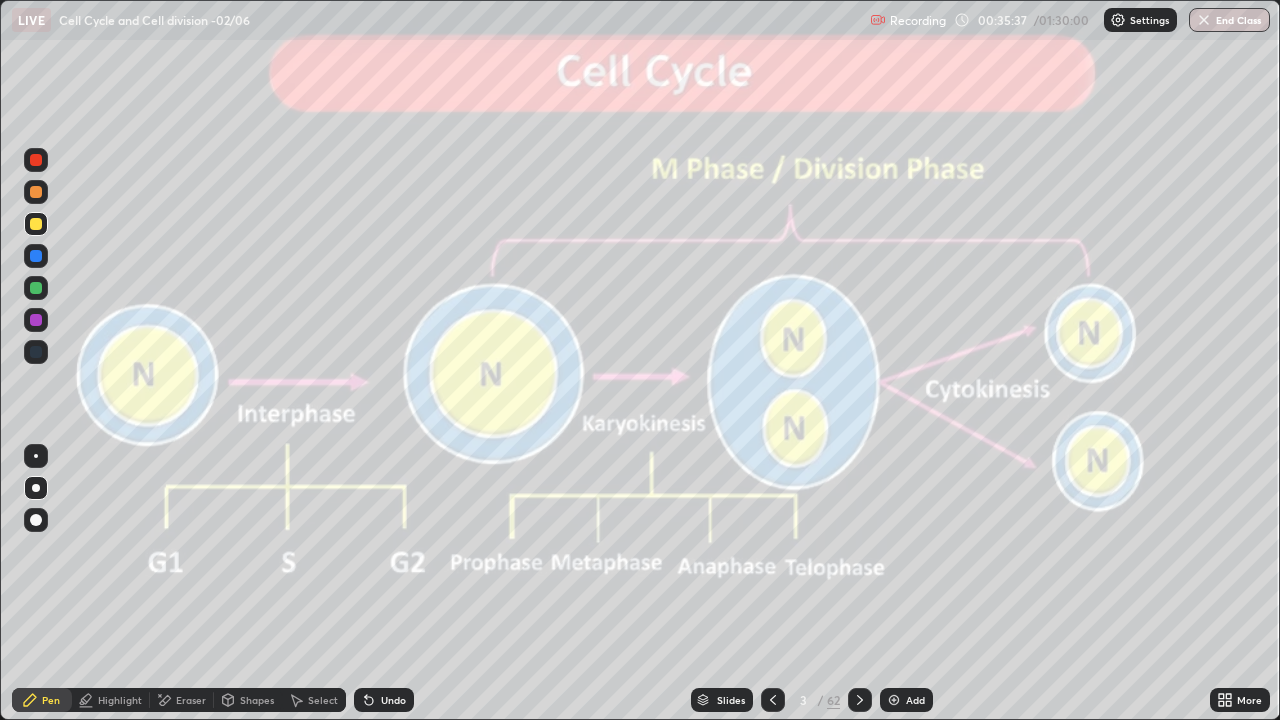 click 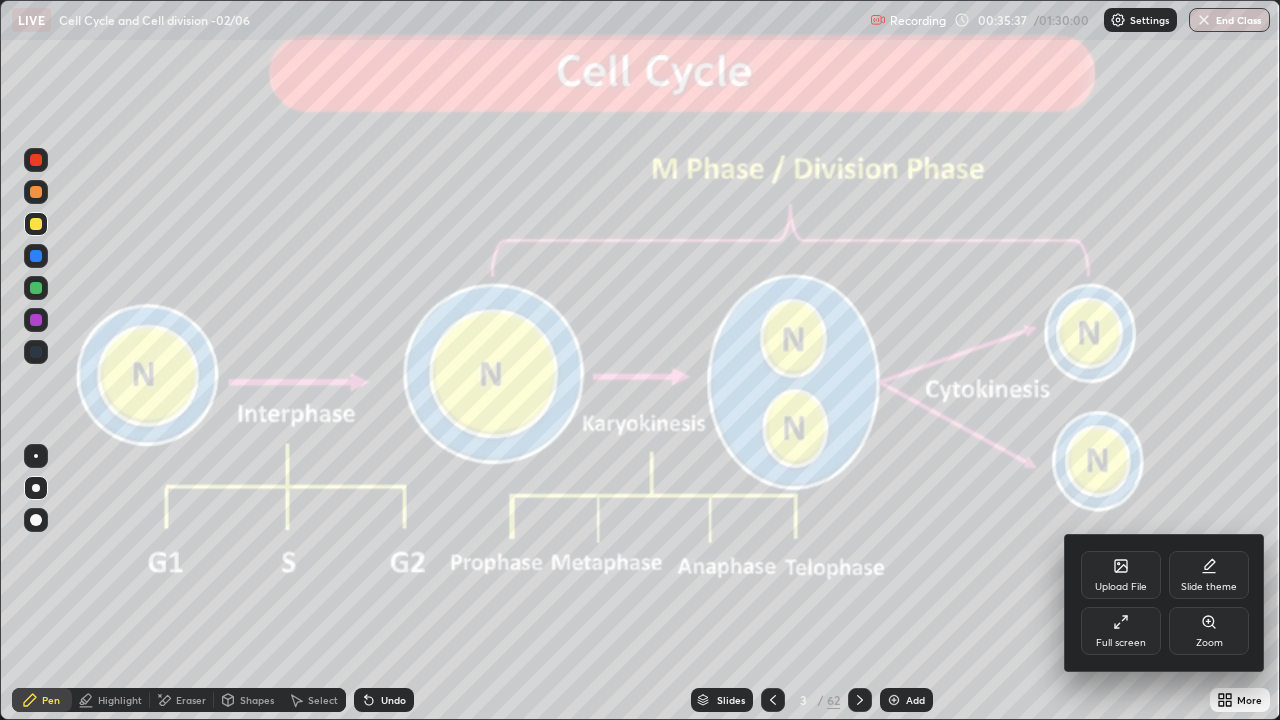 click on "Upload File" at bounding box center (1121, 575) 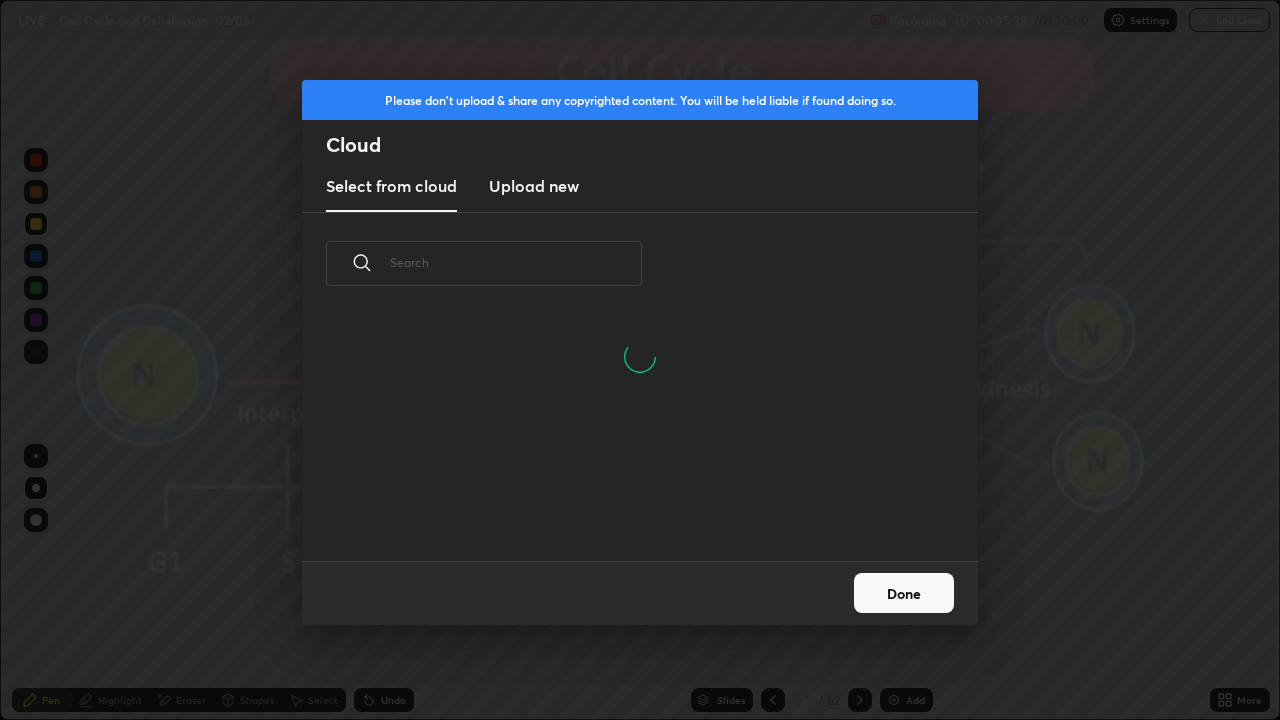 scroll, scrollTop: 7, scrollLeft: 11, axis: both 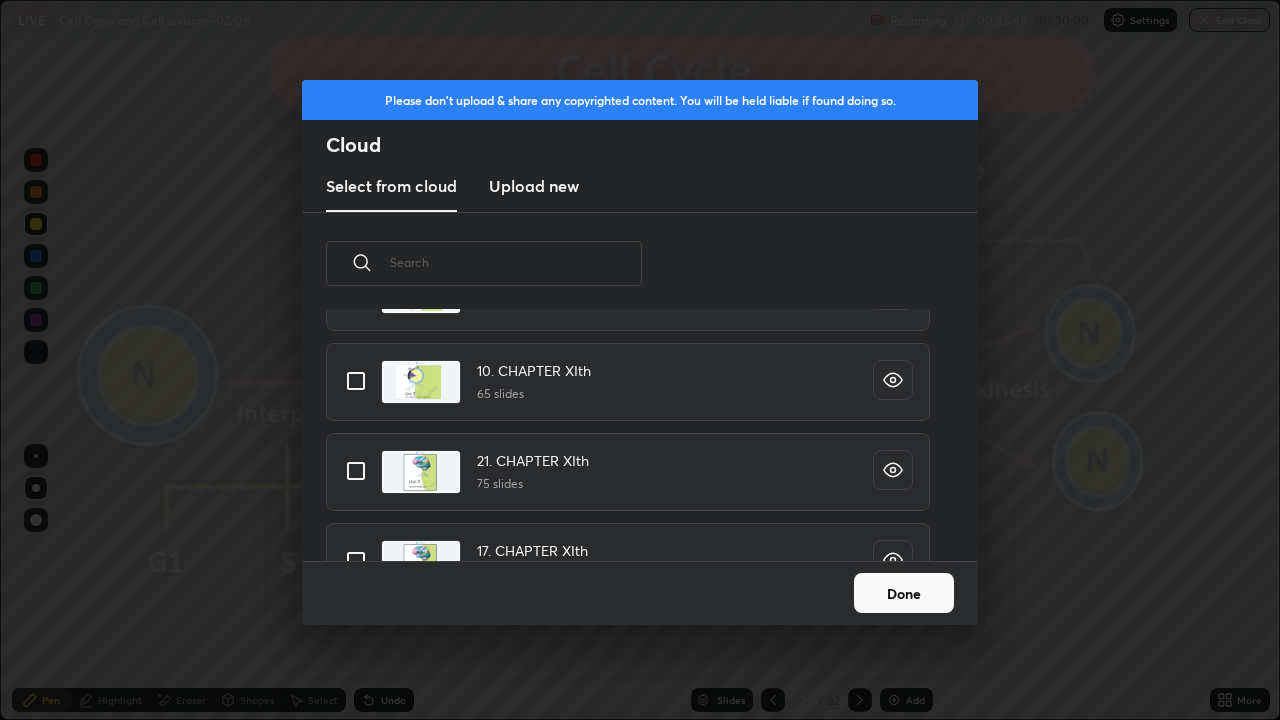 click at bounding box center (356, 381) 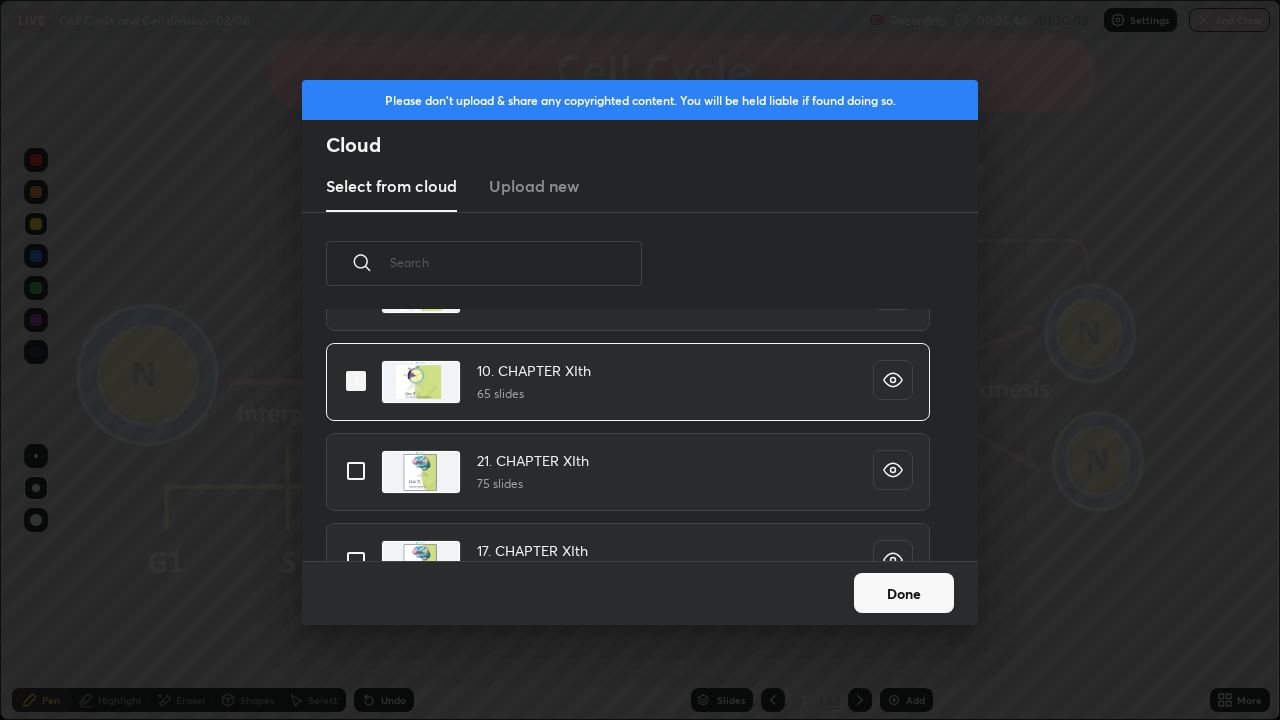 click on "Done" at bounding box center [904, 593] 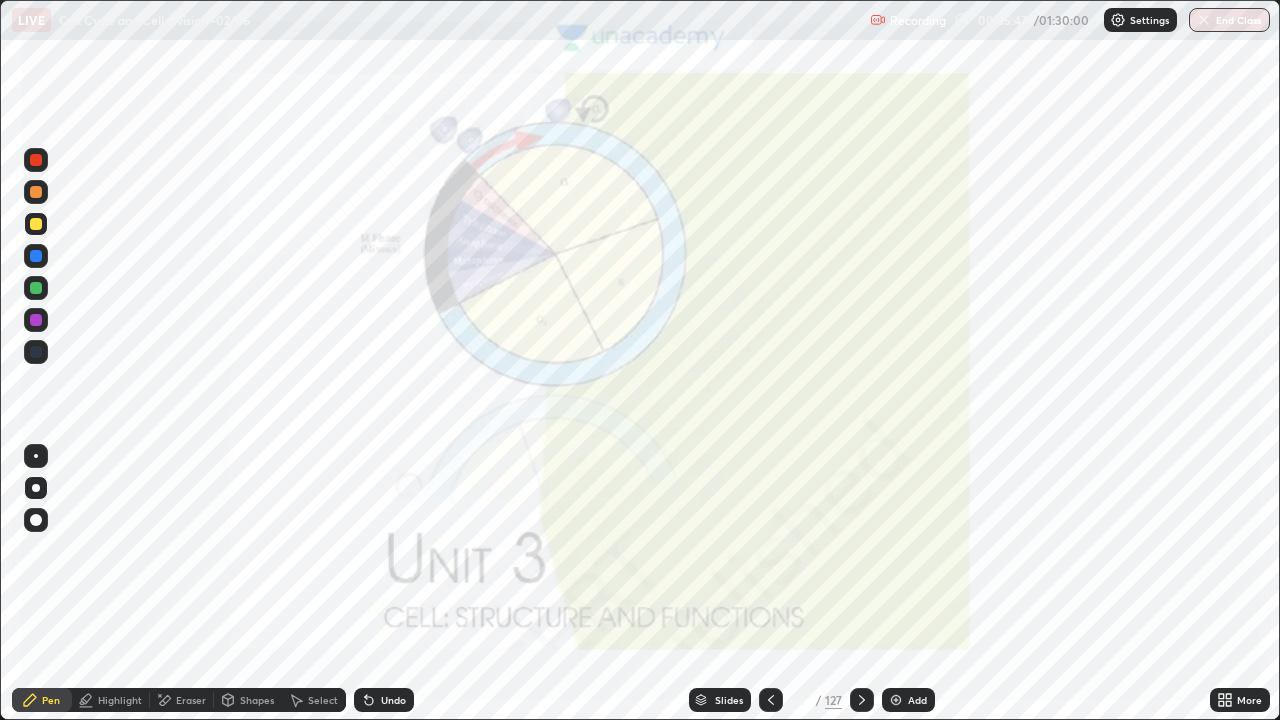 click 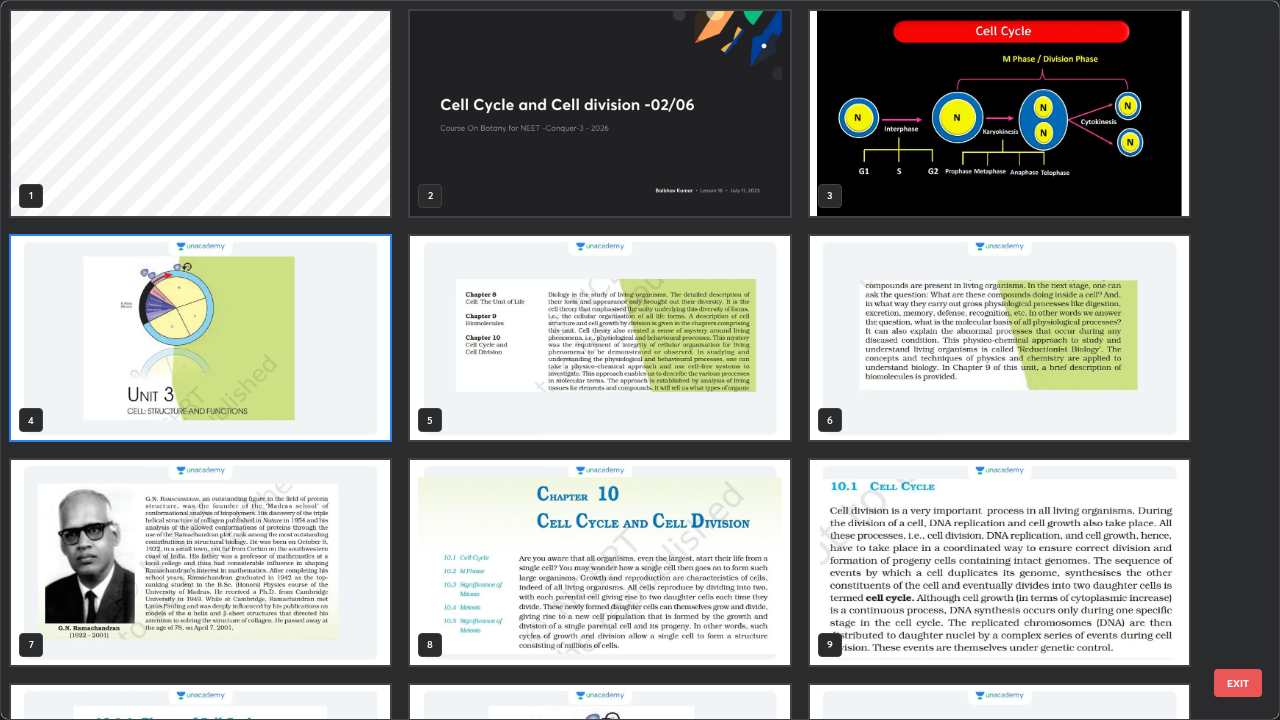 scroll, scrollTop: 7, scrollLeft: 11, axis: both 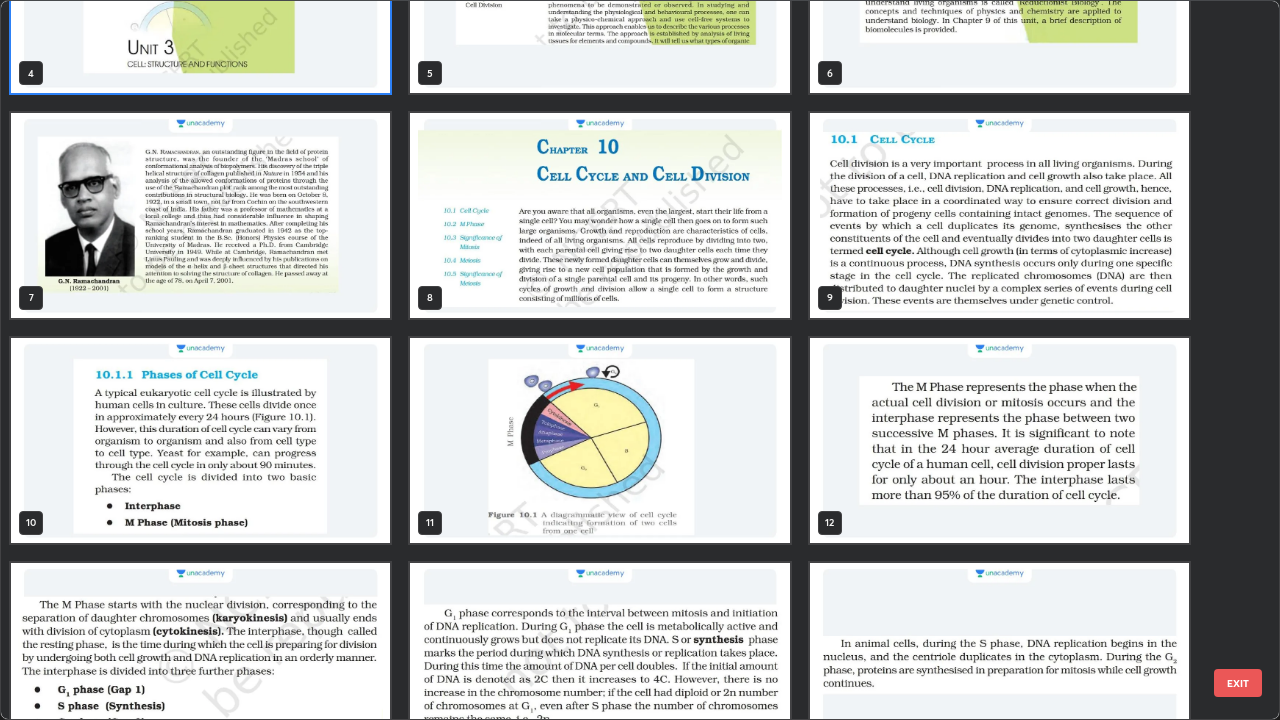 click at bounding box center (200, 440) 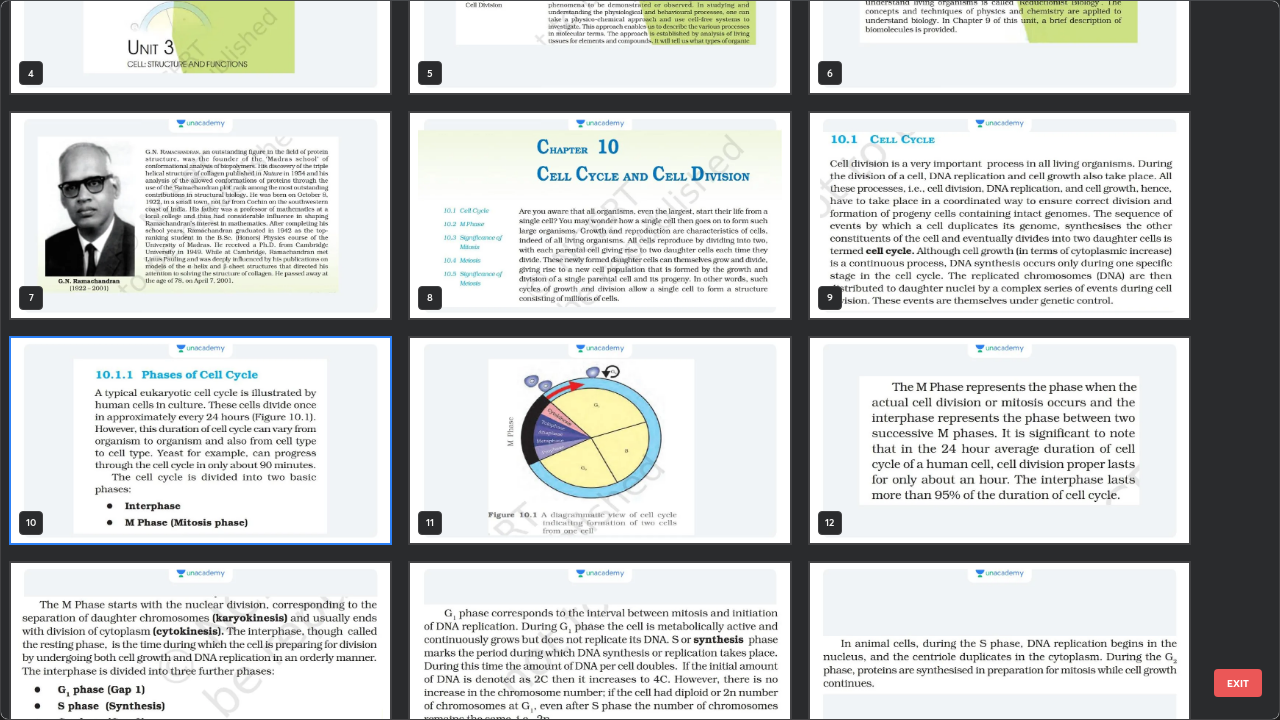 click at bounding box center [200, 440] 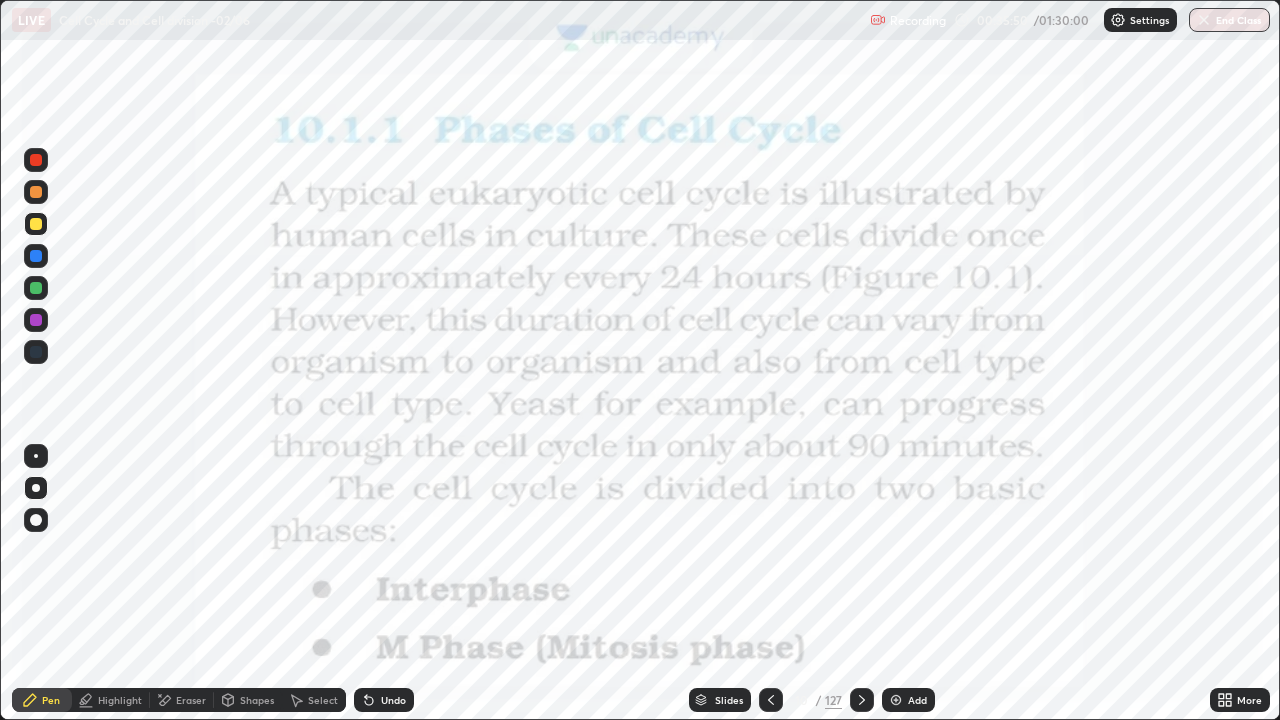 click at bounding box center (200, 440) 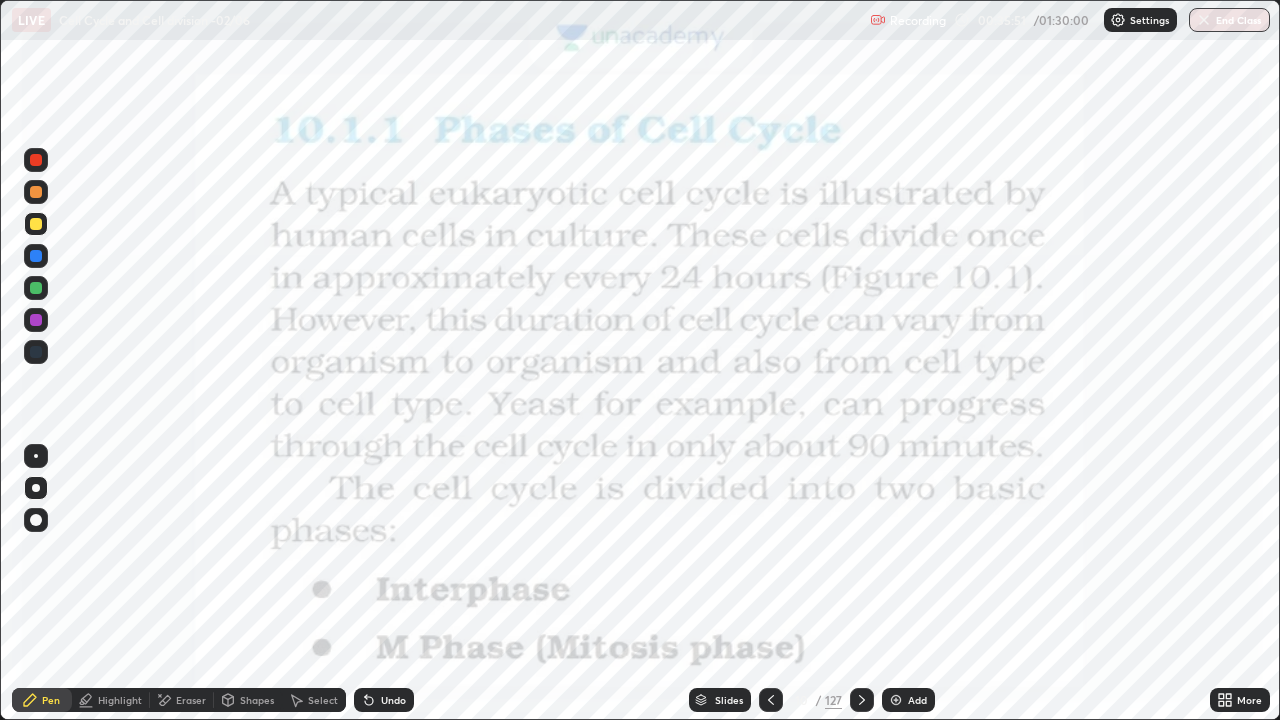 click at bounding box center [36, 160] 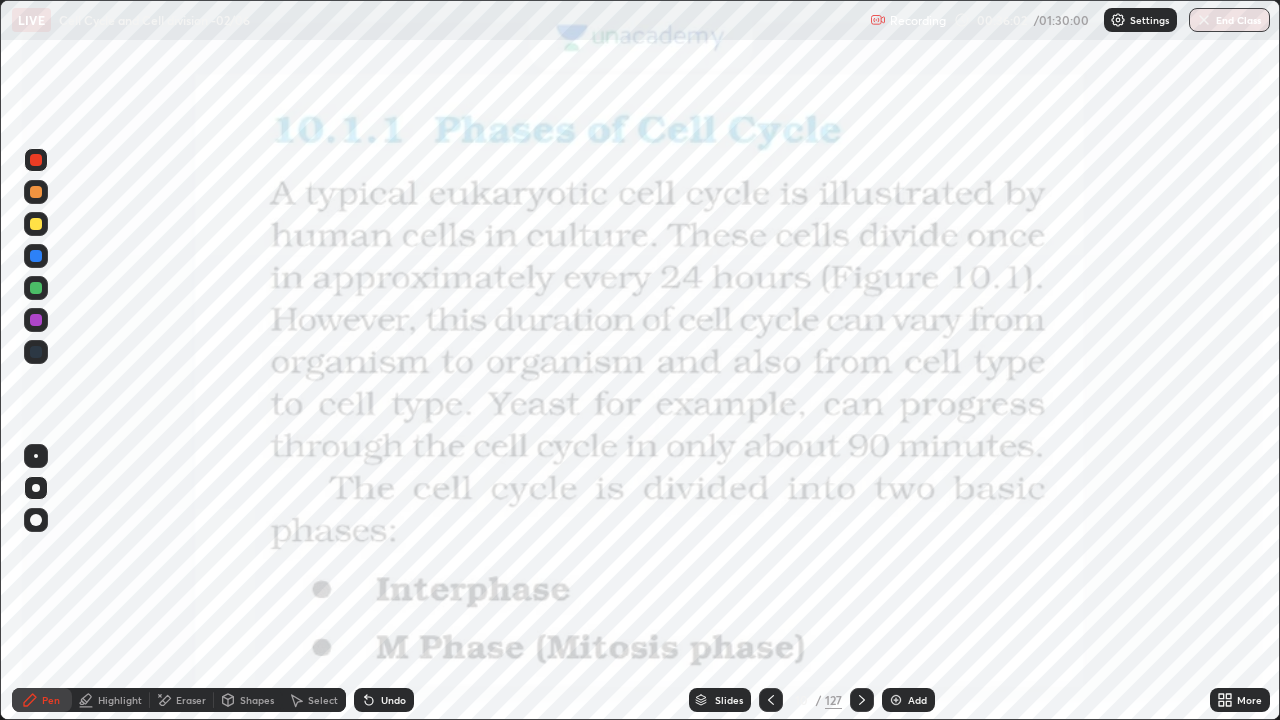 click at bounding box center (36, 160) 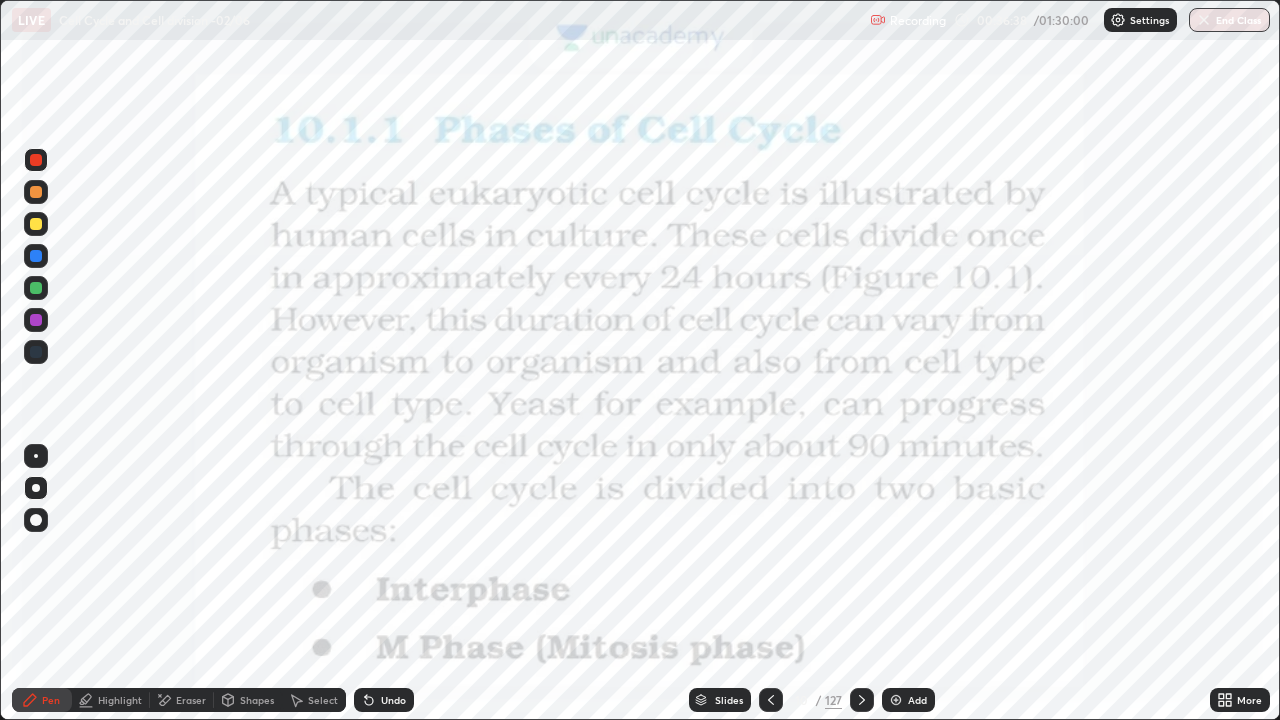 click 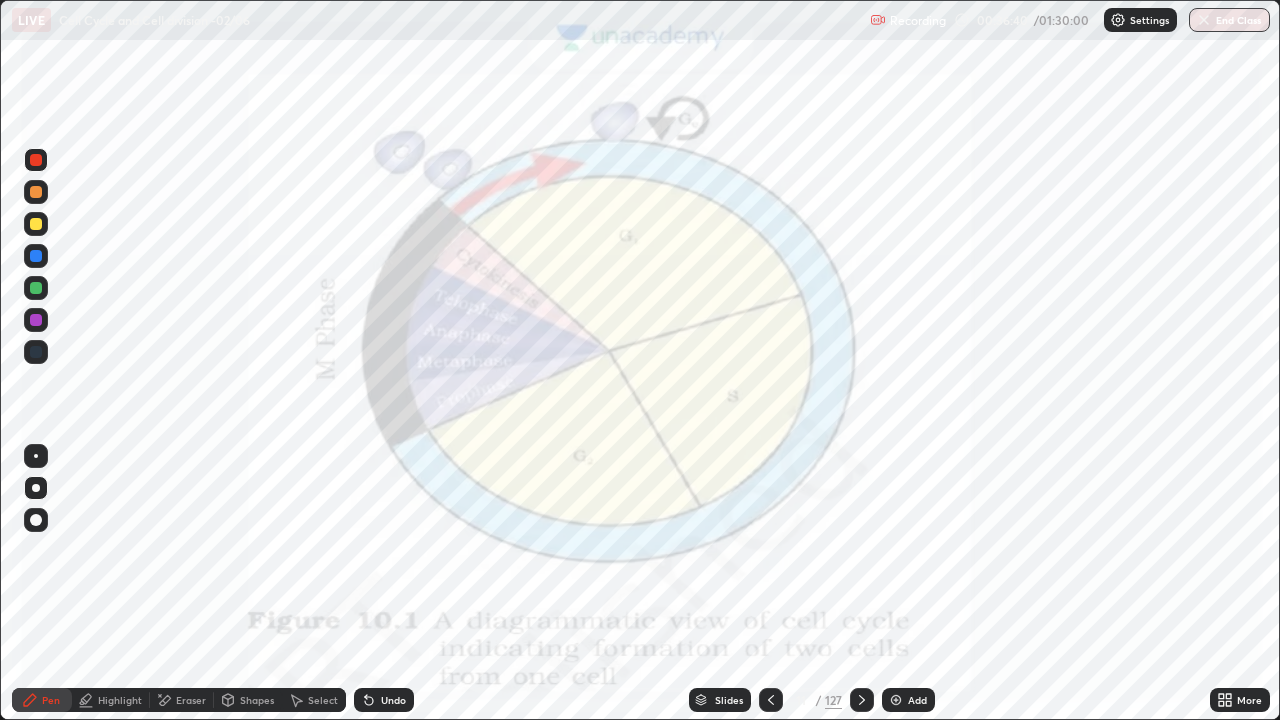 click 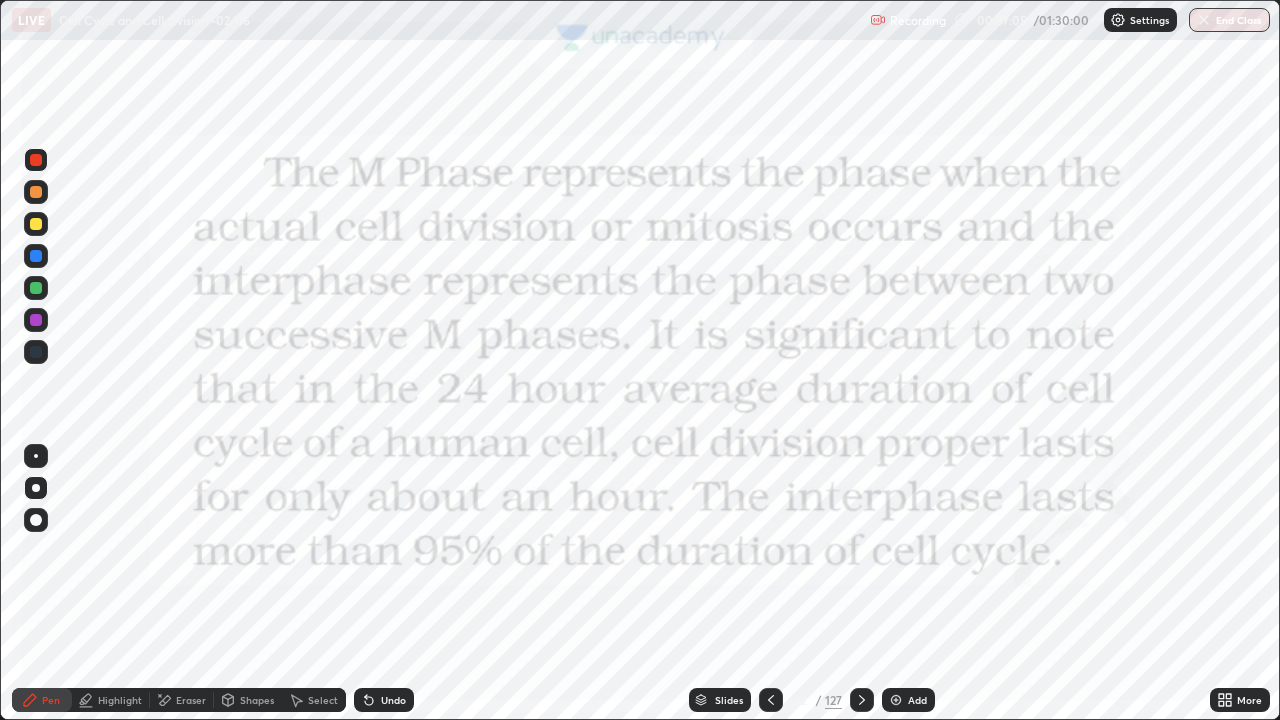 click at bounding box center [36, 352] 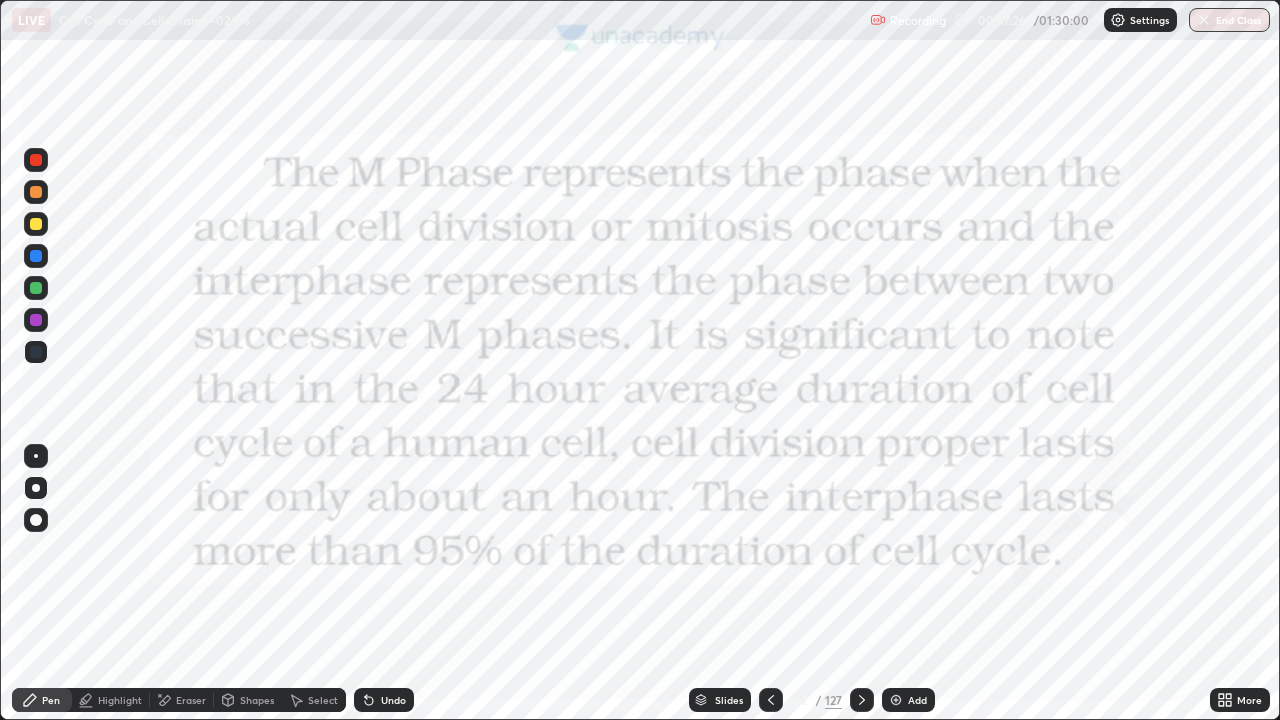 click at bounding box center [36, 488] 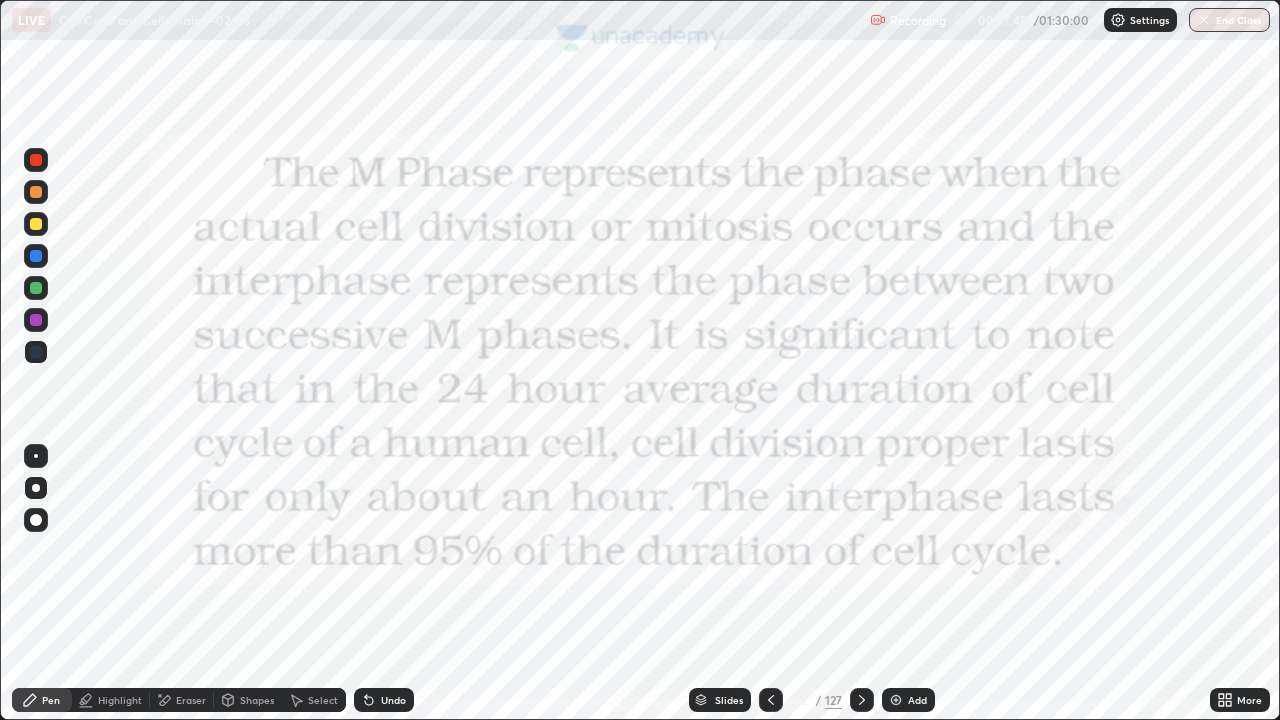 click on "Add" at bounding box center (908, 700) 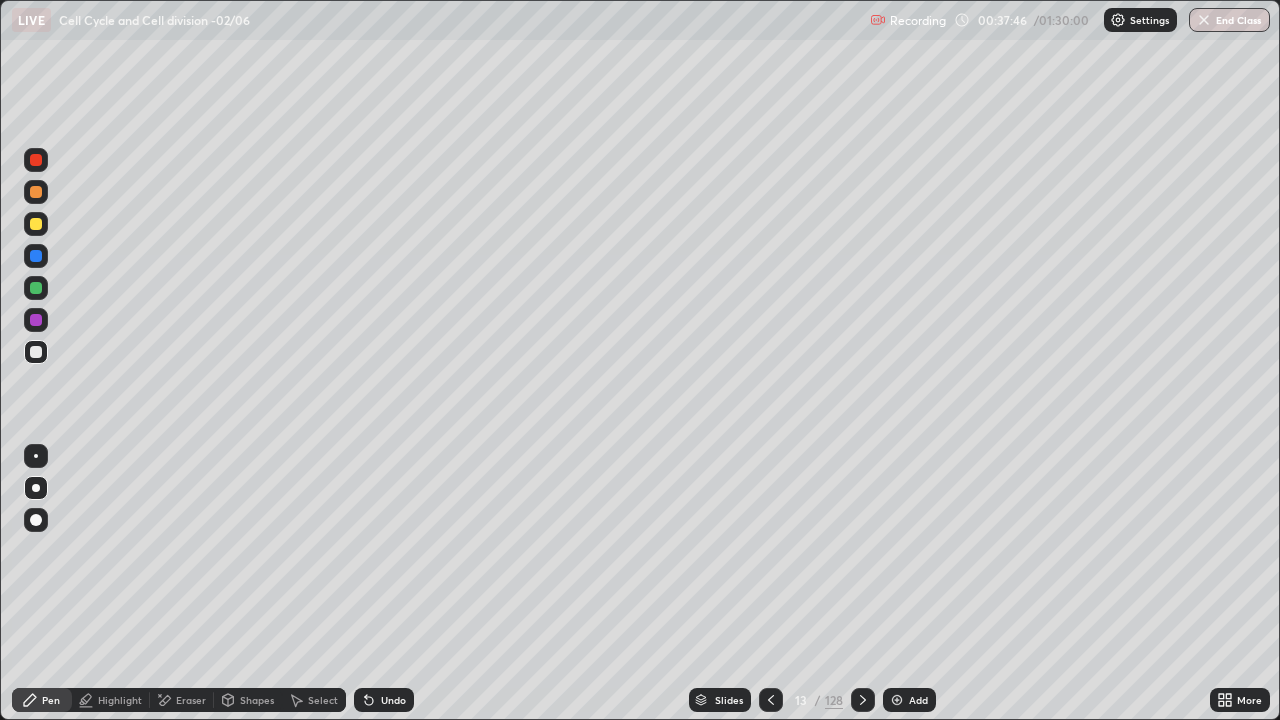 click at bounding box center (36, 224) 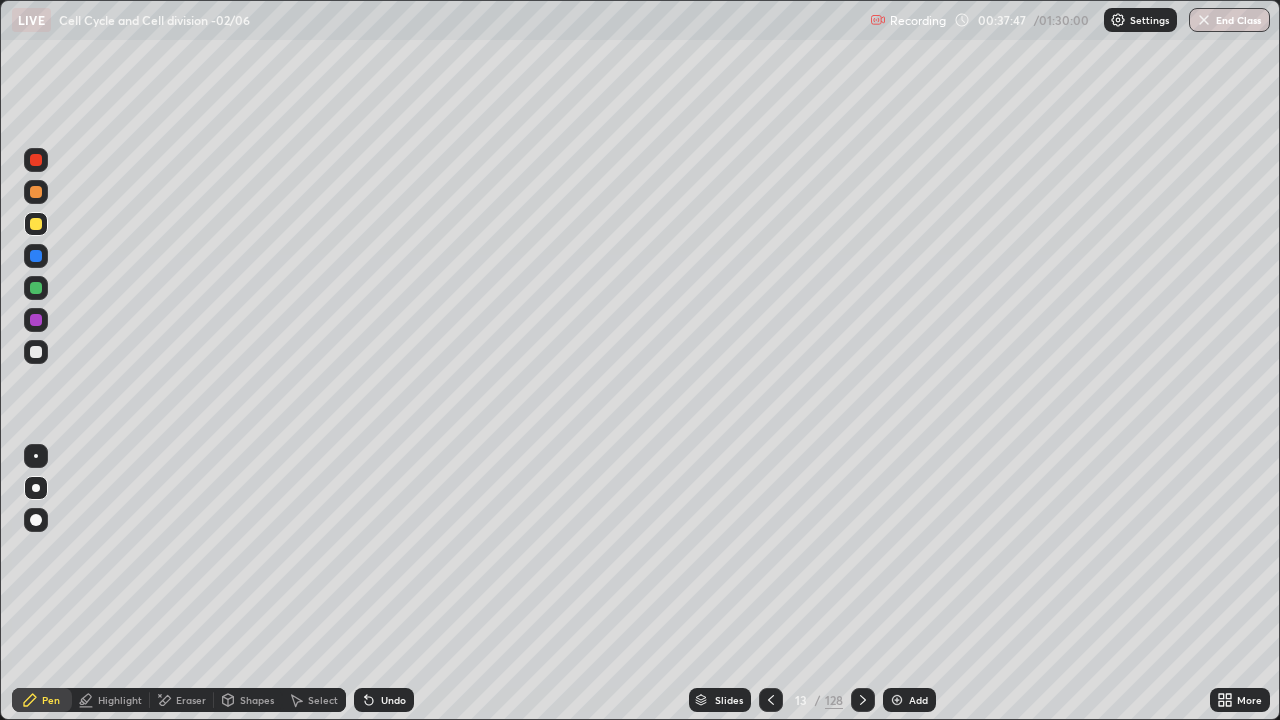 click at bounding box center [36, 488] 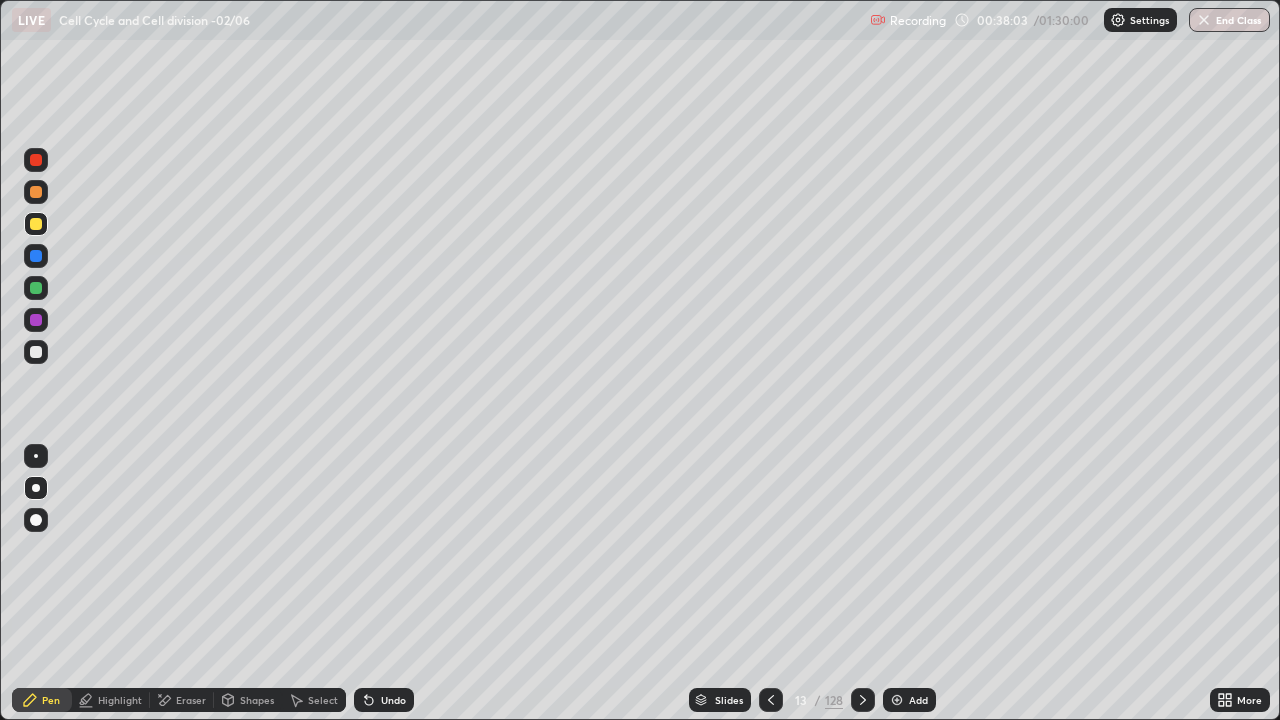 click at bounding box center (36, 352) 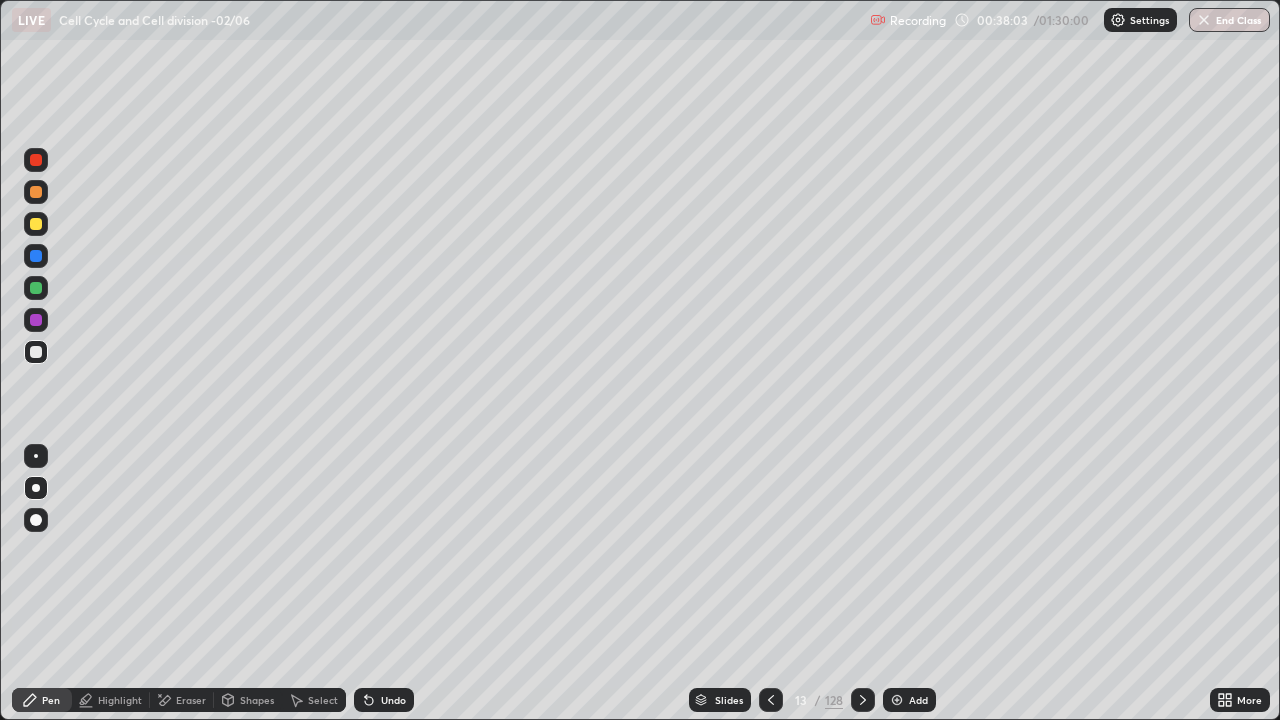 click at bounding box center [36, 488] 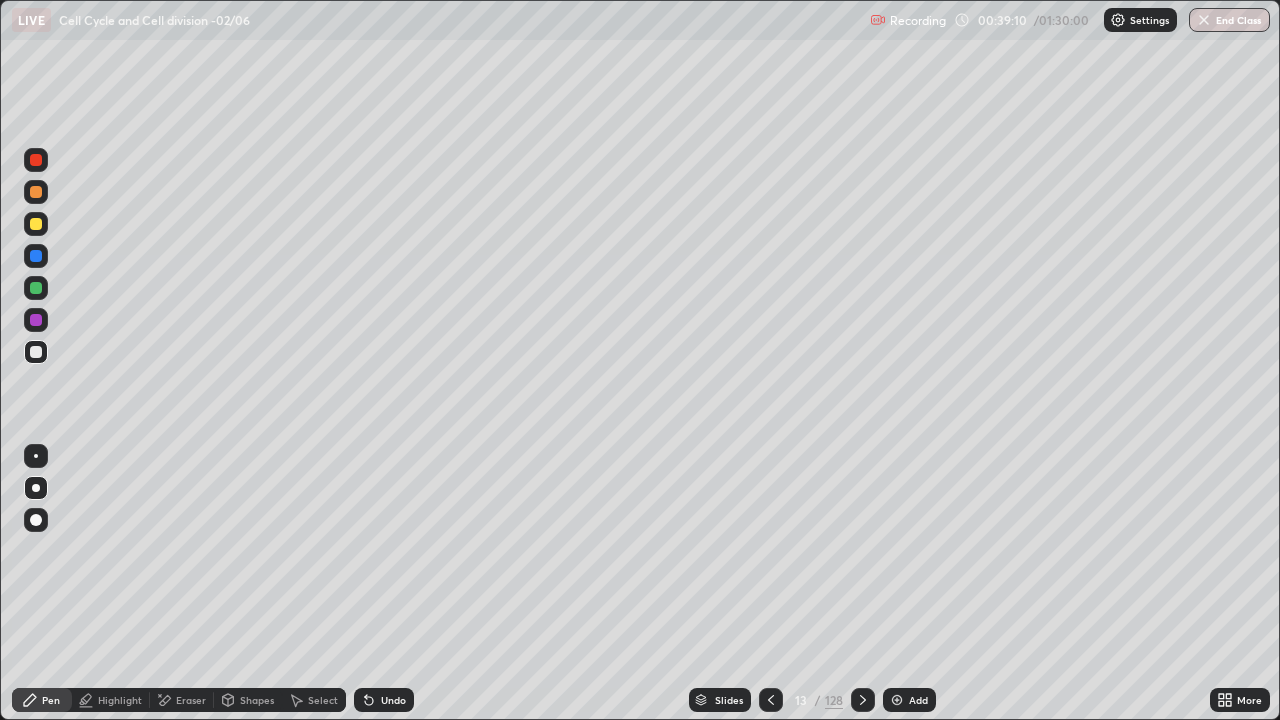 click on "Eraser" at bounding box center [191, 700] 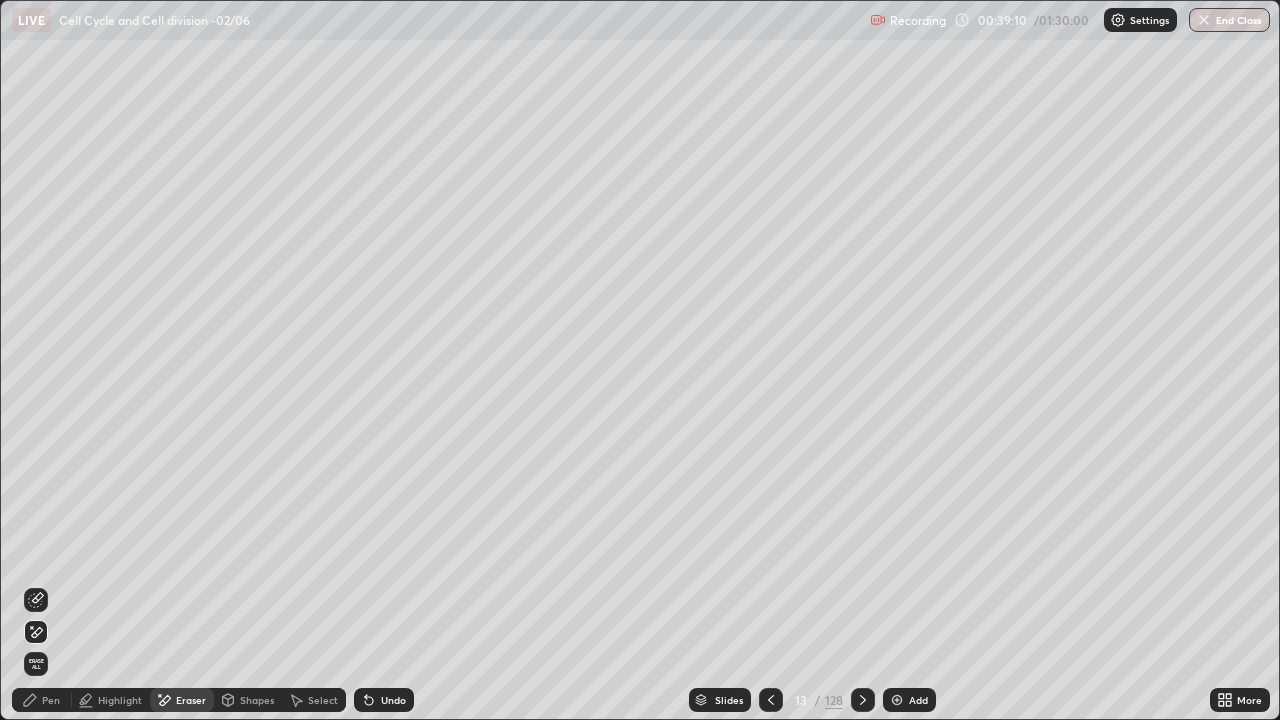 click 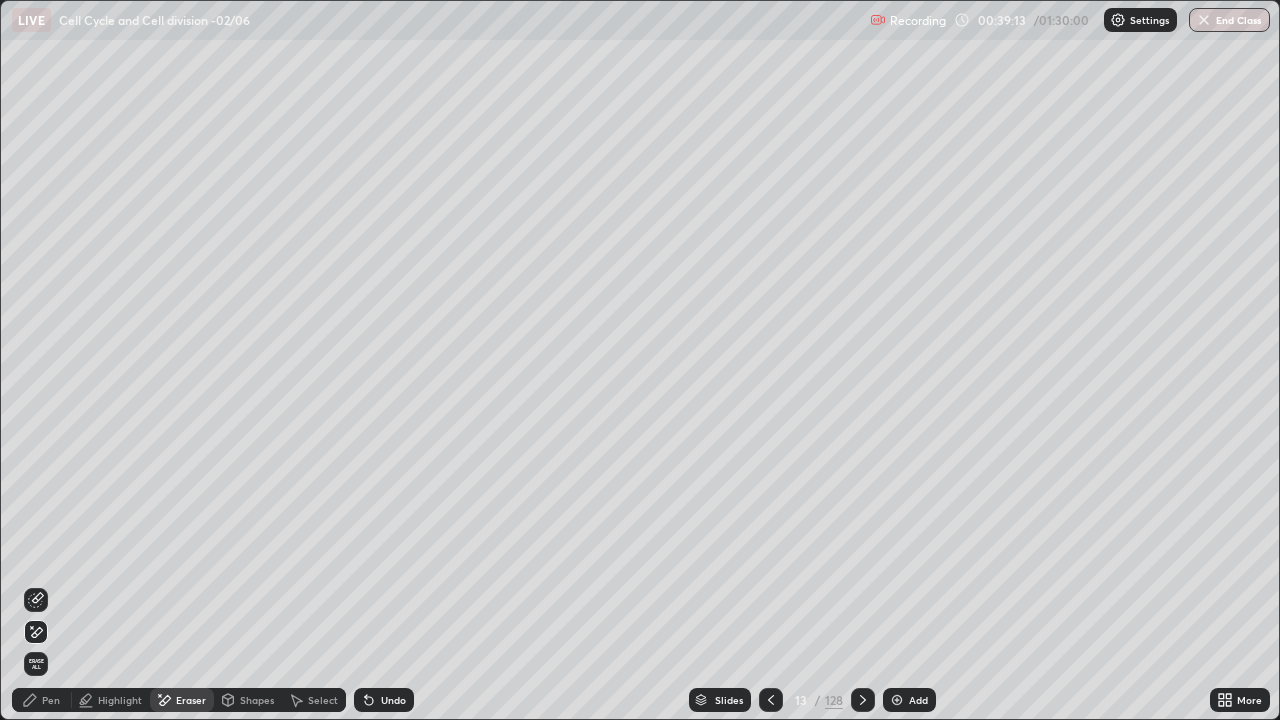 click on "Pen" at bounding box center (42, 700) 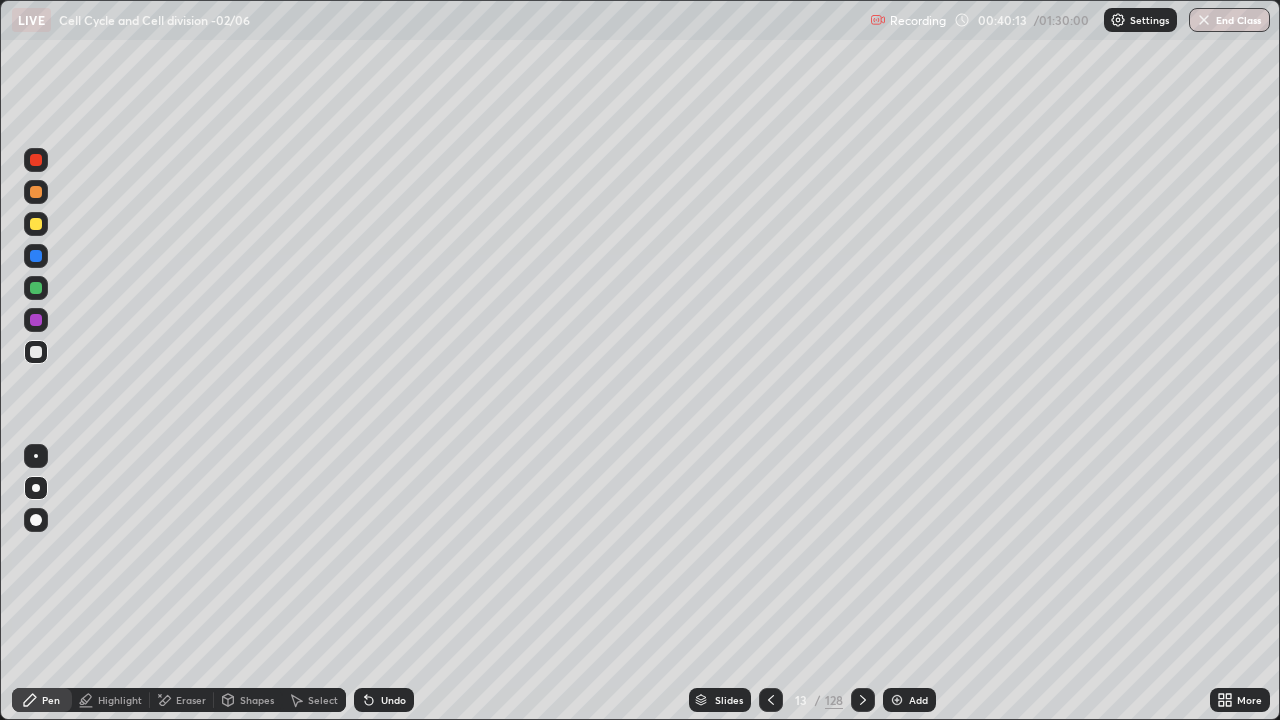 click on "Eraser" at bounding box center [191, 700] 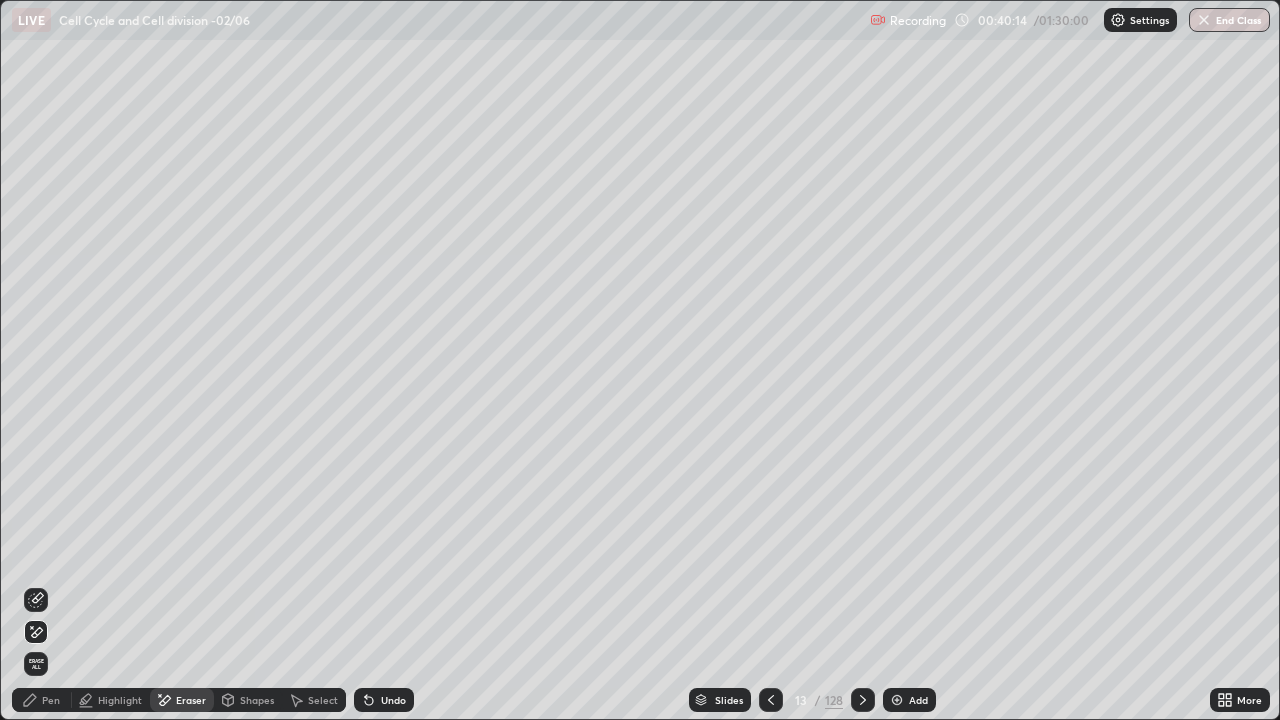 click 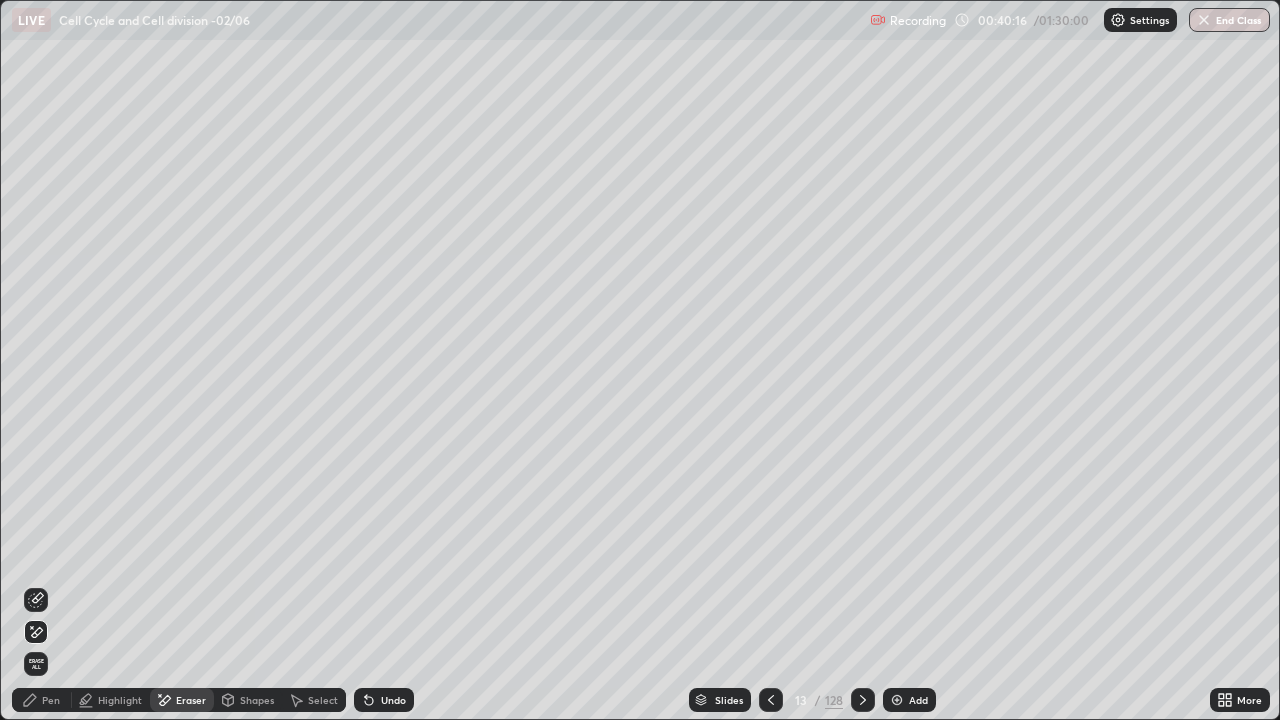 click on "Pen" at bounding box center [51, 700] 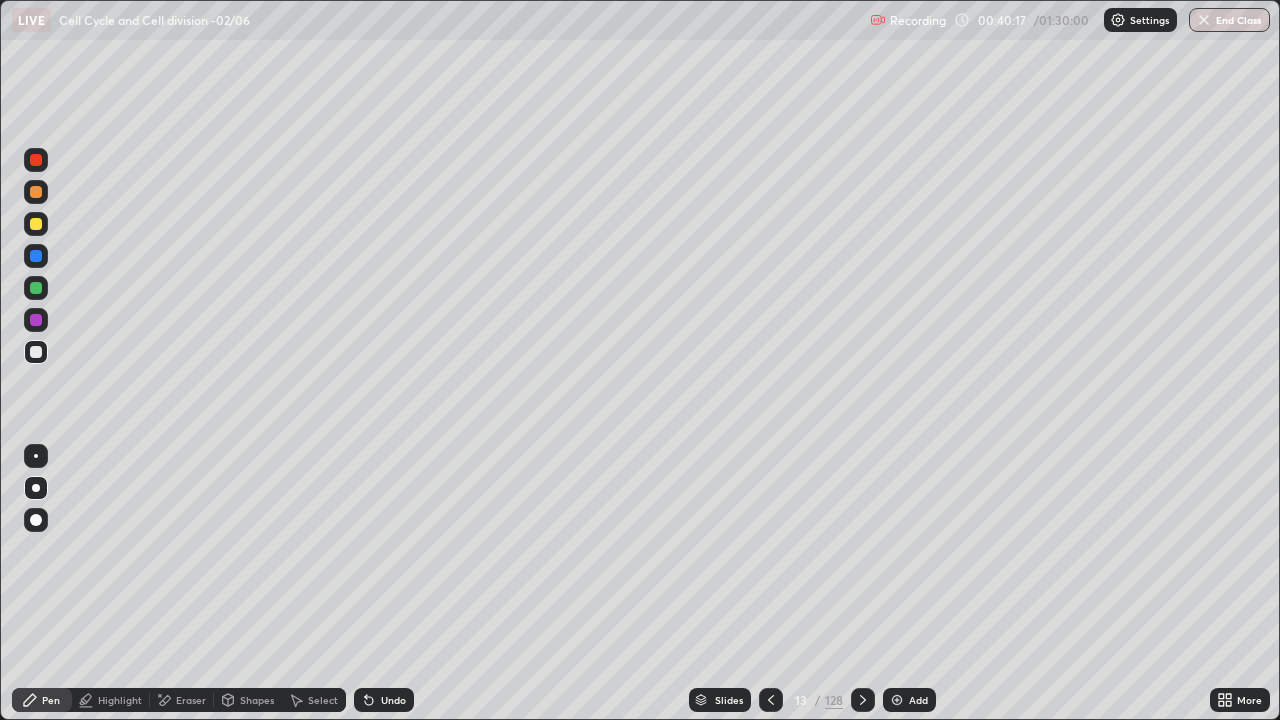 click on "Pen" at bounding box center (51, 700) 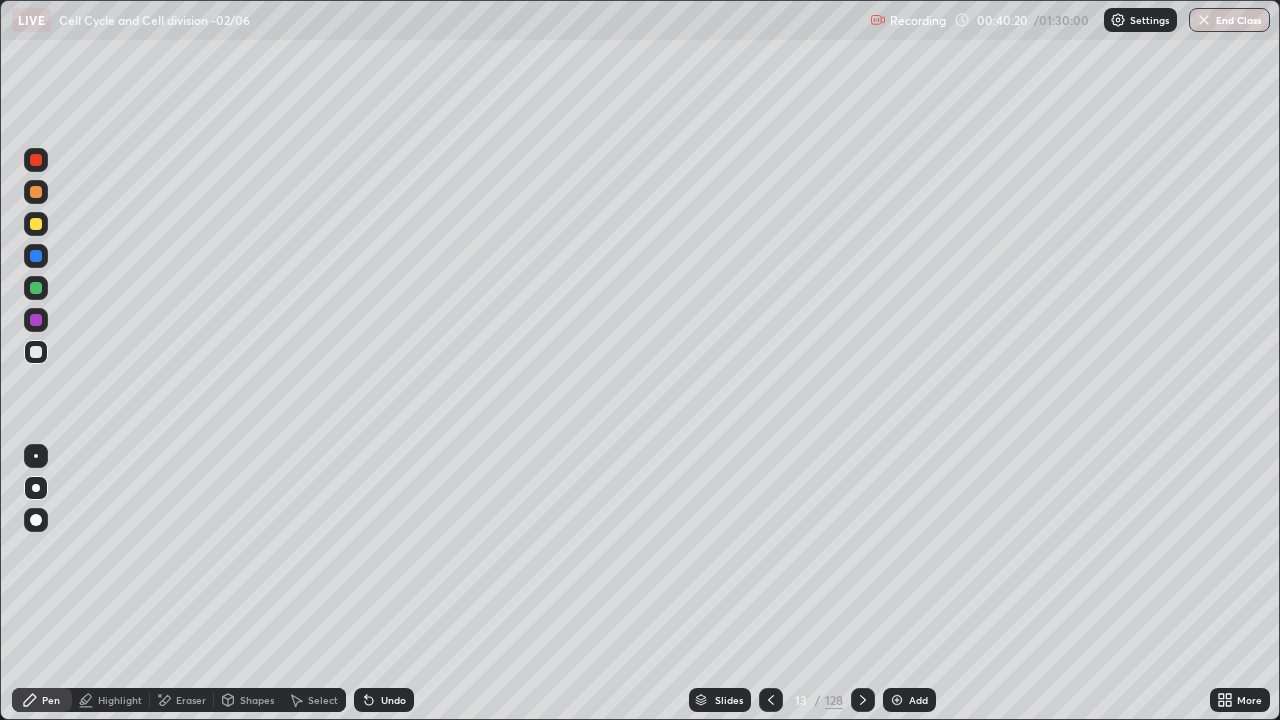 click 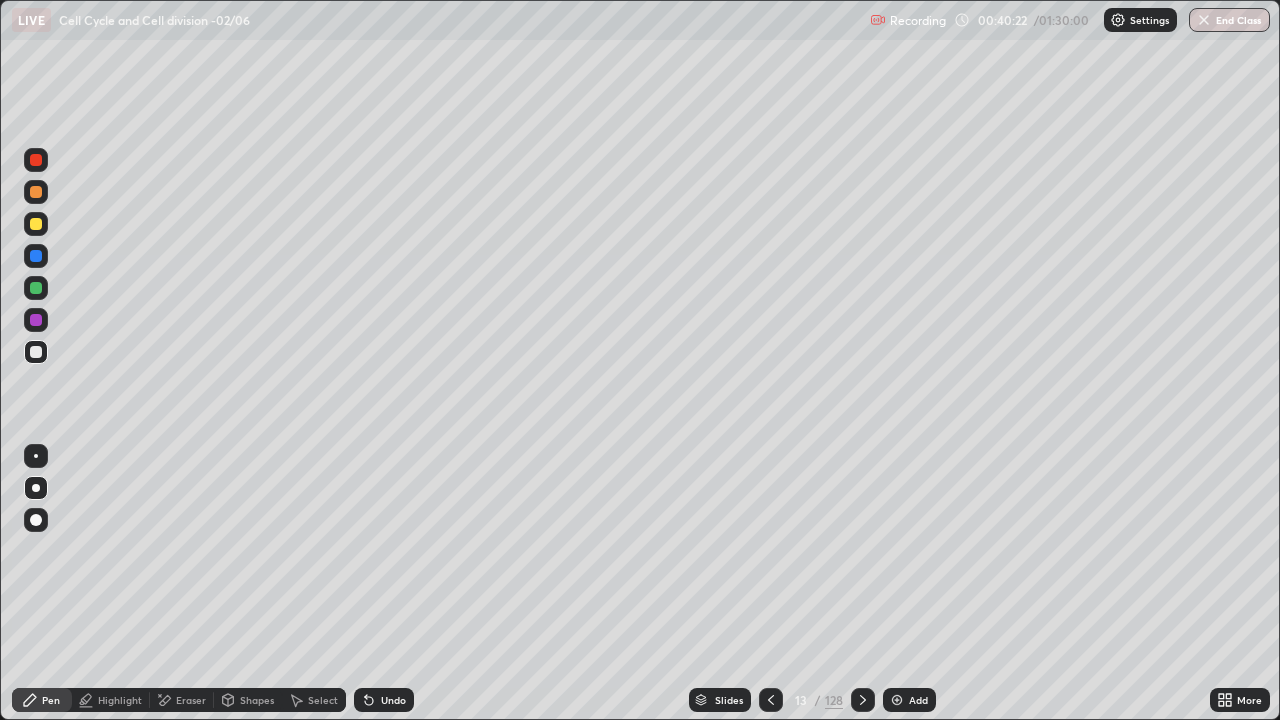 click 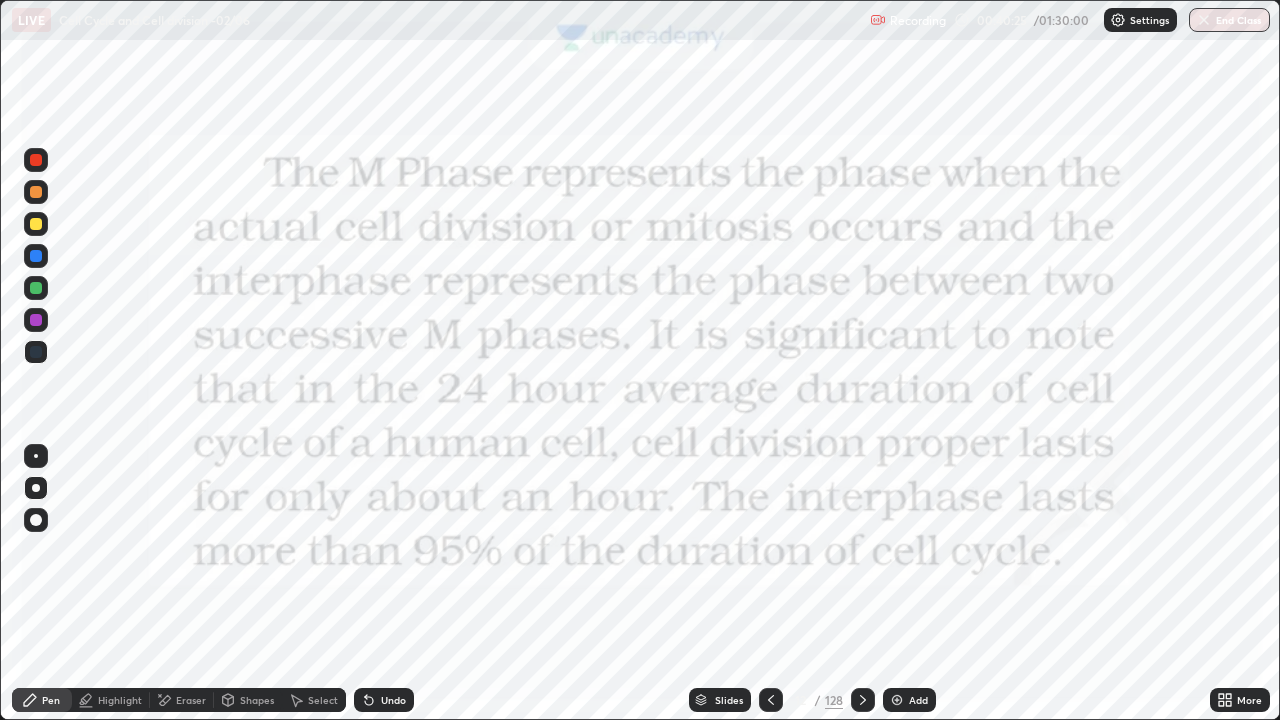click 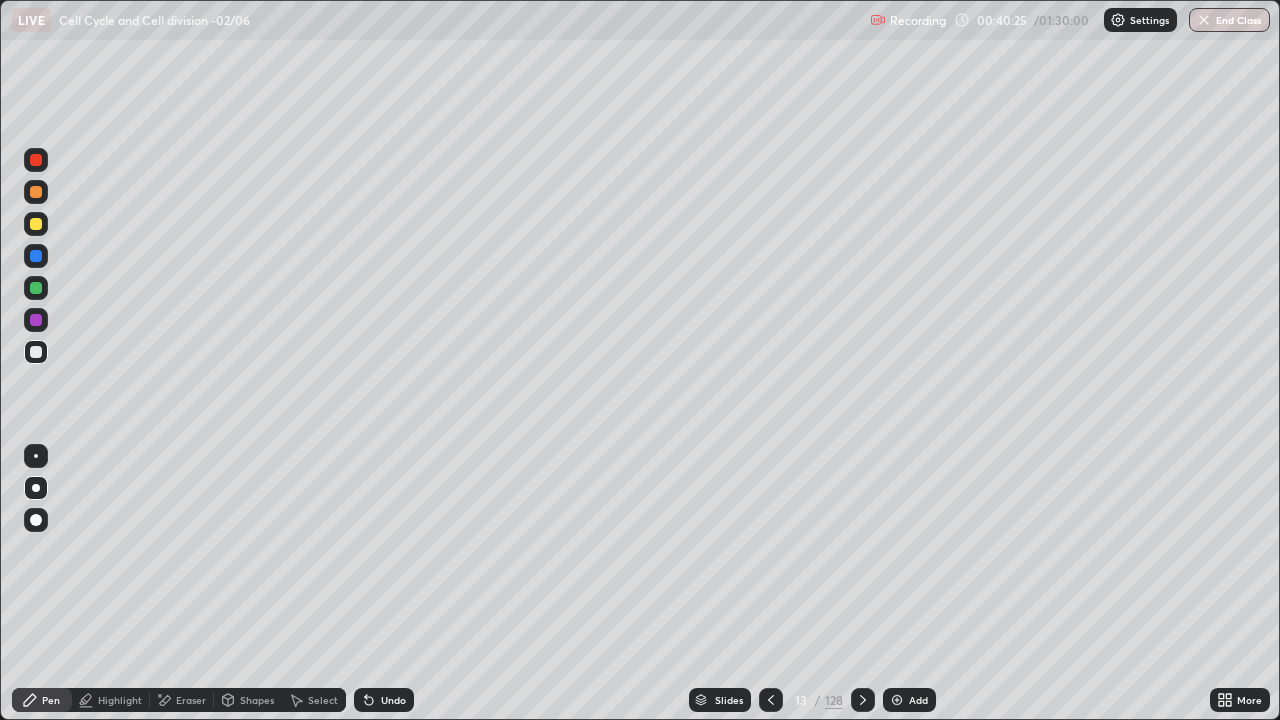 click 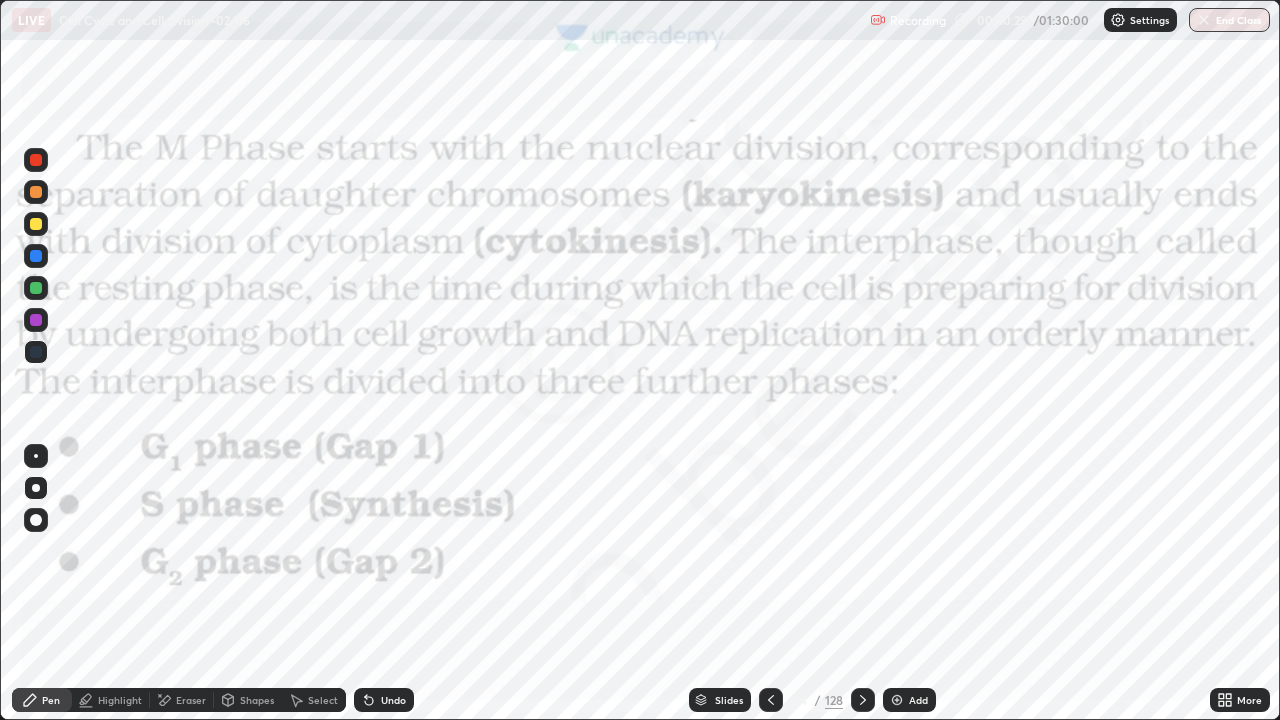 click at bounding box center (36, 160) 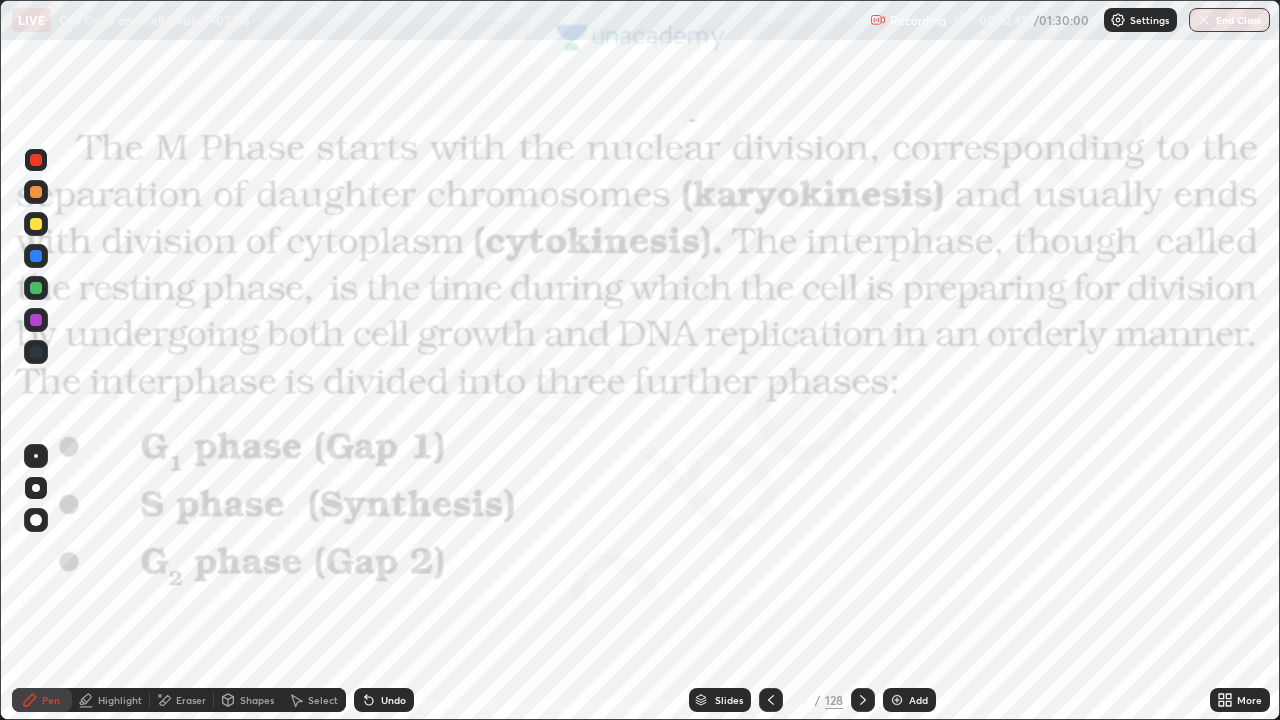 click 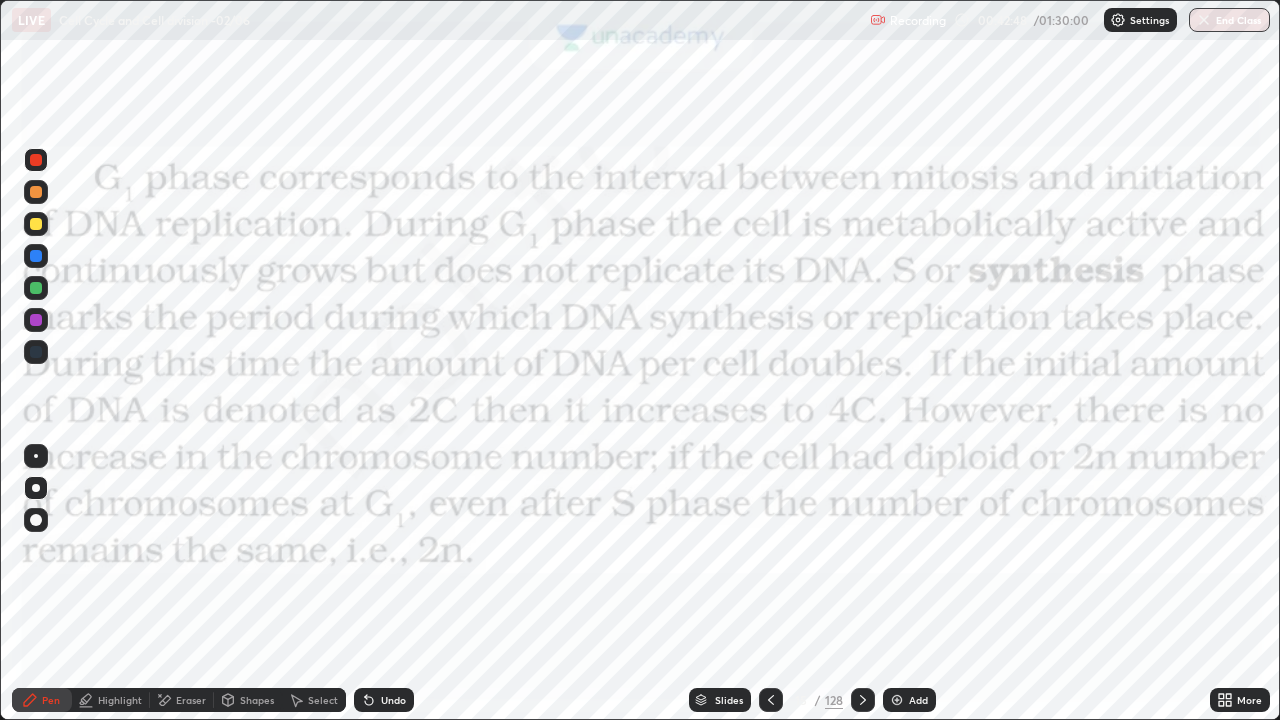 click at bounding box center (36, 160) 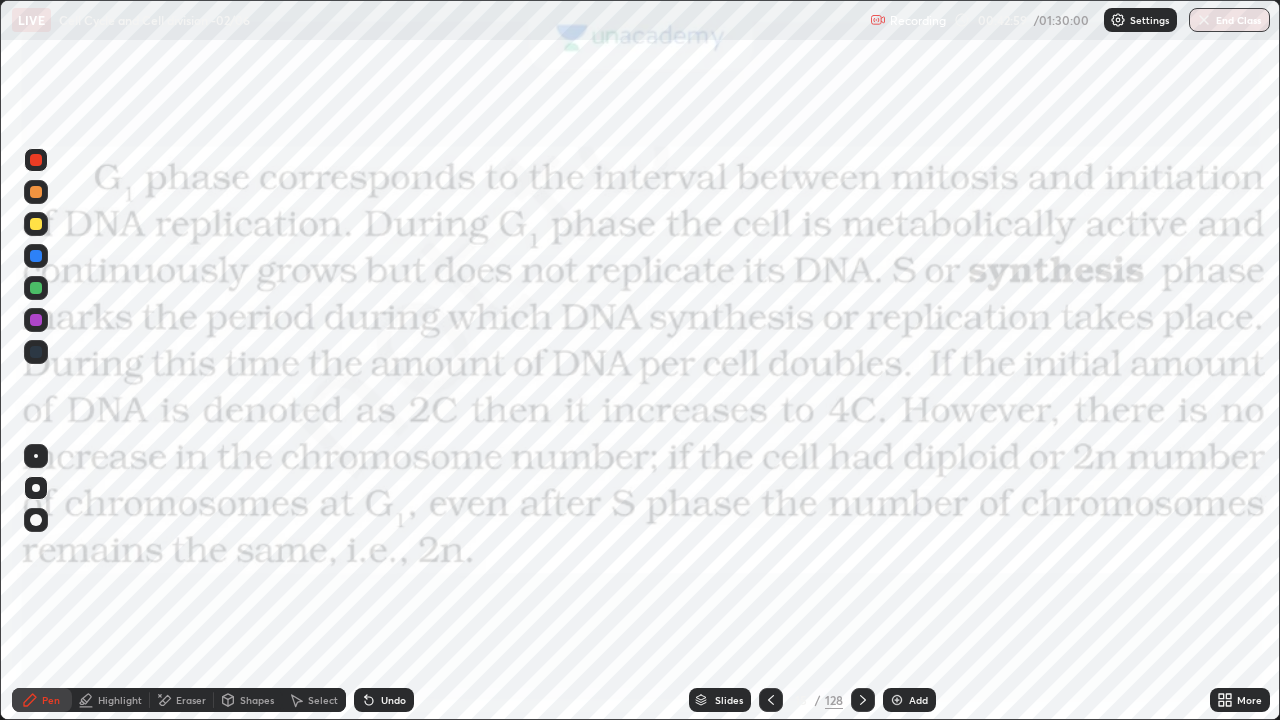 click at bounding box center [36, 352] 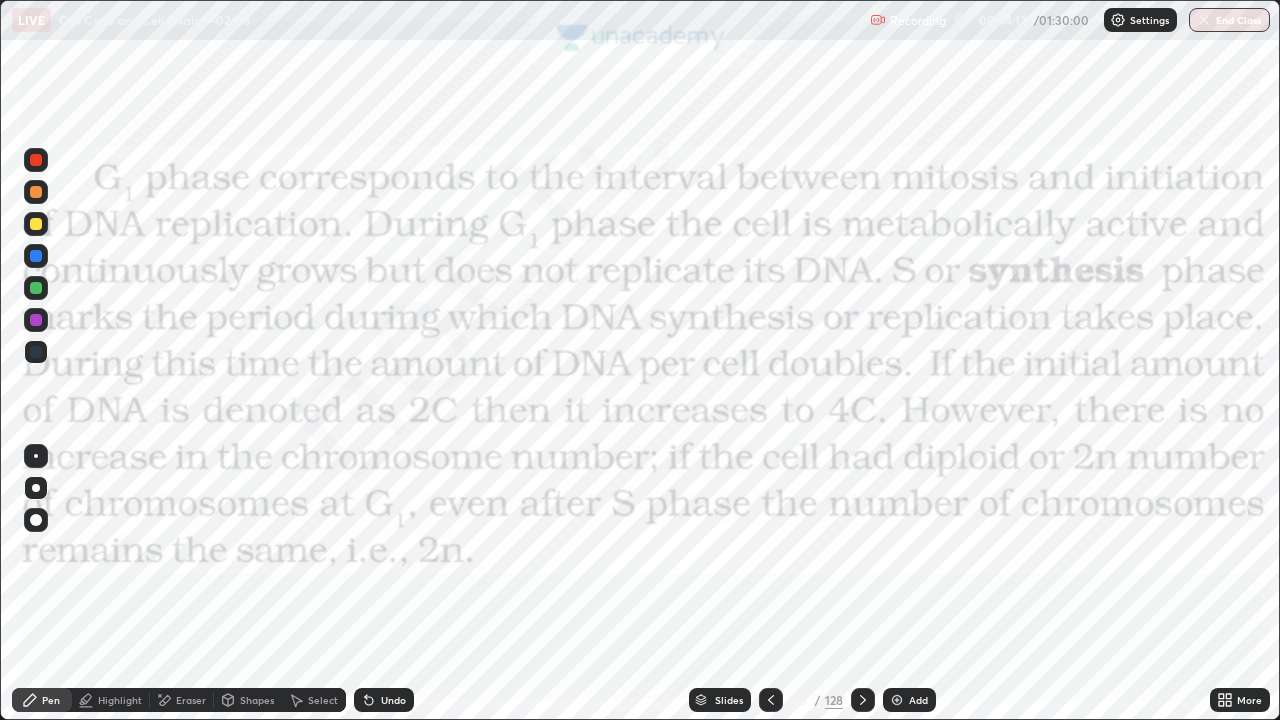 click on "Add" at bounding box center (909, 700) 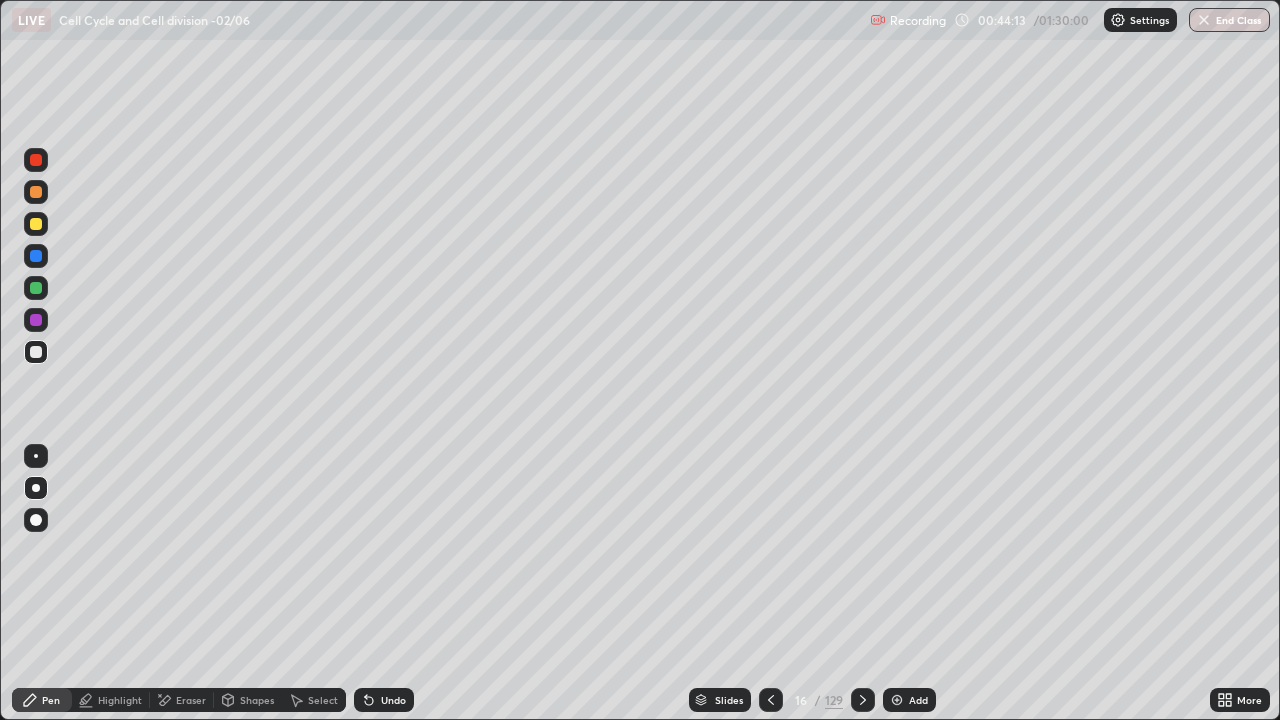 click at bounding box center (36, 224) 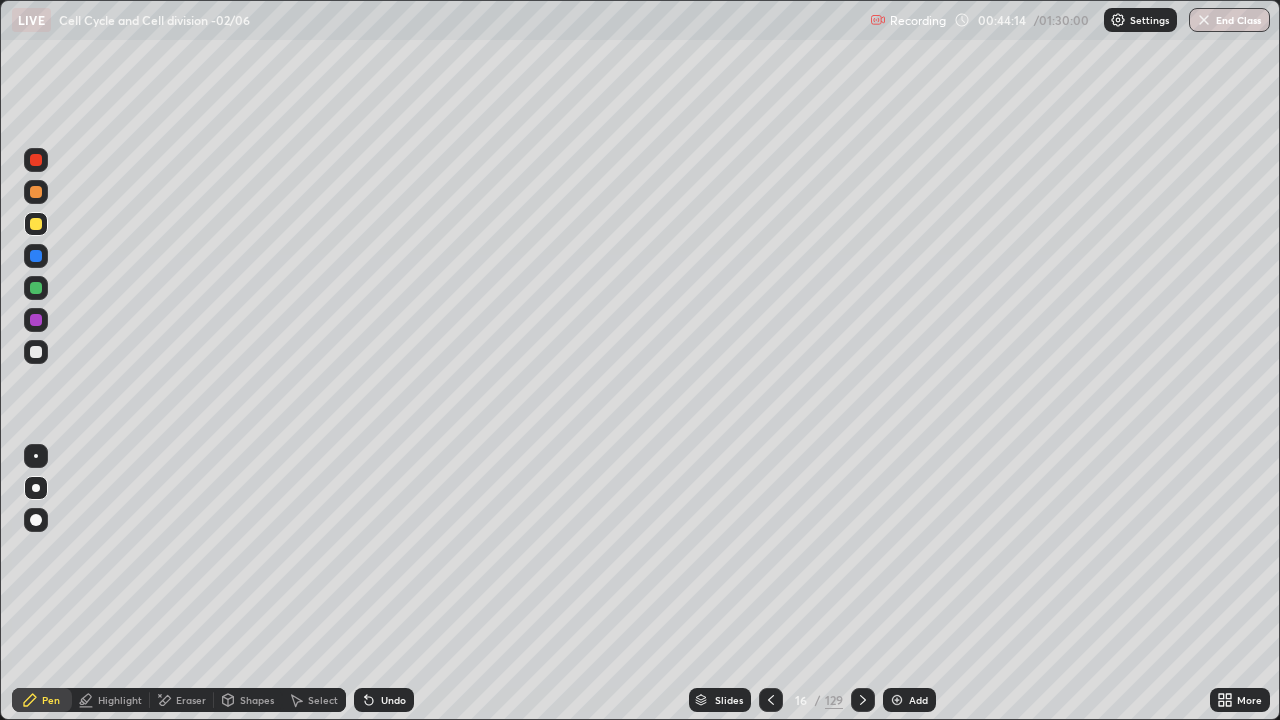 click at bounding box center (36, 488) 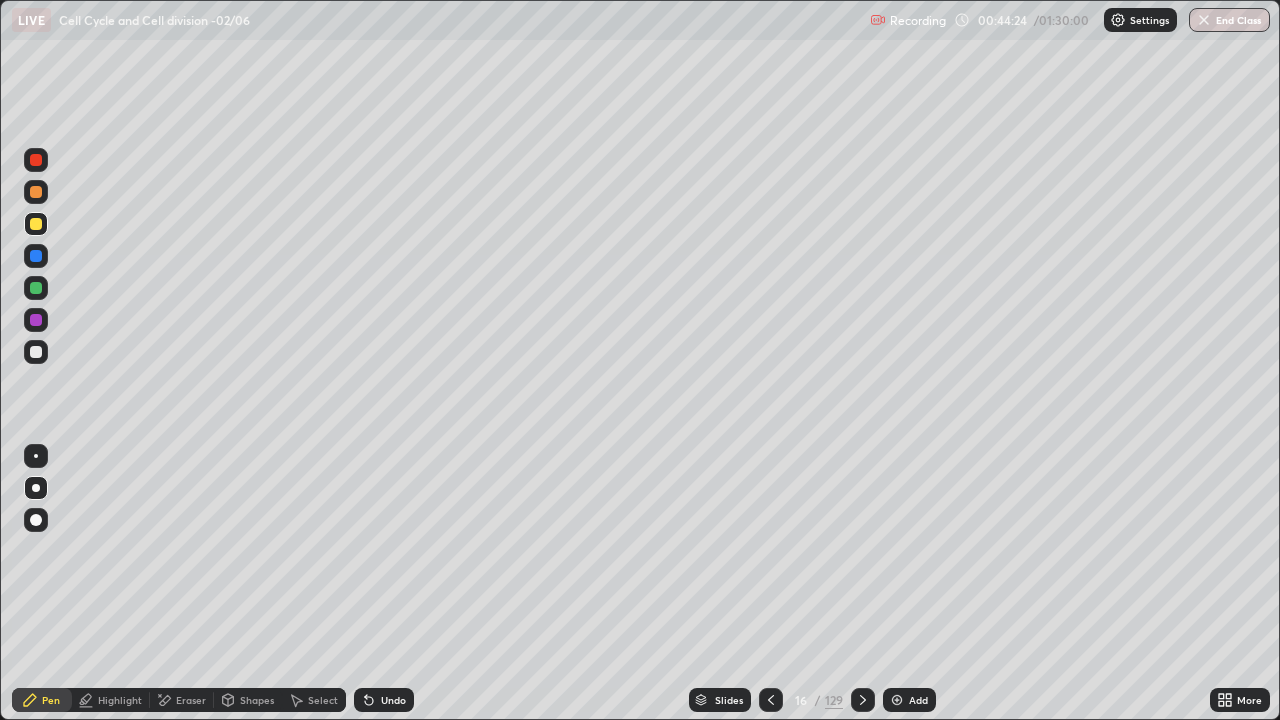 click at bounding box center [36, 256] 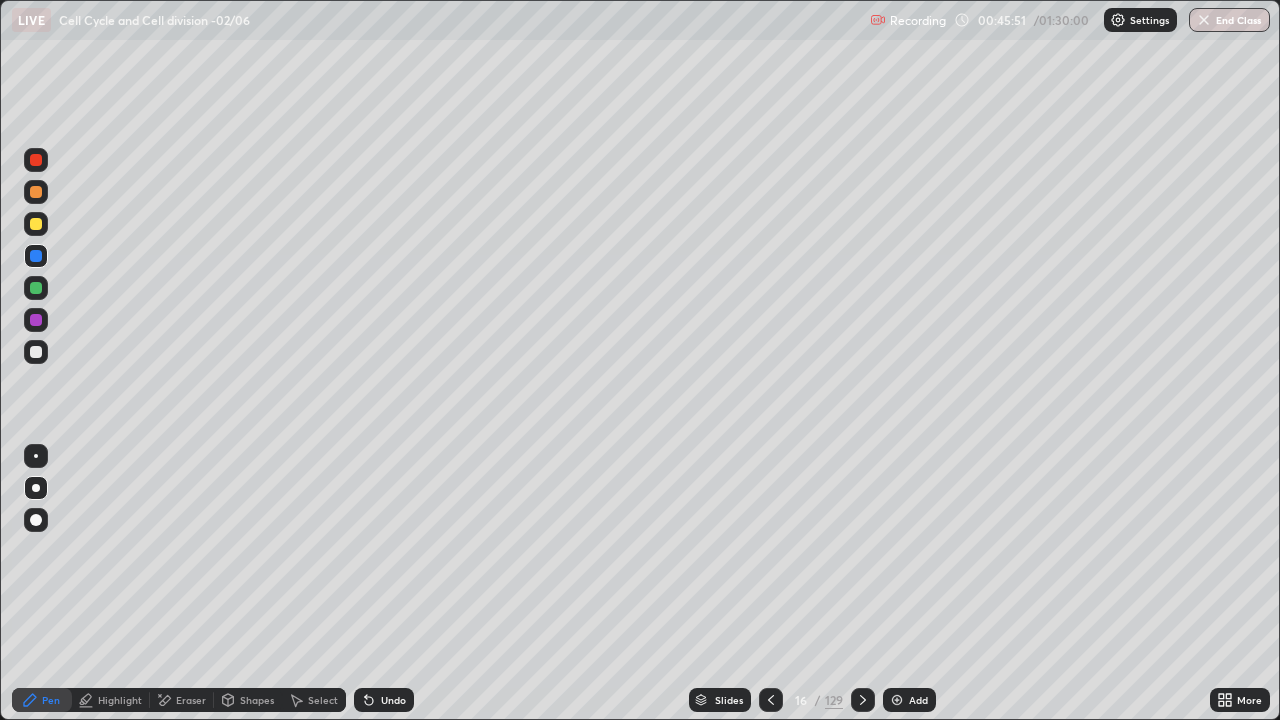 click at bounding box center (771, 700) 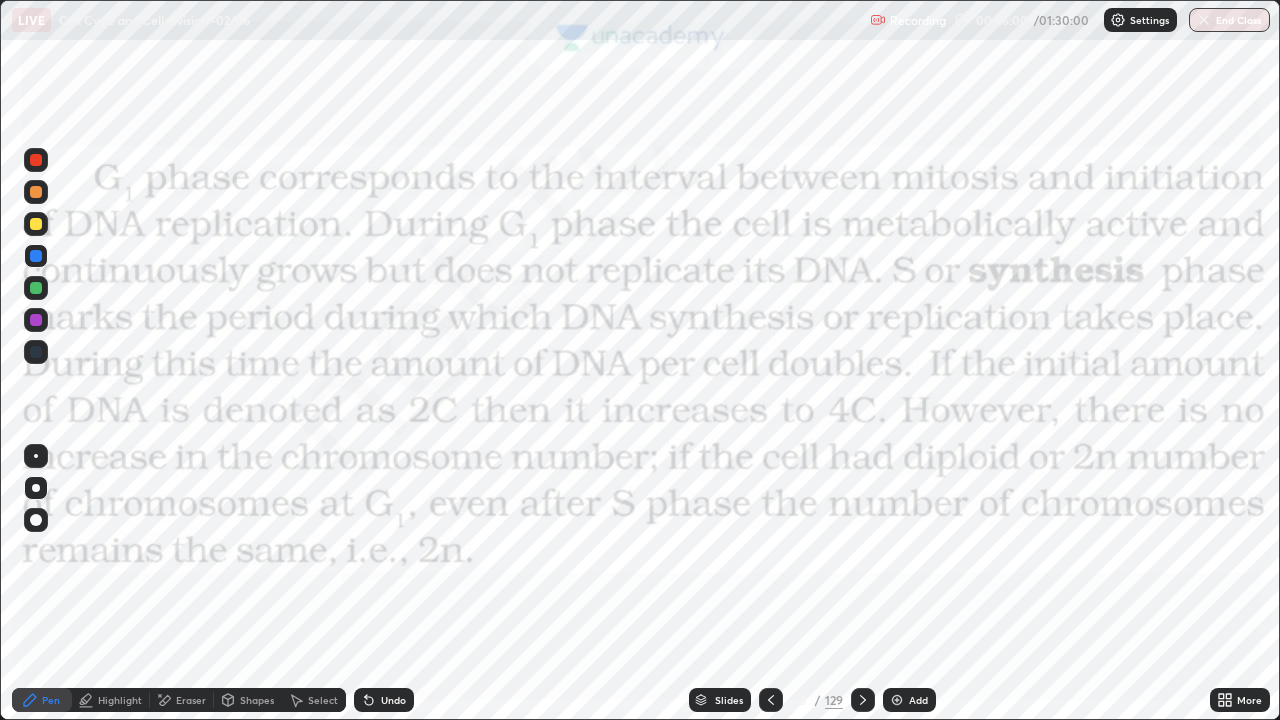 click 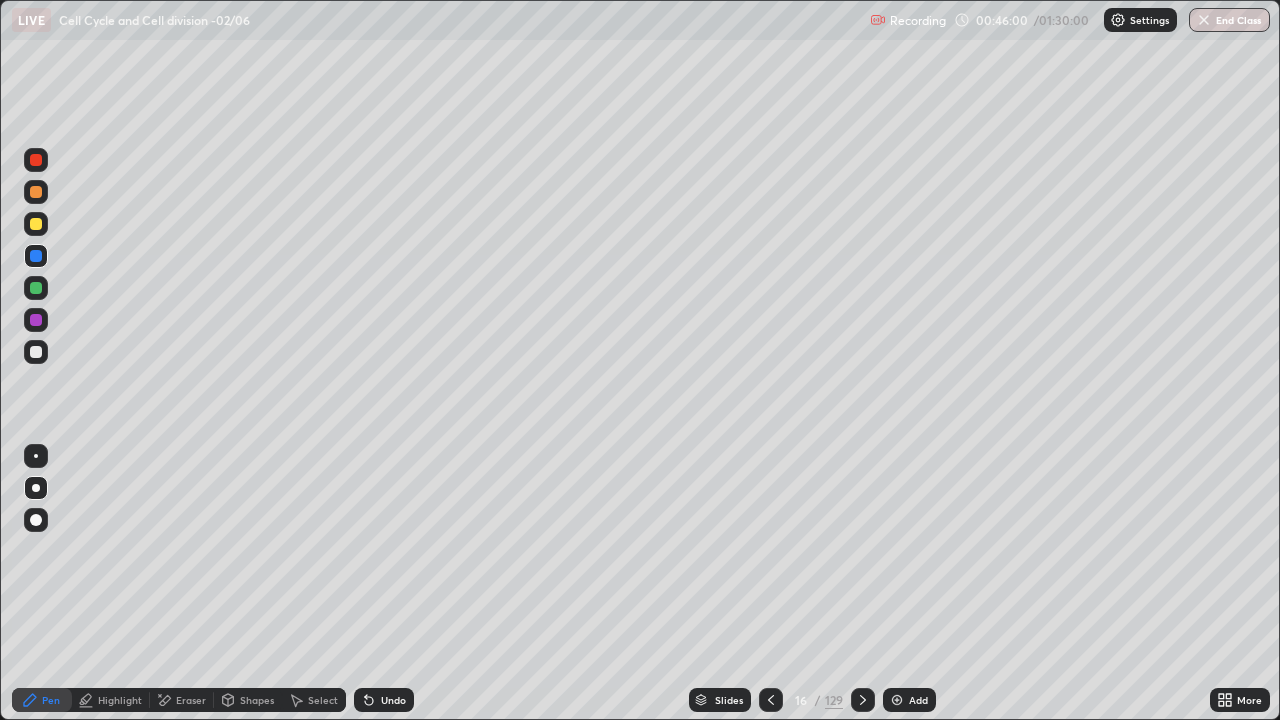 click 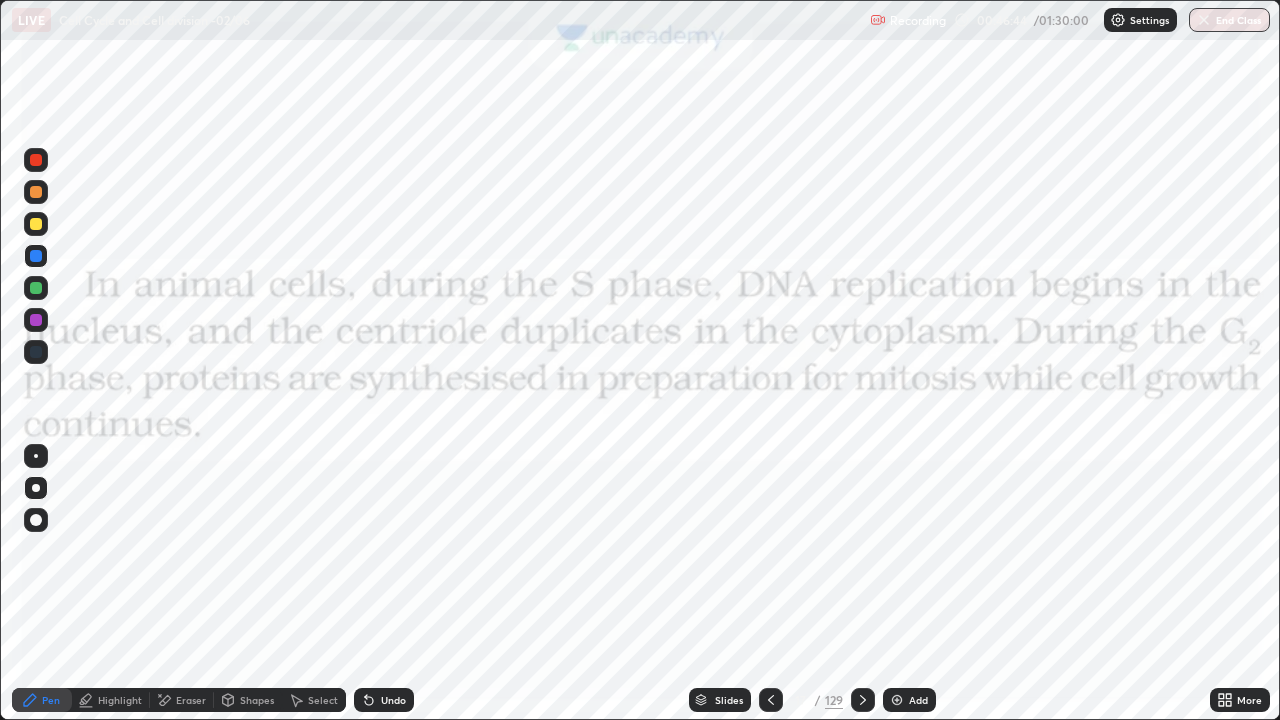 click on "Pen" at bounding box center (42, 700) 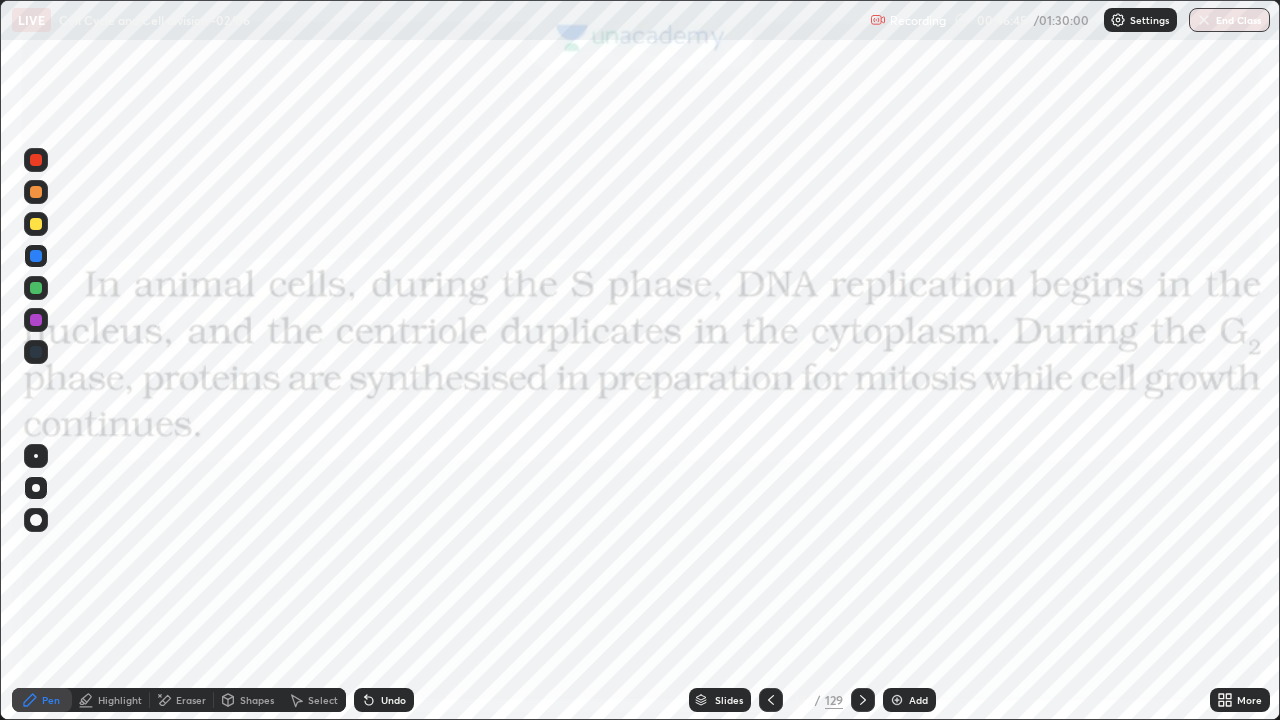 click 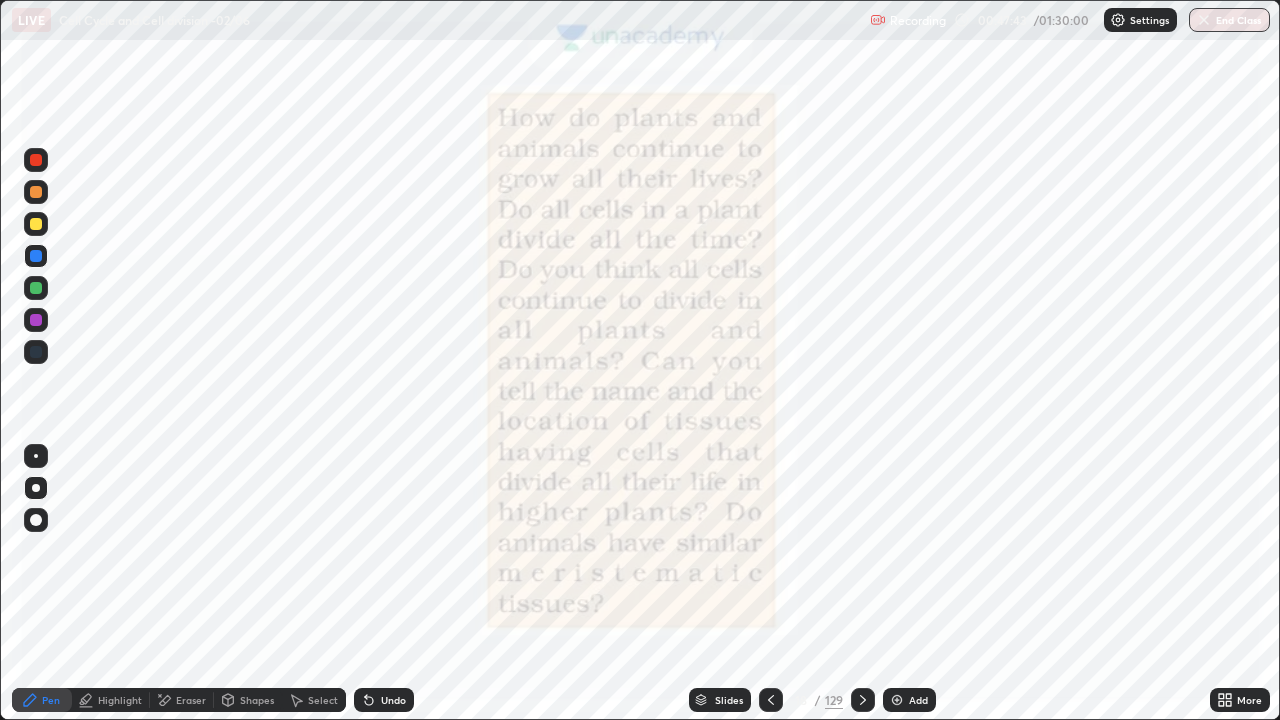 click at bounding box center (36, 352) 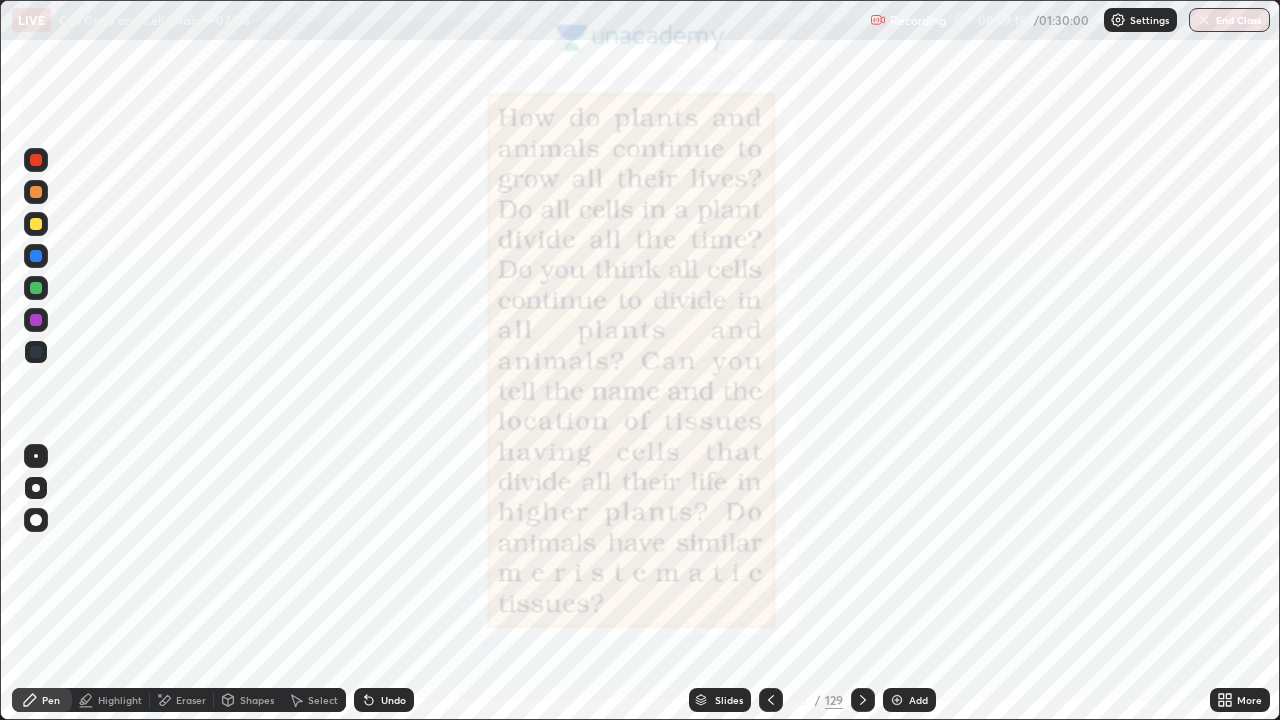 click on "Pen" at bounding box center (42, 700) 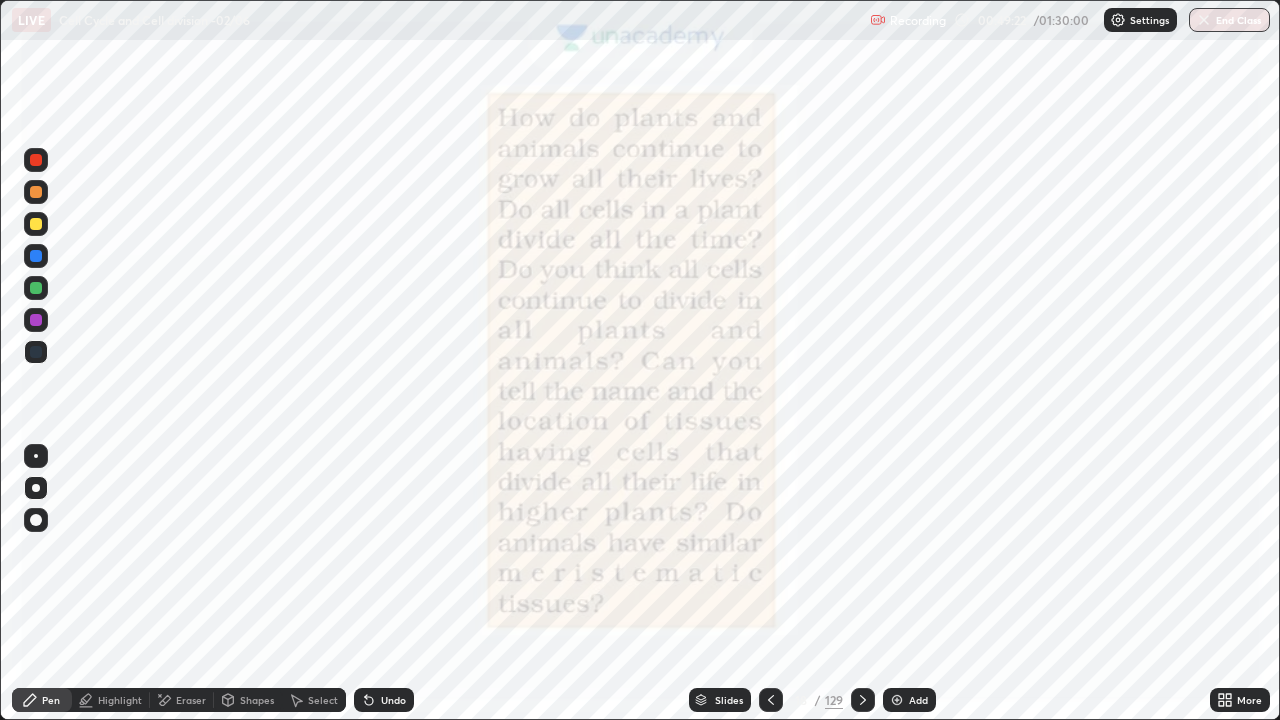 click 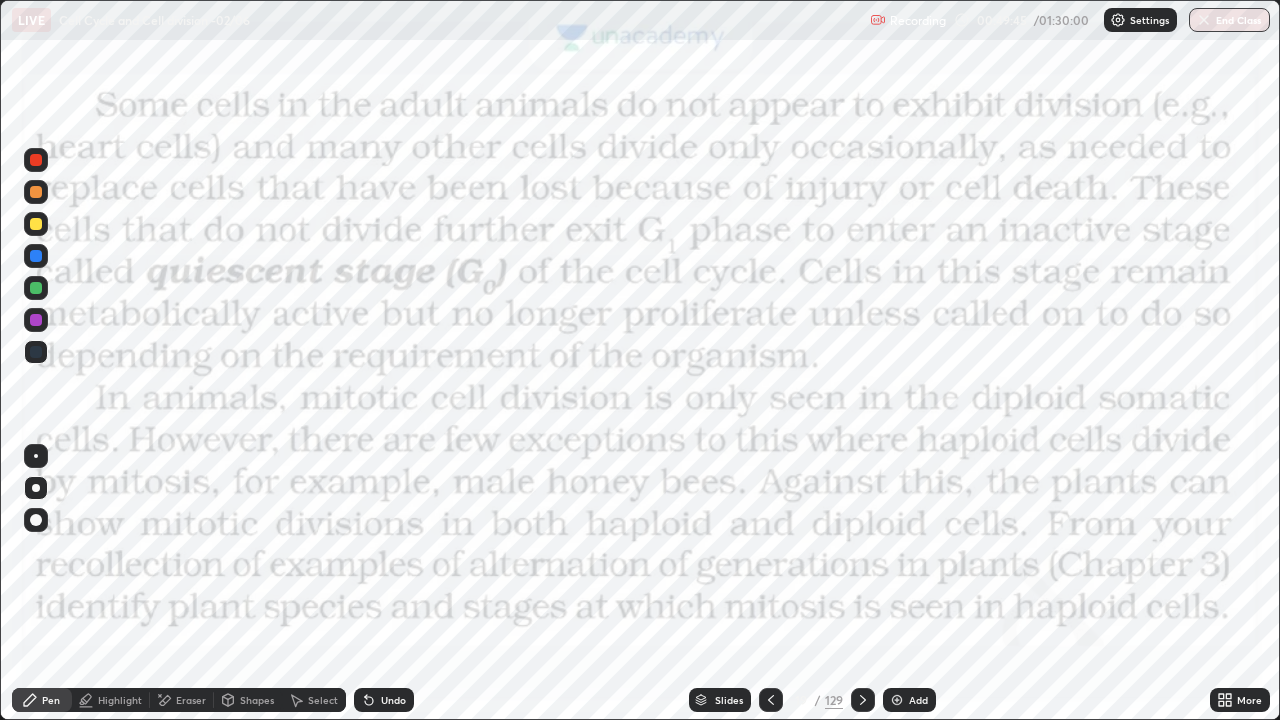 click at bounding box center (36, 160) 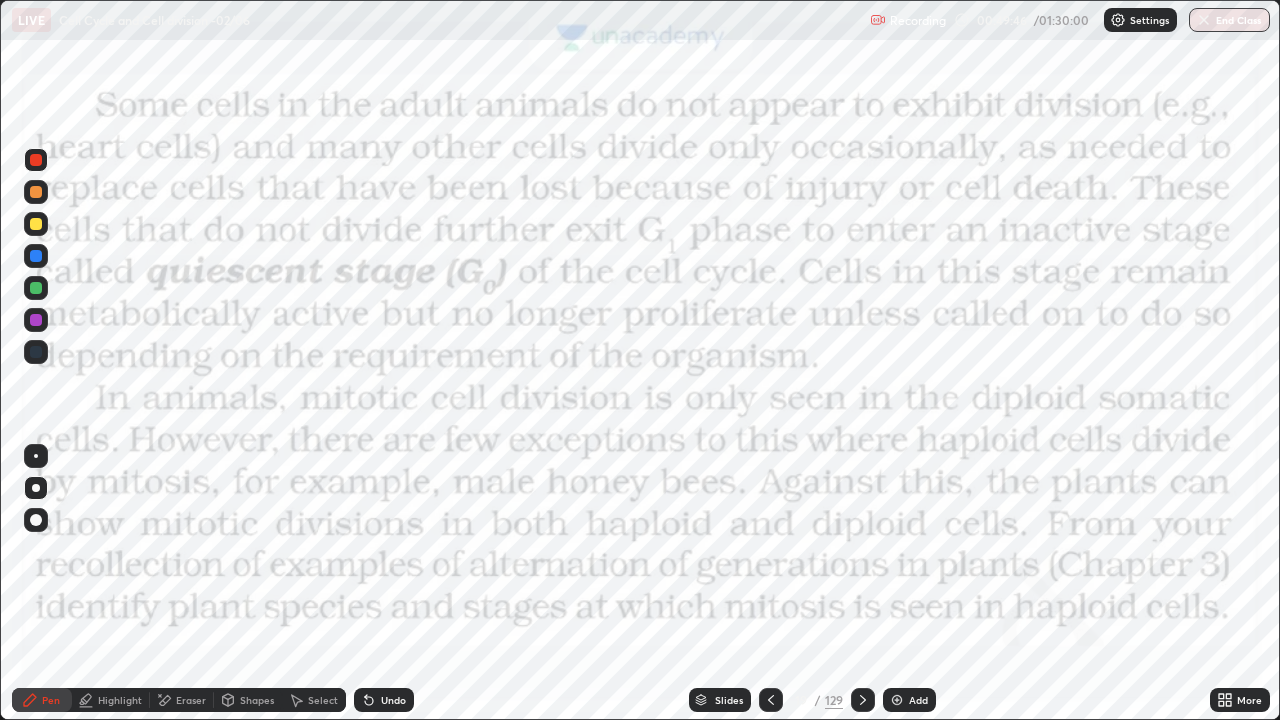 click at bounding box center (36, 160) 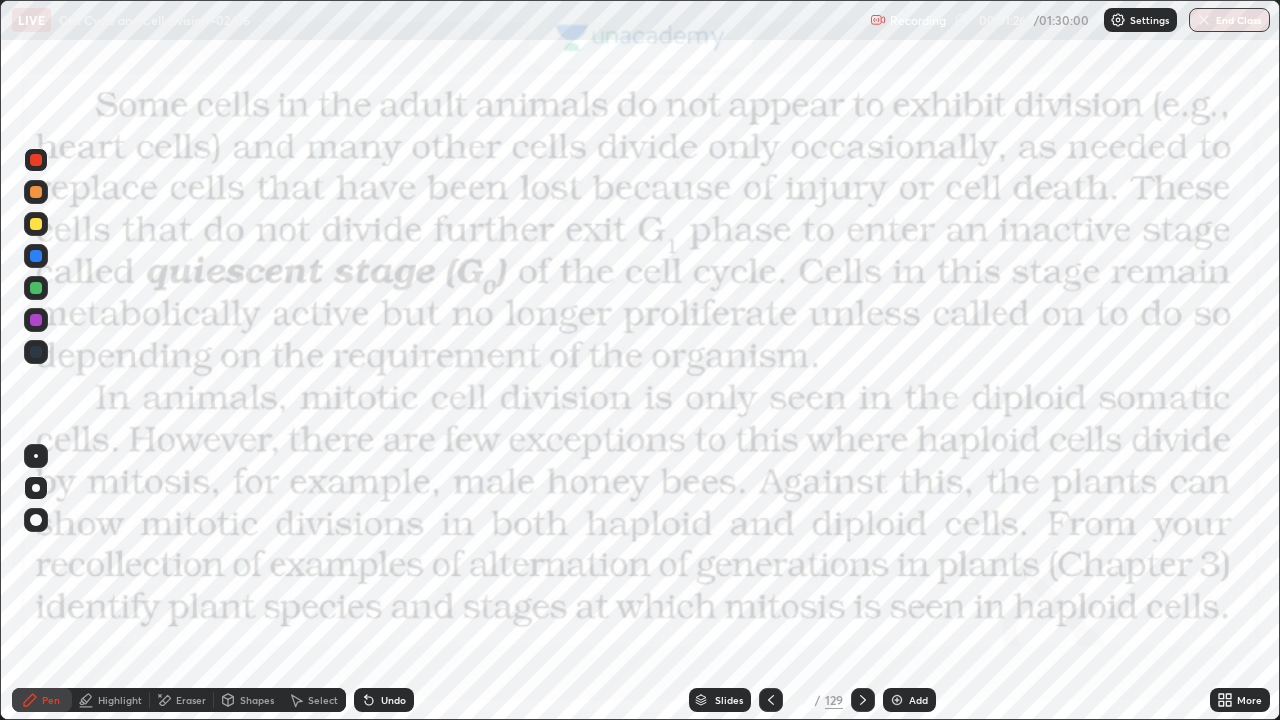 click at bounding box center (36, 352) 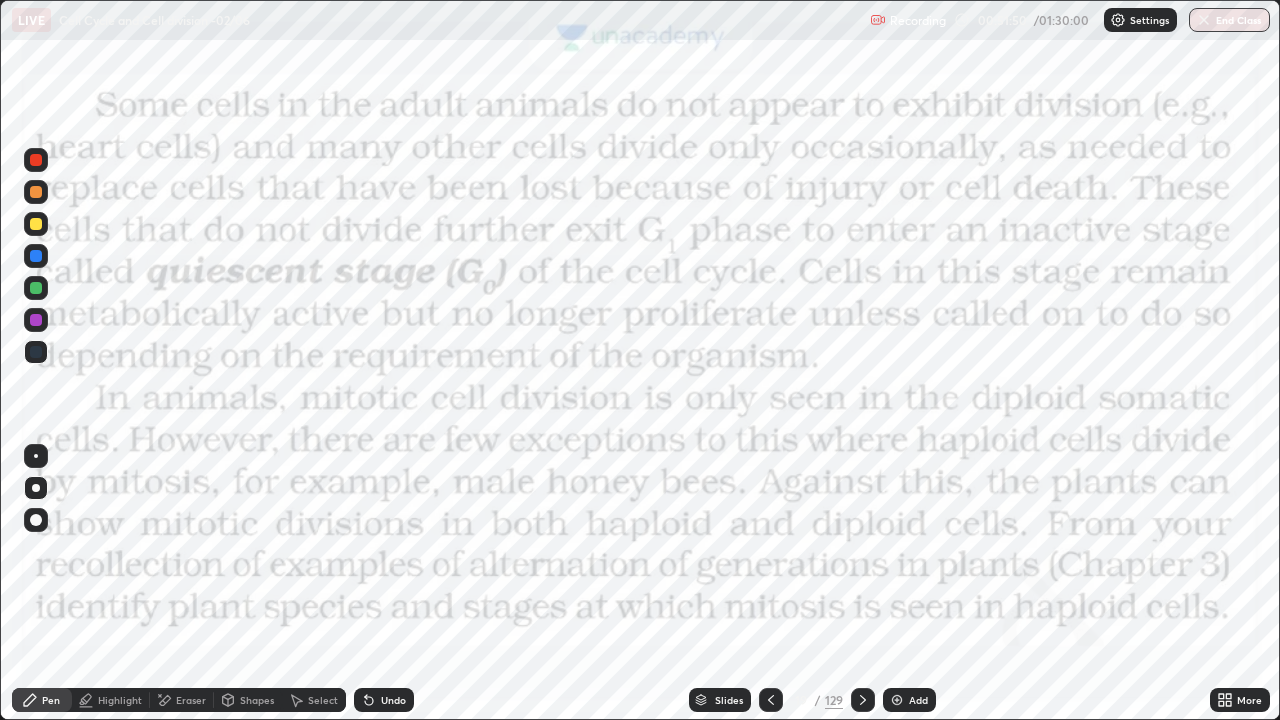 click 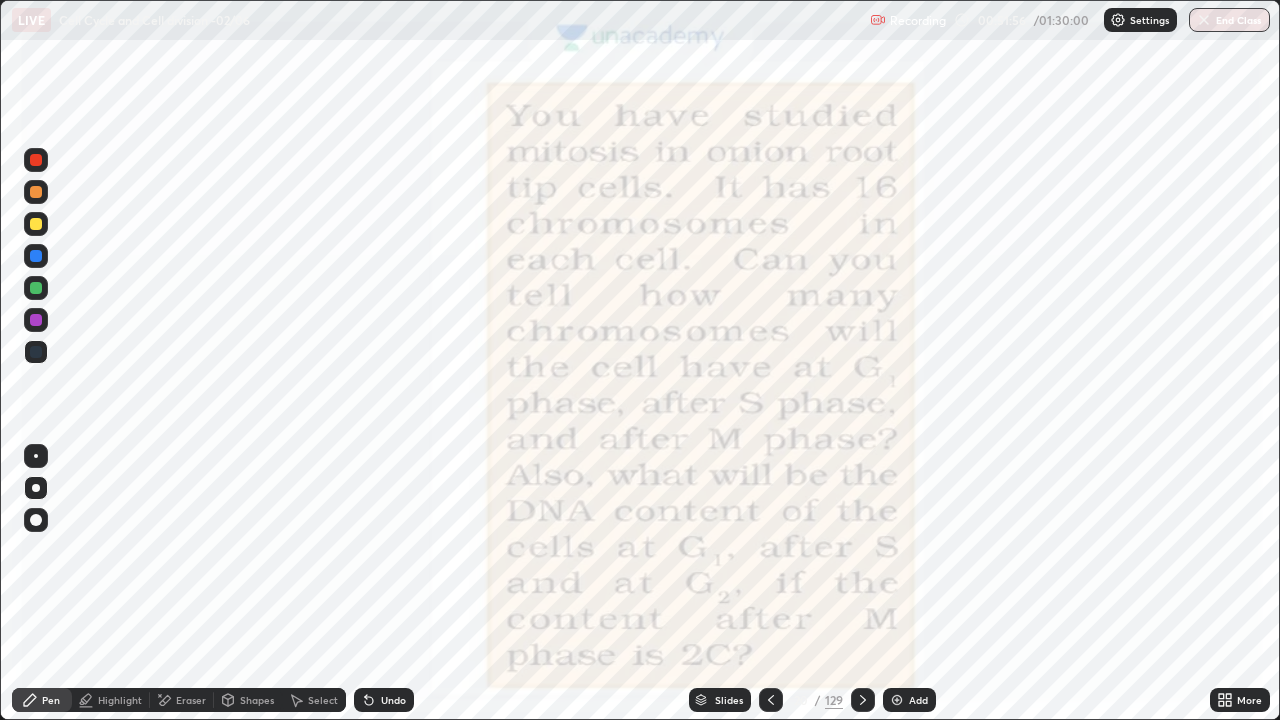 click on "Pen" at bounding box center [42, 700] 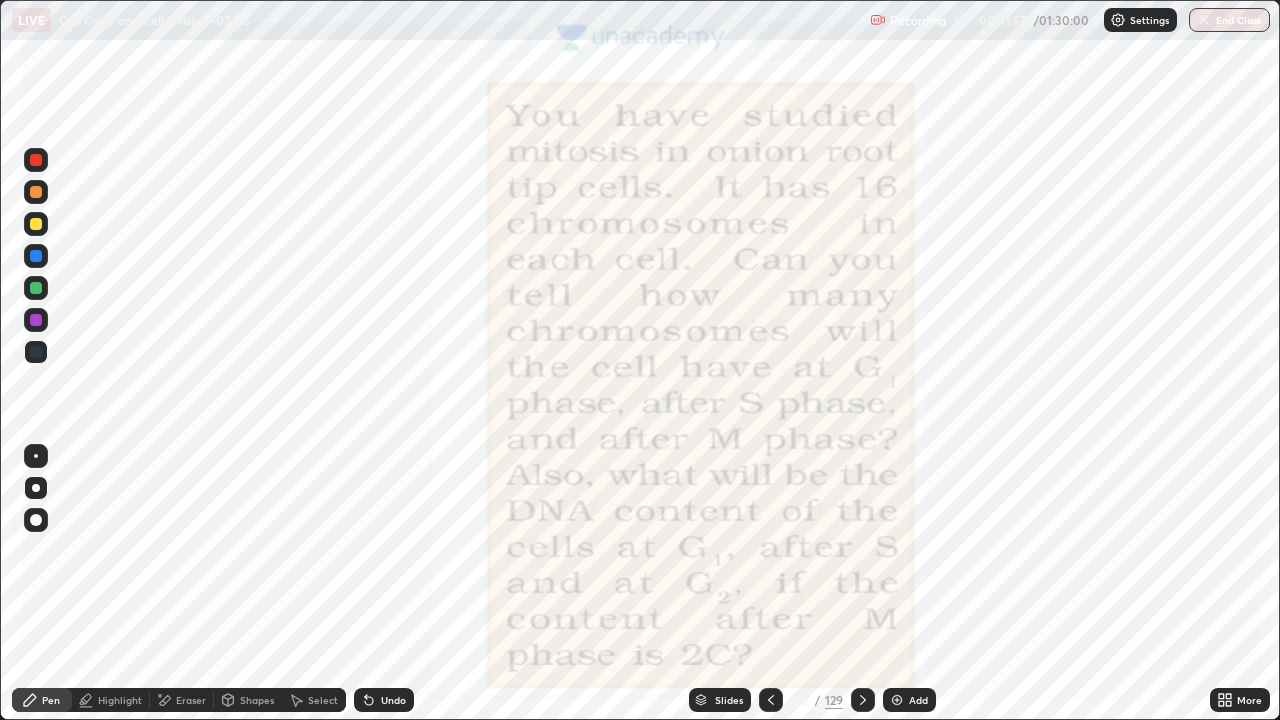 click at bounding box center [36, 488] 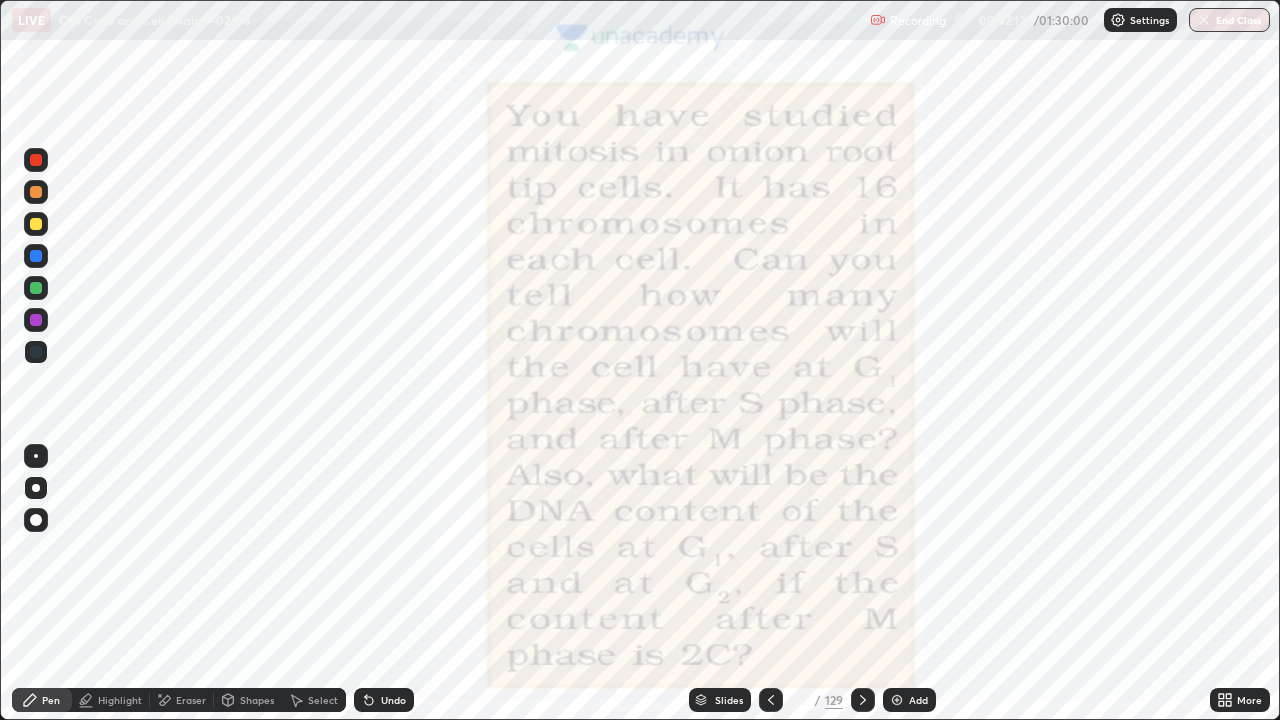 click at bounding box center [36, 160] 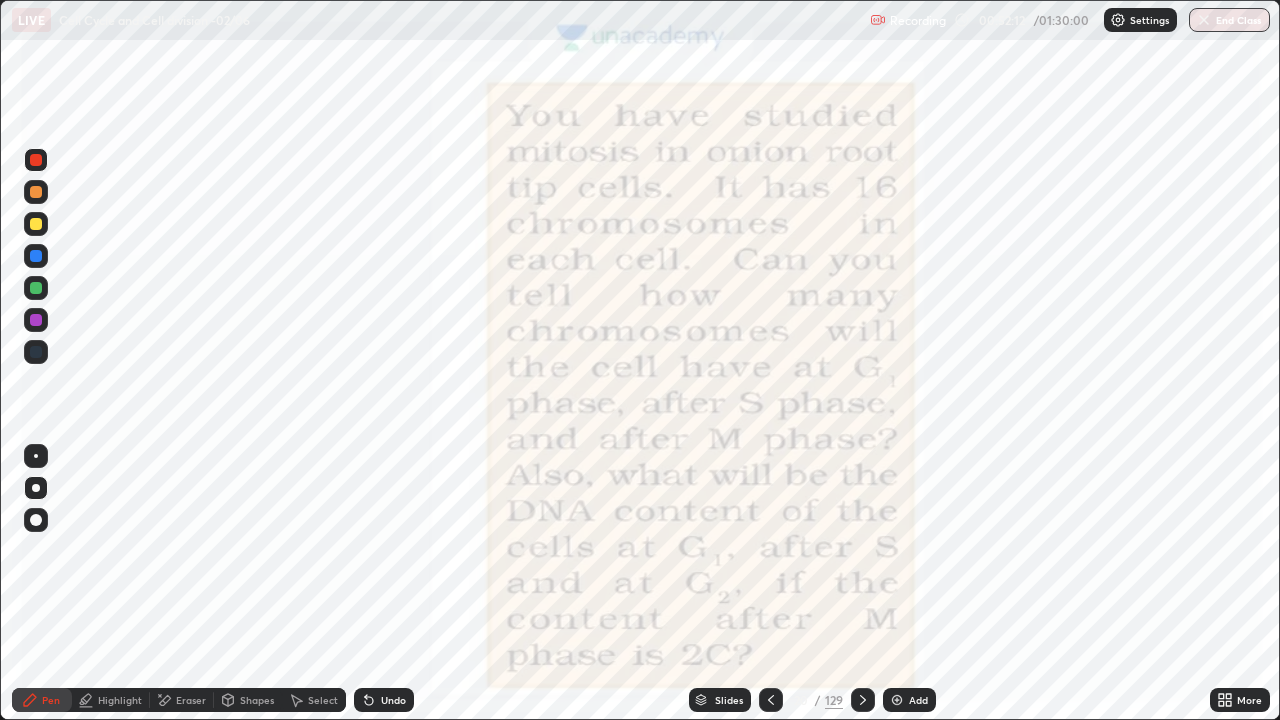 click at bounding box center [36, 160] 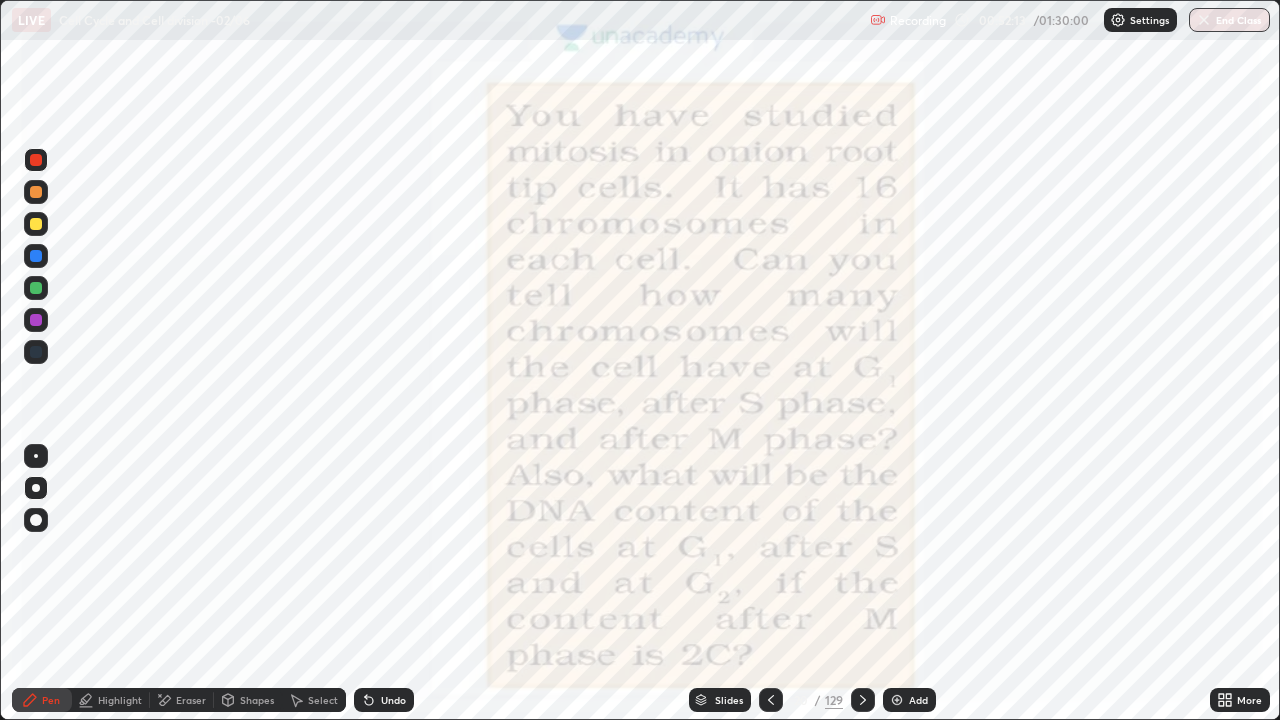 click on "Pen" at bounding box center (51, 700) 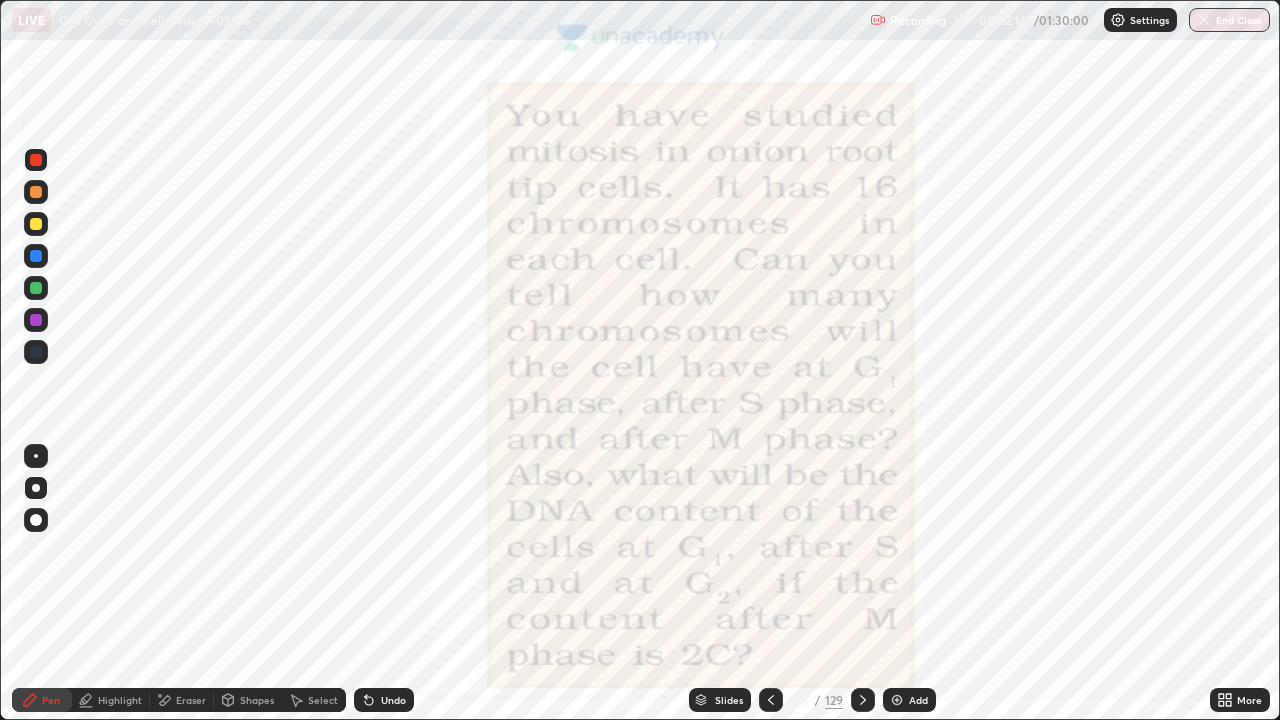 click at bounding box center [36, 488] 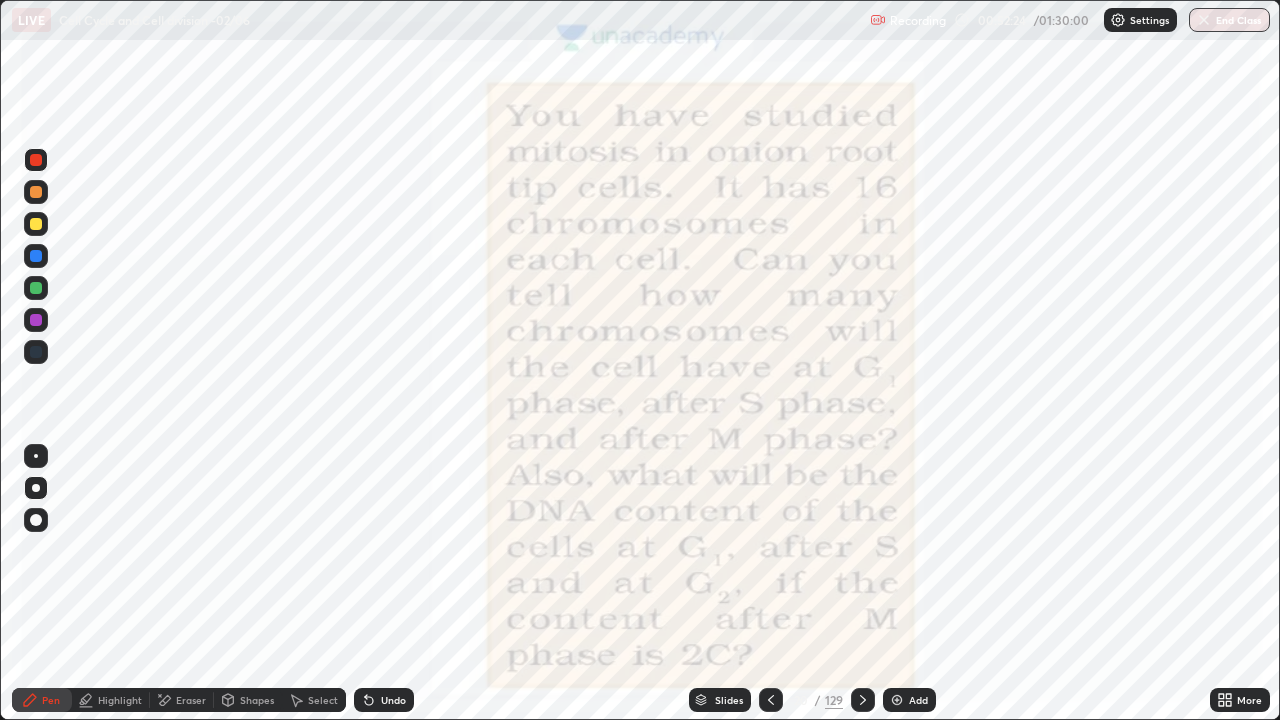 click on "Add" at bounding box center (909, 700) 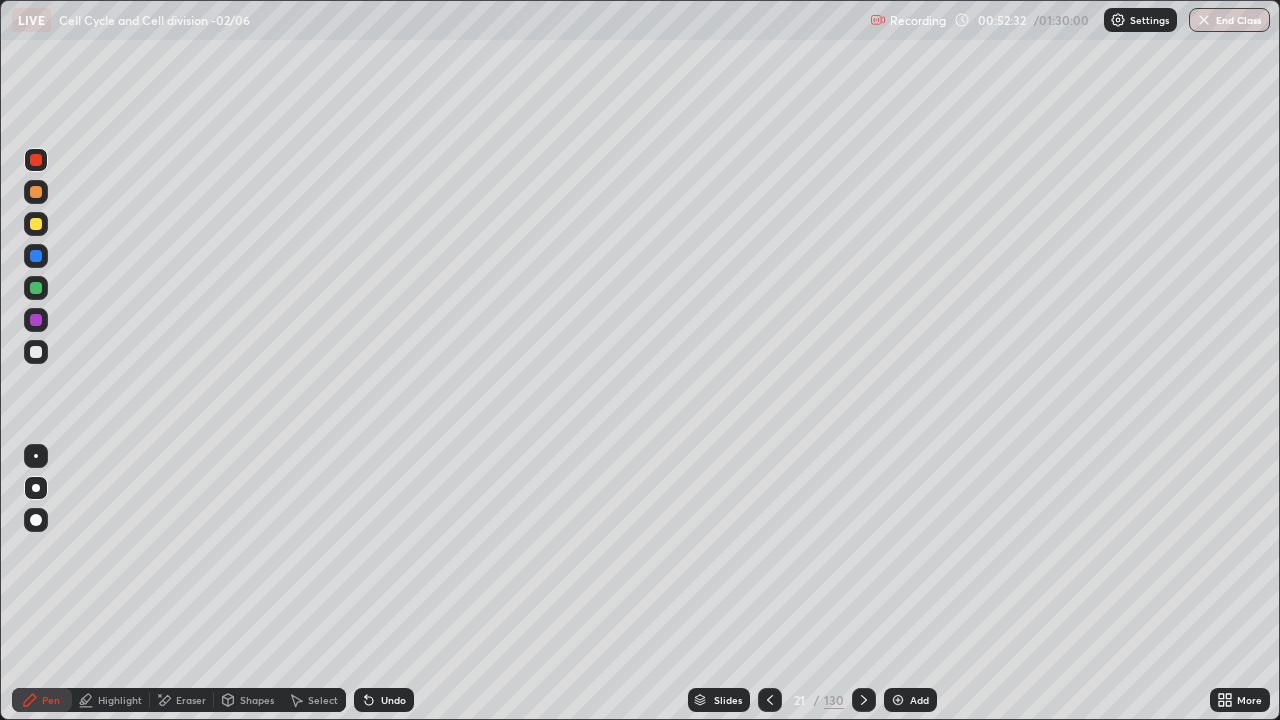 click at bounding box center (36, 288) 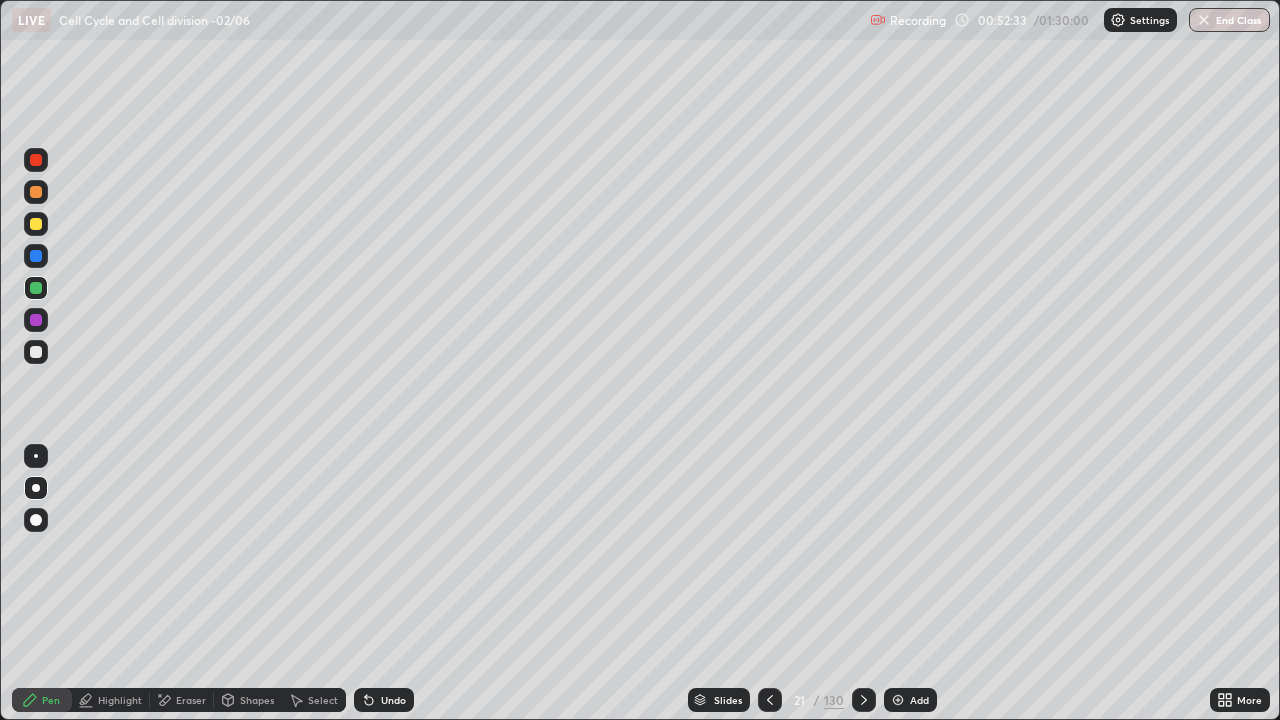 click at bounding box center (36, 488) 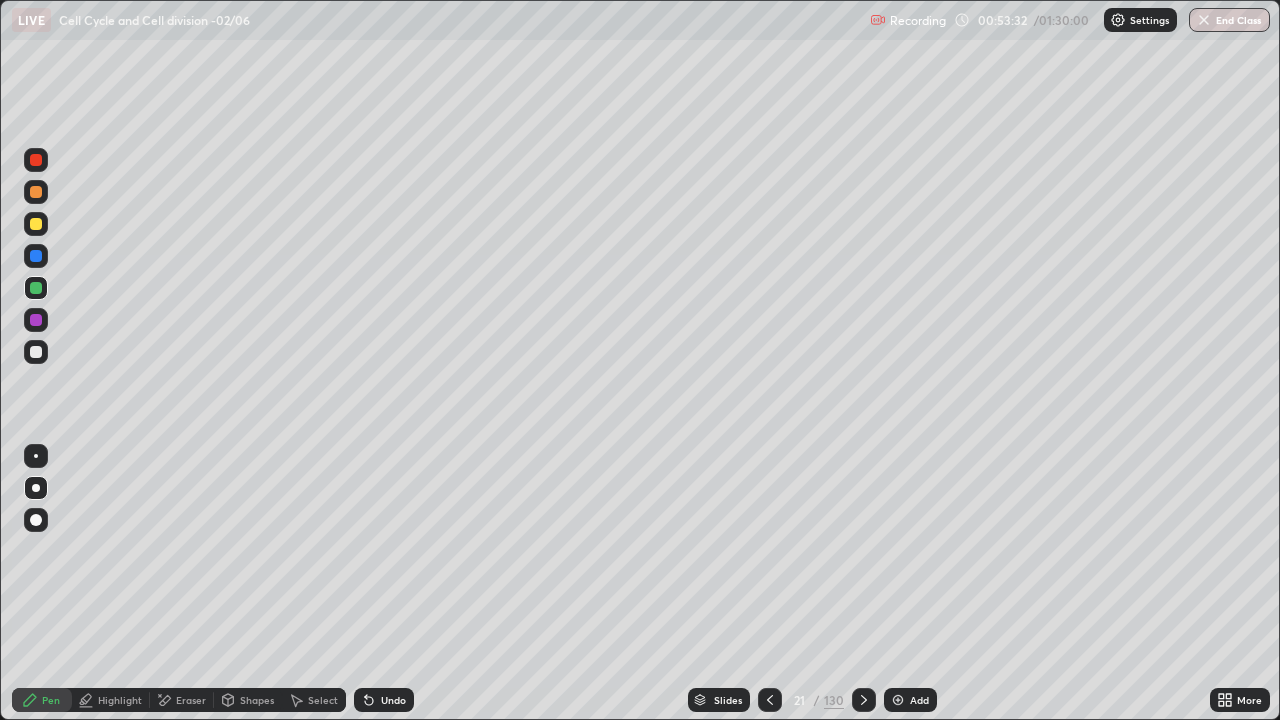 click at bounding box center (36, 352) 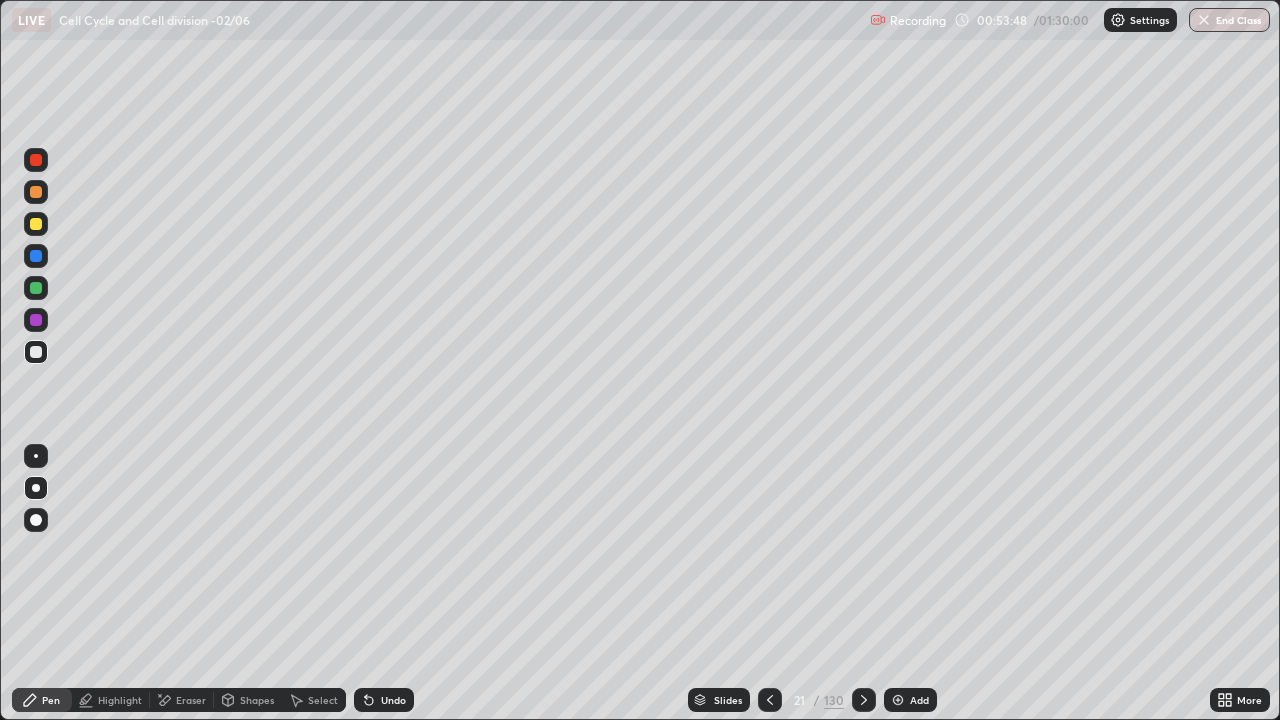 click at bounding box center (36, 192) 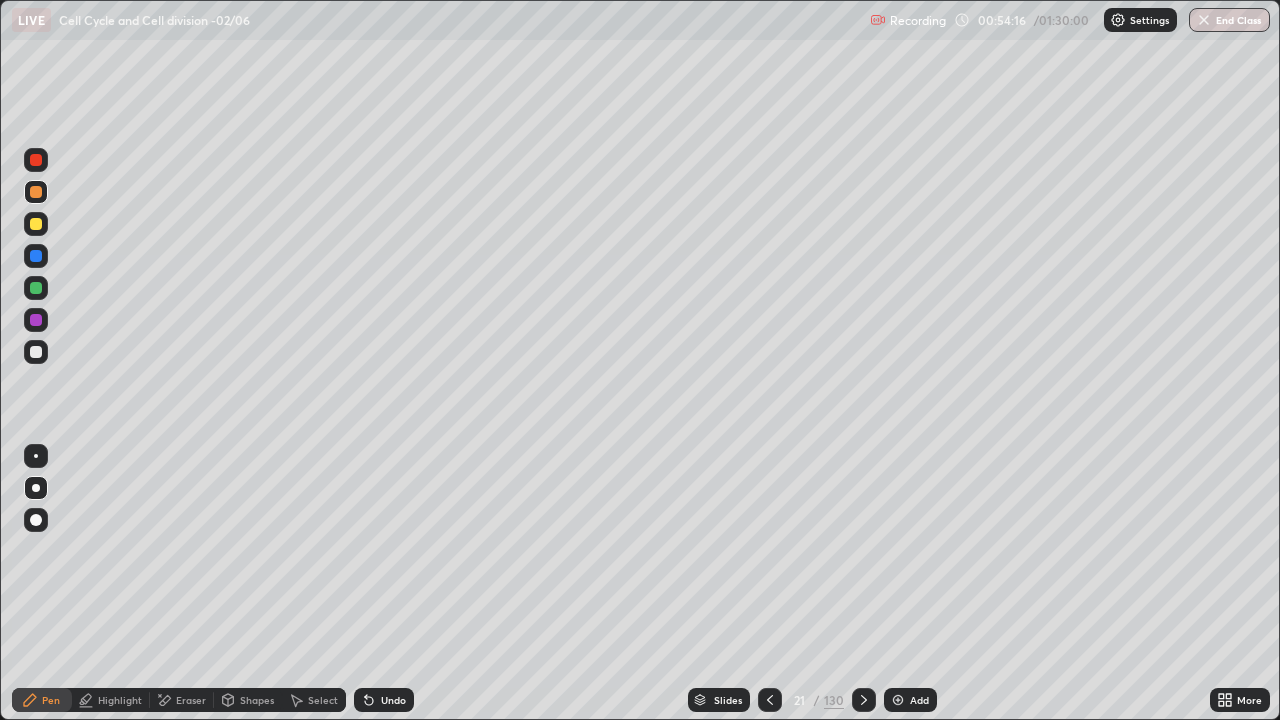 click at bounding box center [36, 288] 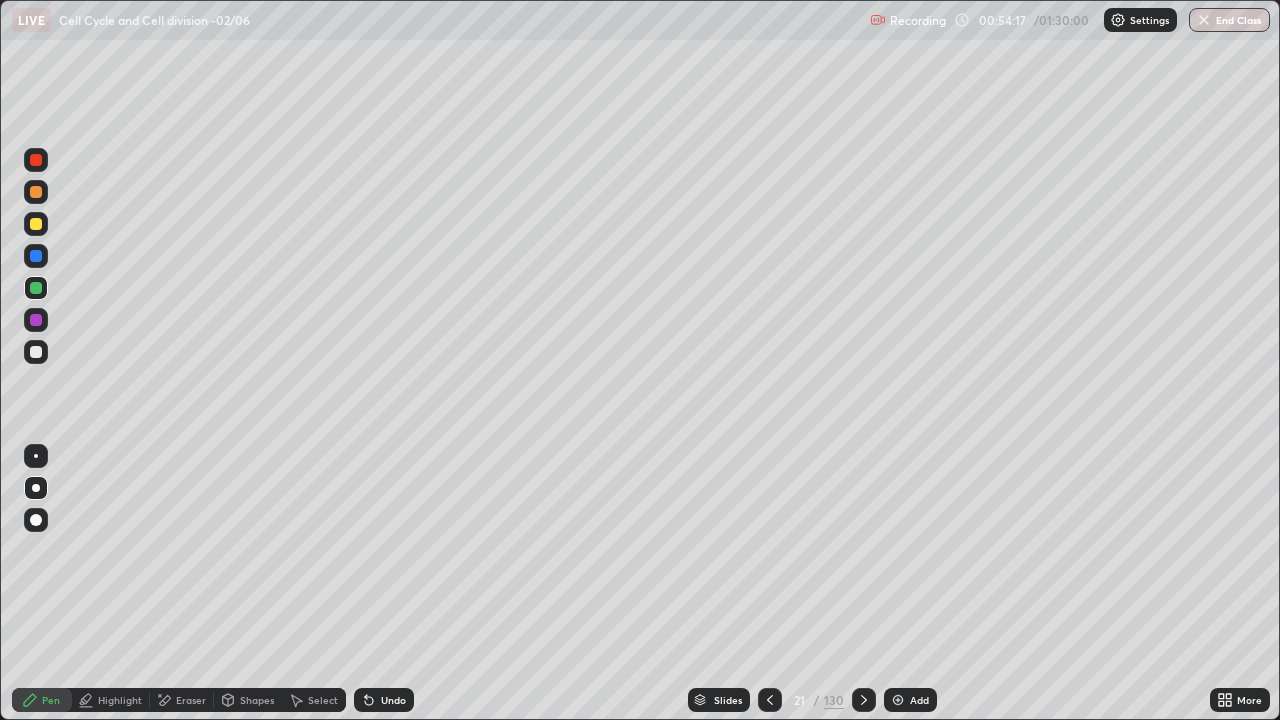 click at bounding box center (36, 488) 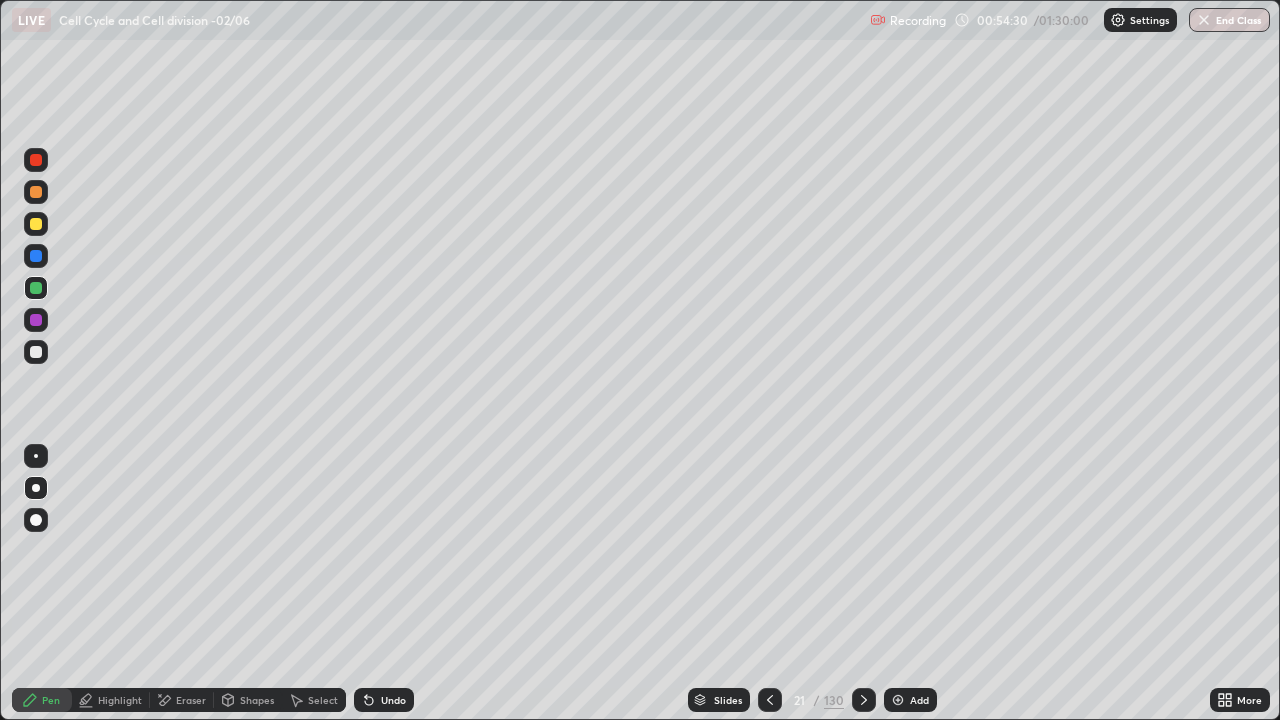 click on "Undo" at bounding box center [384, 700] 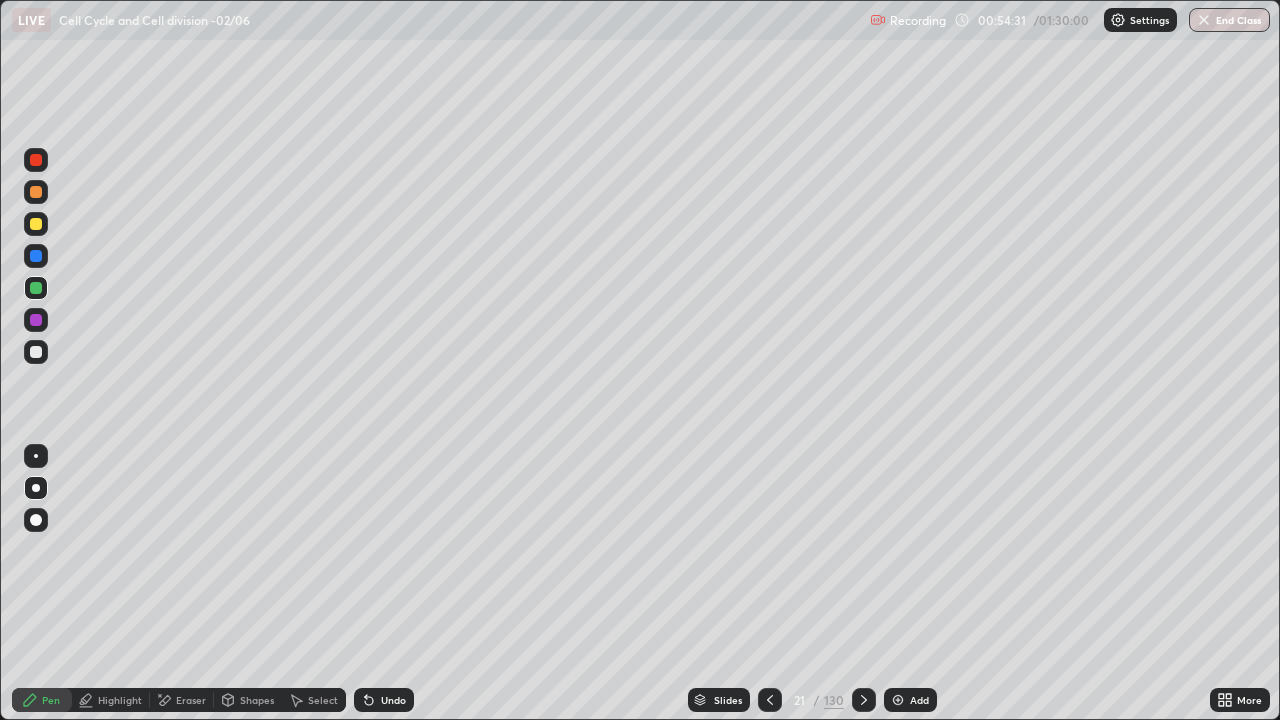 click on "Undo" at bounding box center [393, 700] 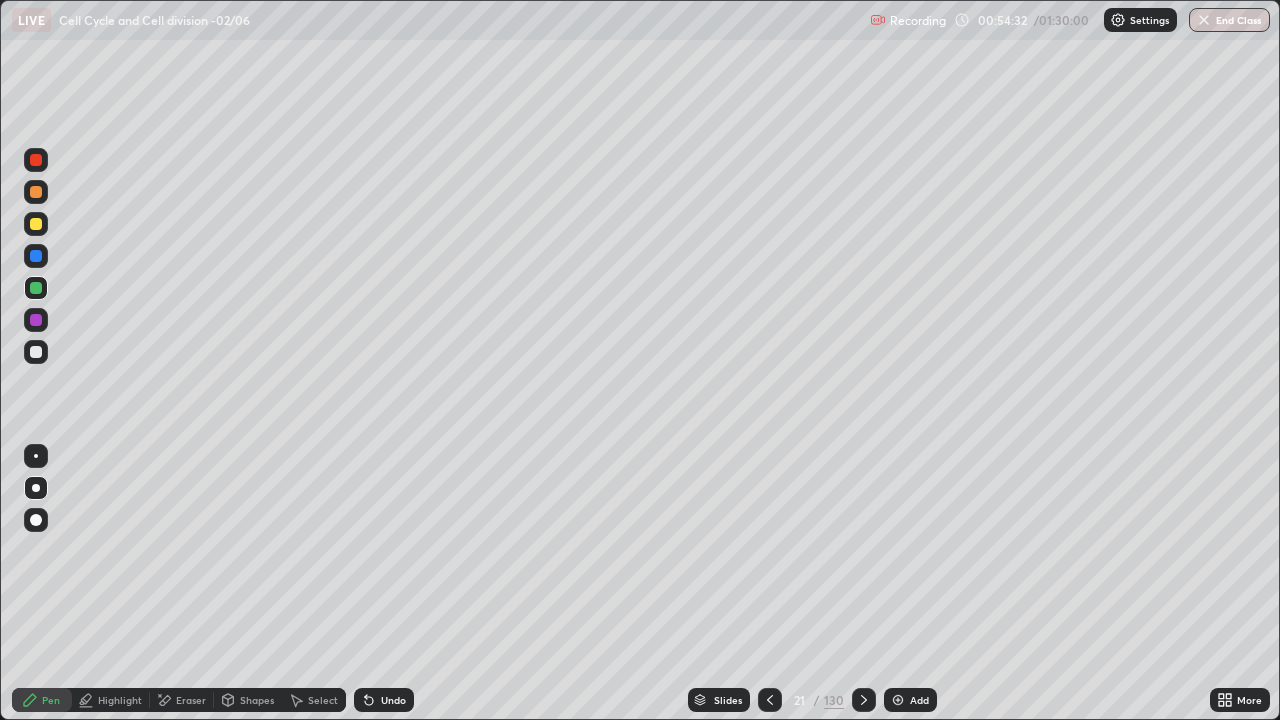 click at bounding box center (36, 224) 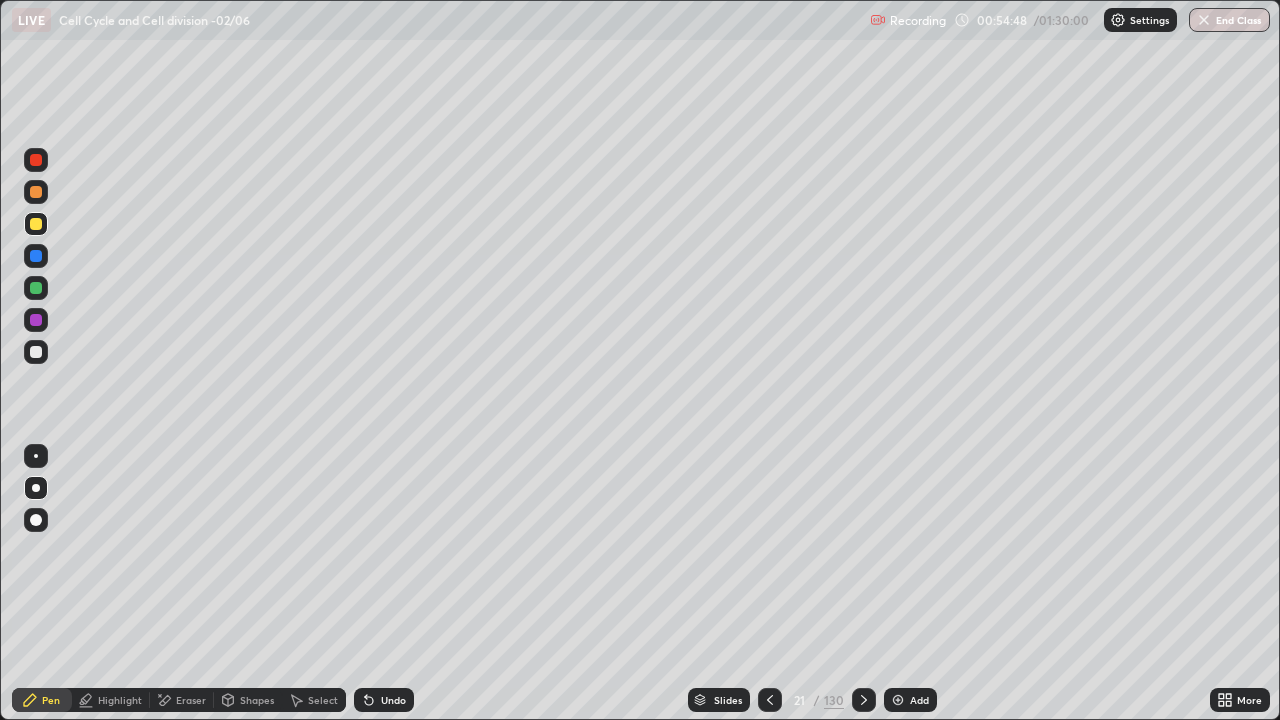 click at bounding box center (36, 288) 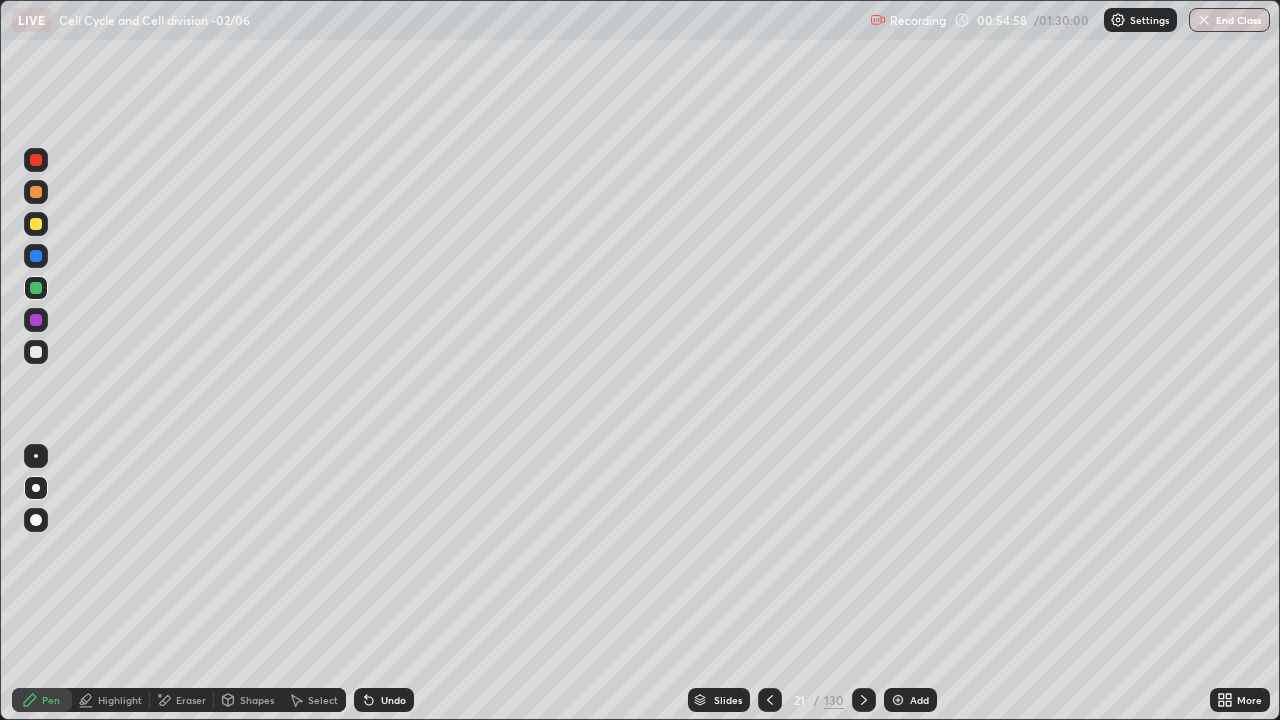 click at bounding box center (36, 224) 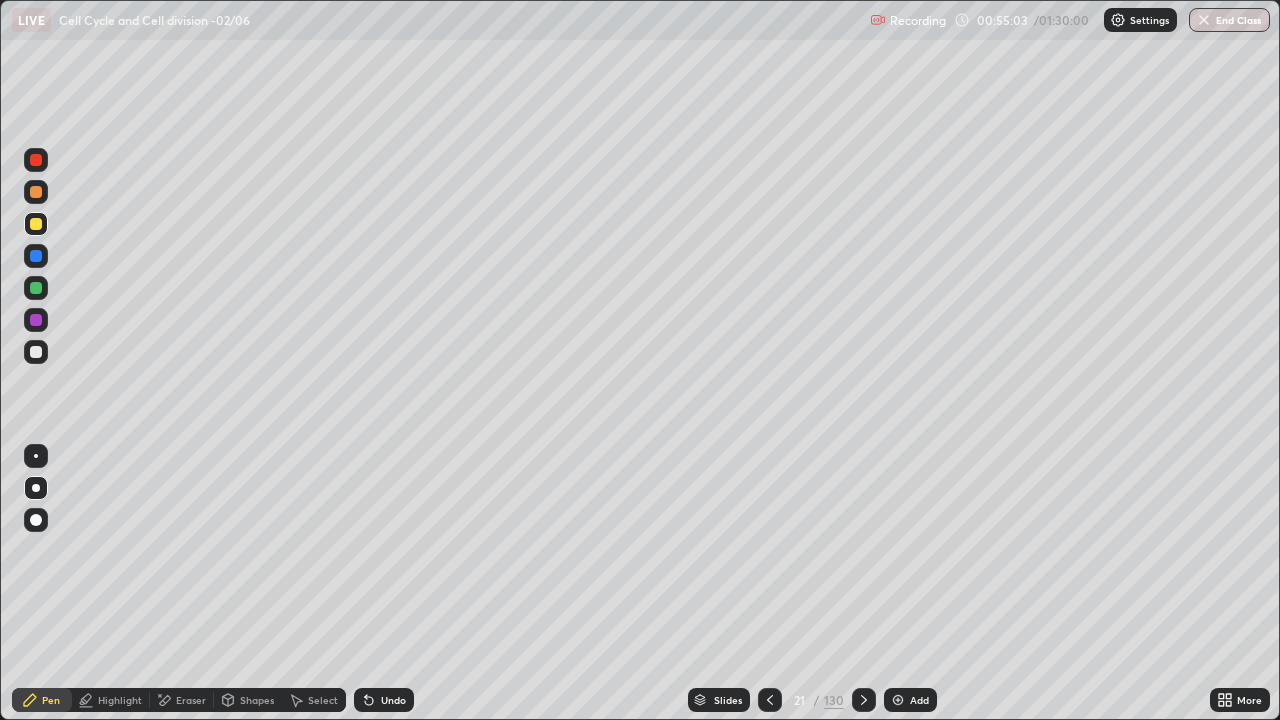 click at bounding box center [36, 288] 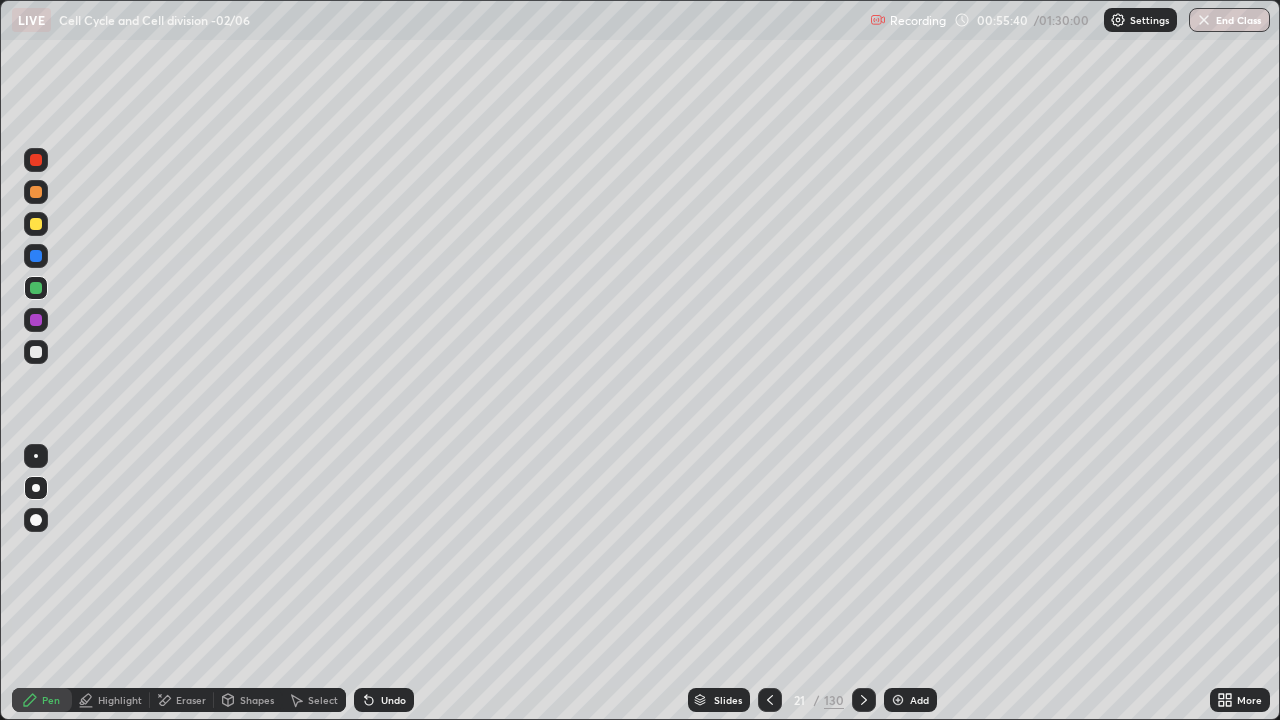 click at bounding box center [36, 160] 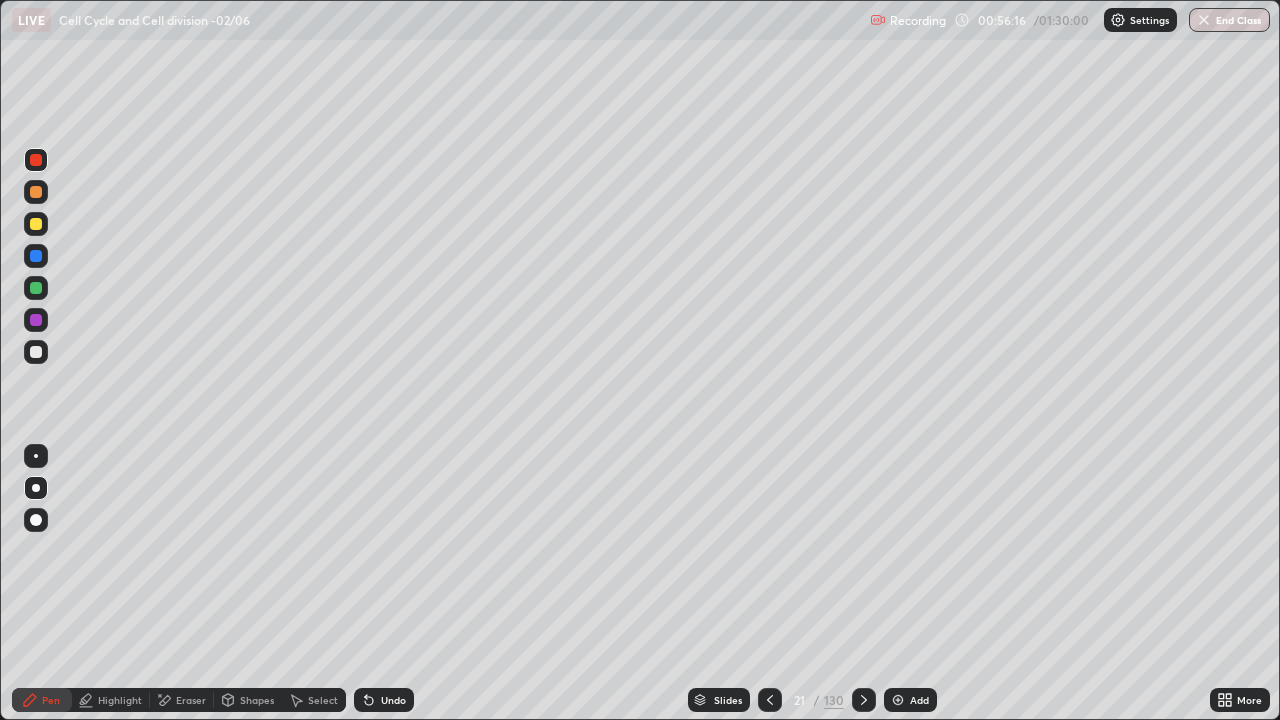 click at bounding box center (36, 288) 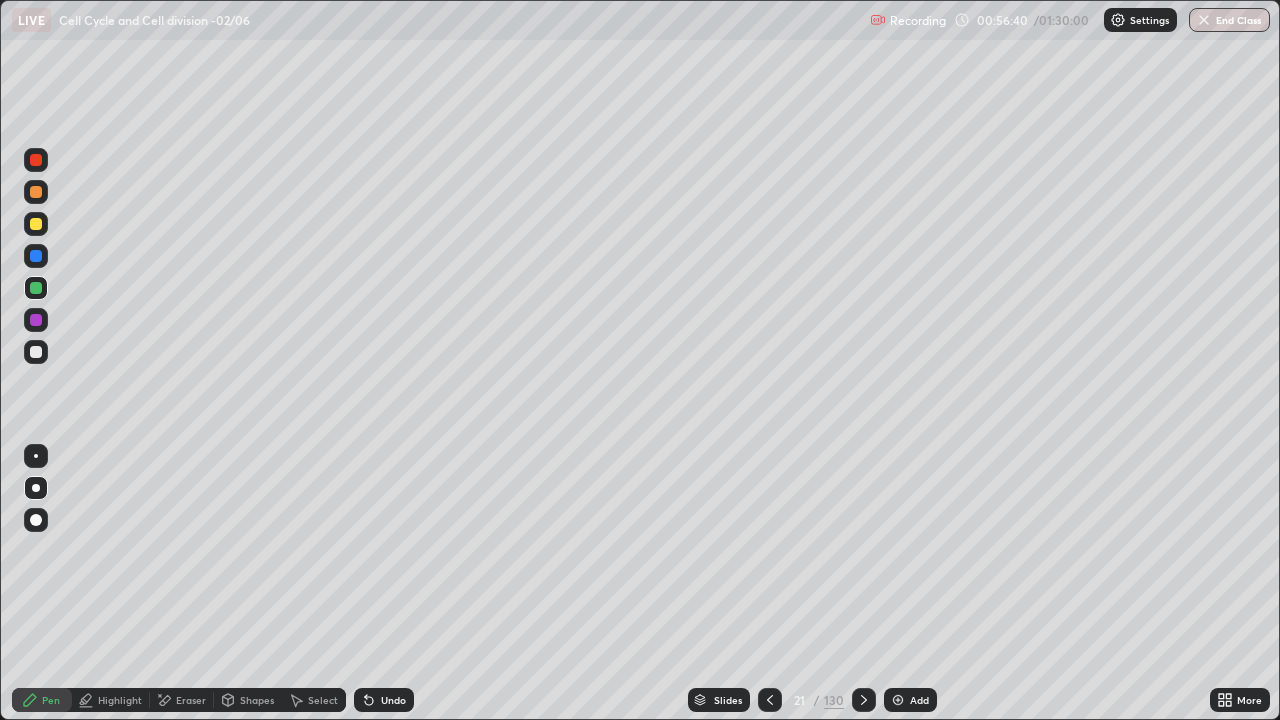 click 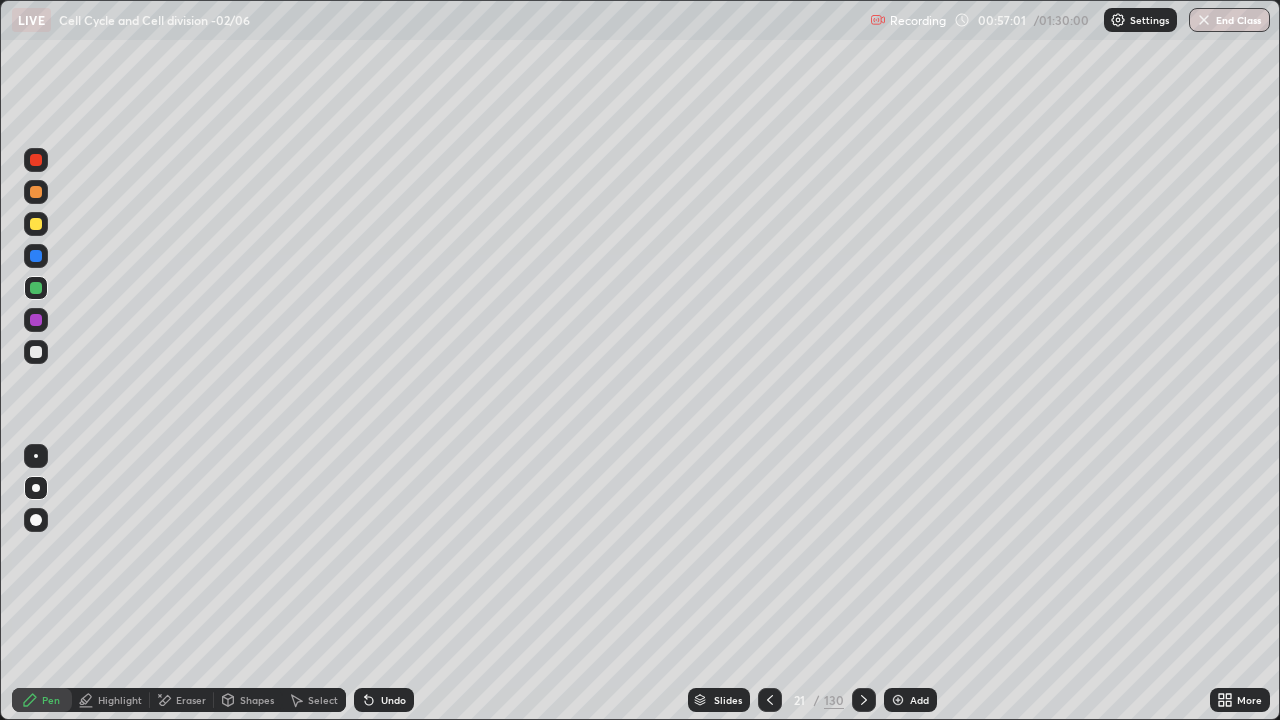 click 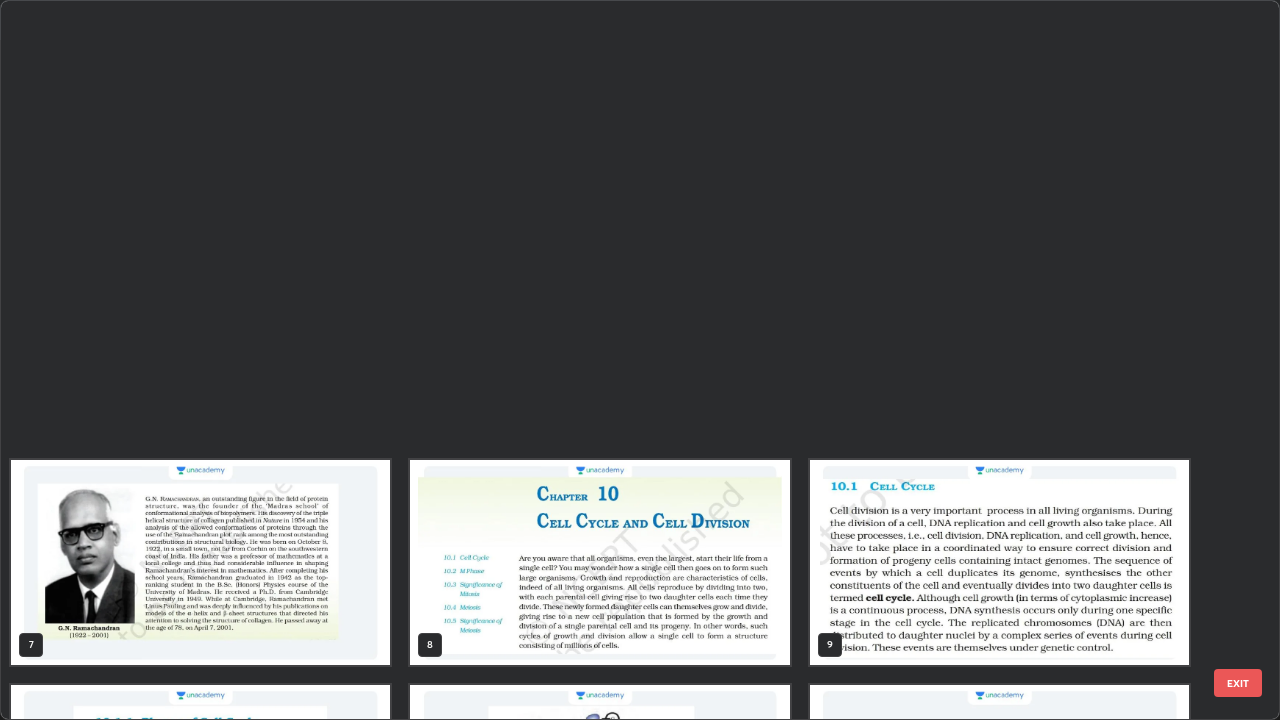 scroll, scrollTop: 854, scrollLeft: 0, axis: vertical 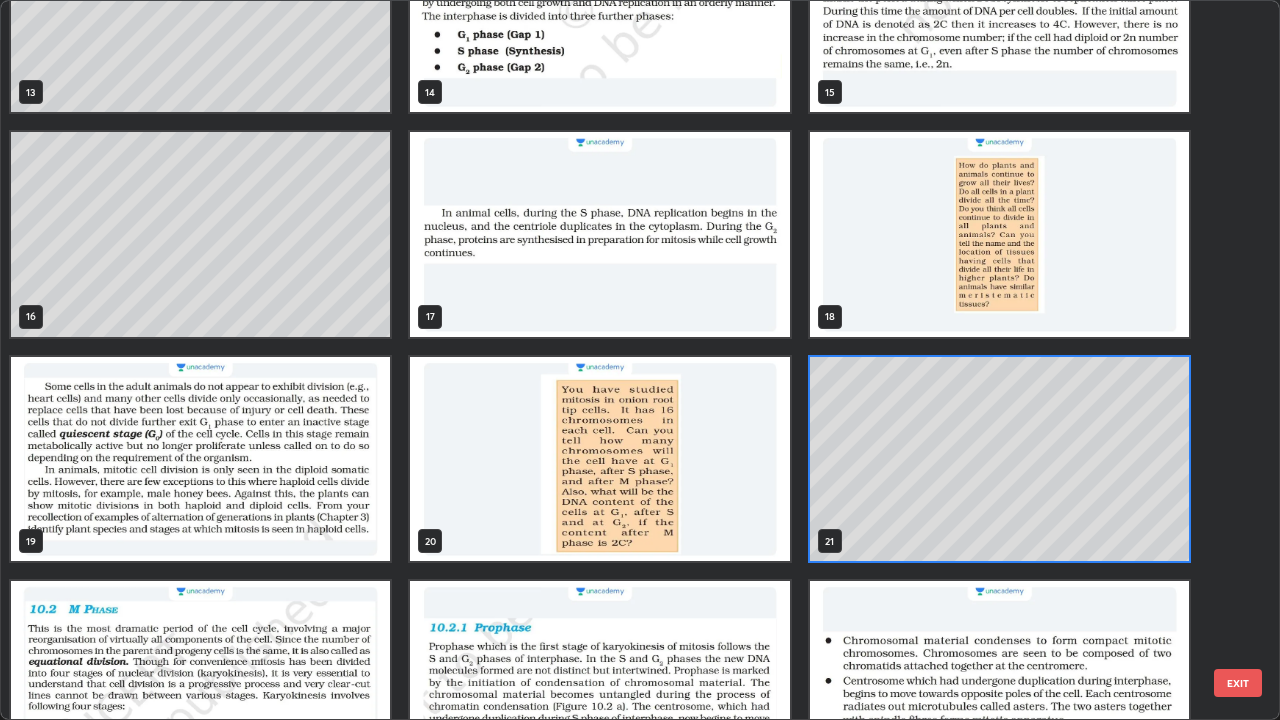 click at bounding box center [599, 459] 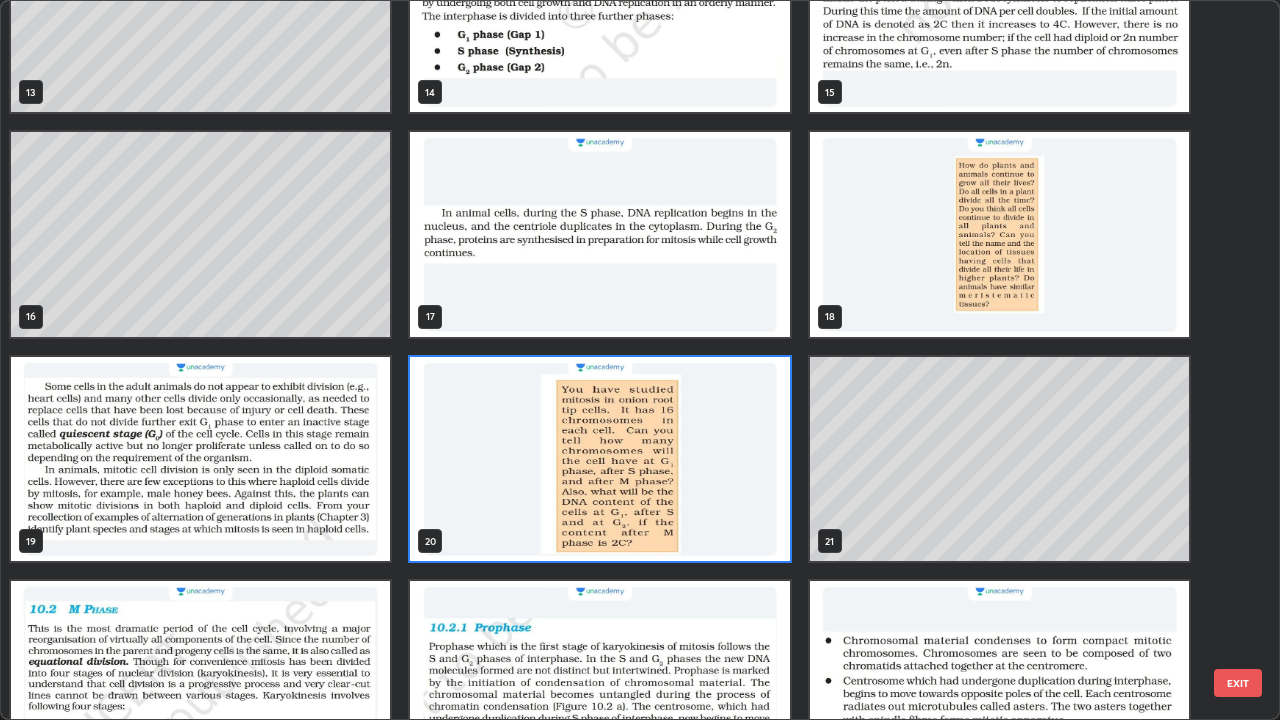 click at bounding box center [599, 459] 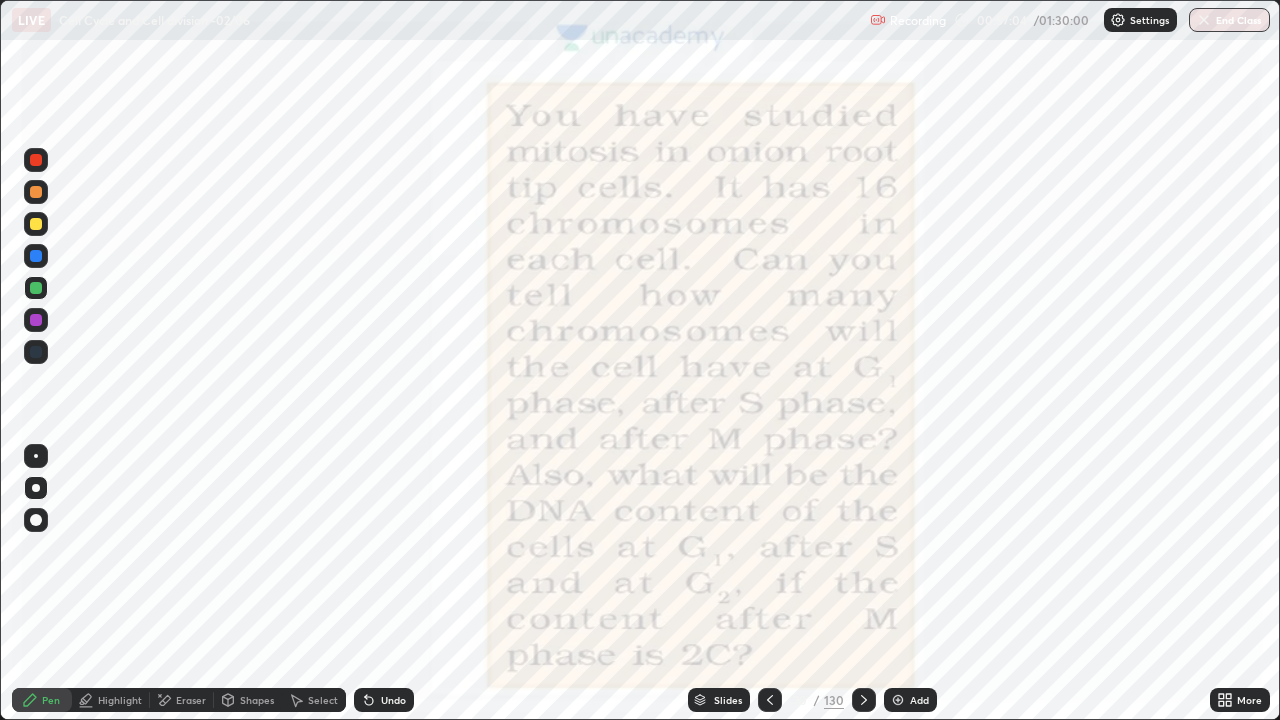 click at bounding box center [599, 459] 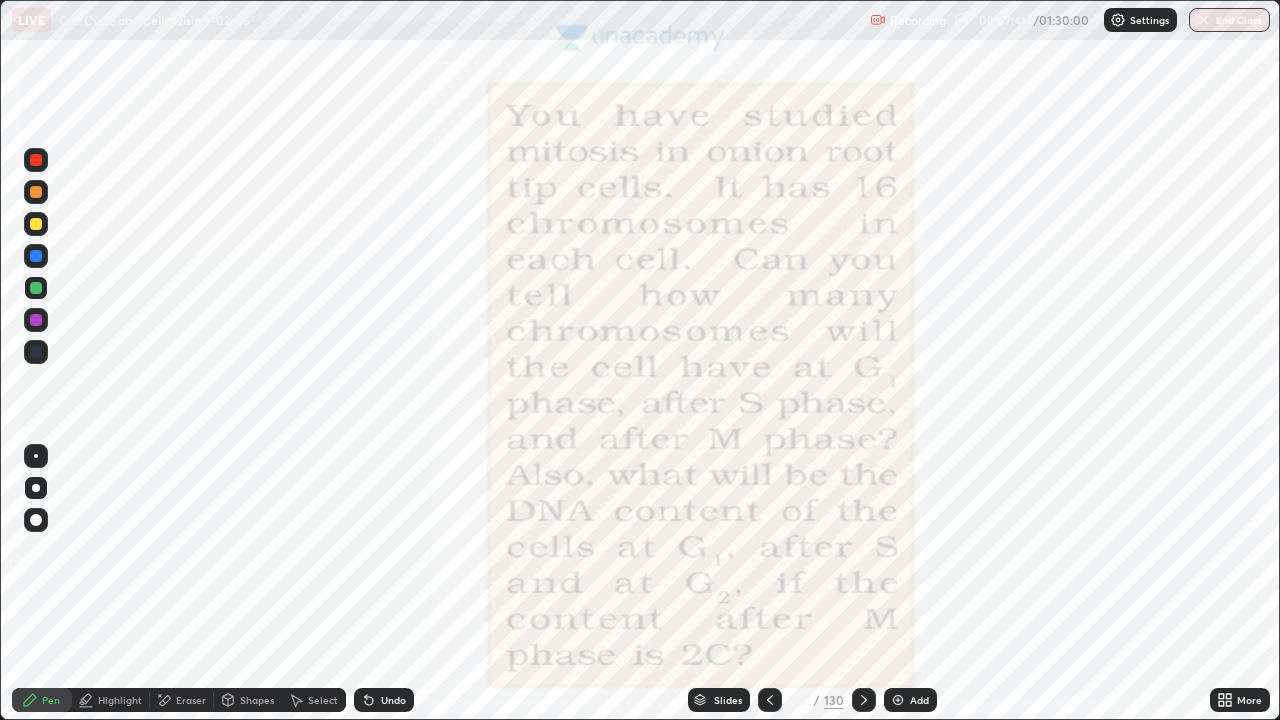 click at bounding box center [864, 700] 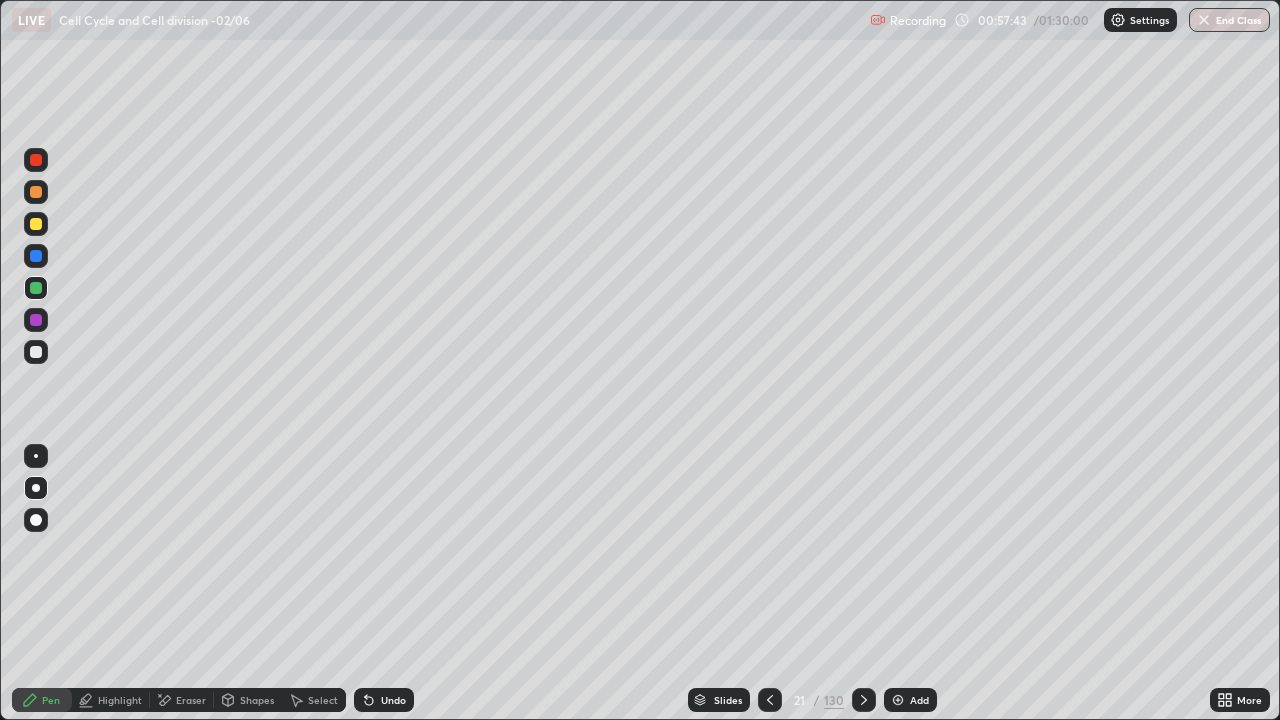 click 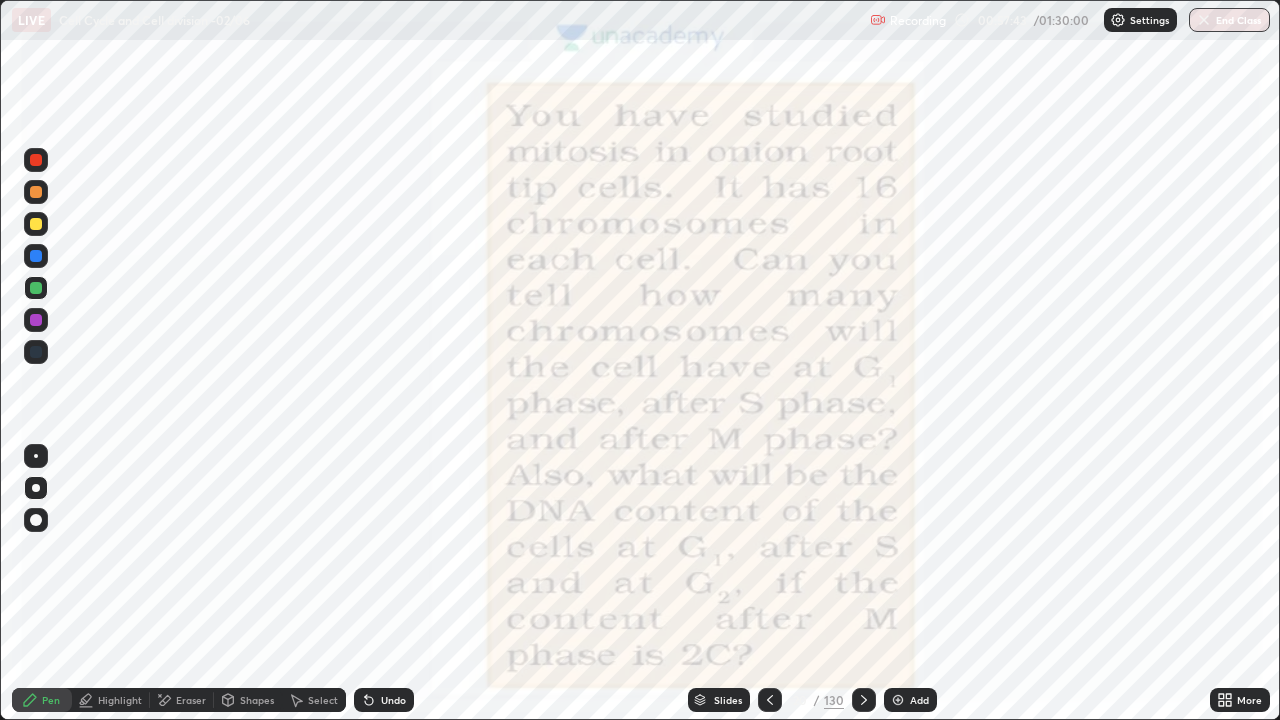 click 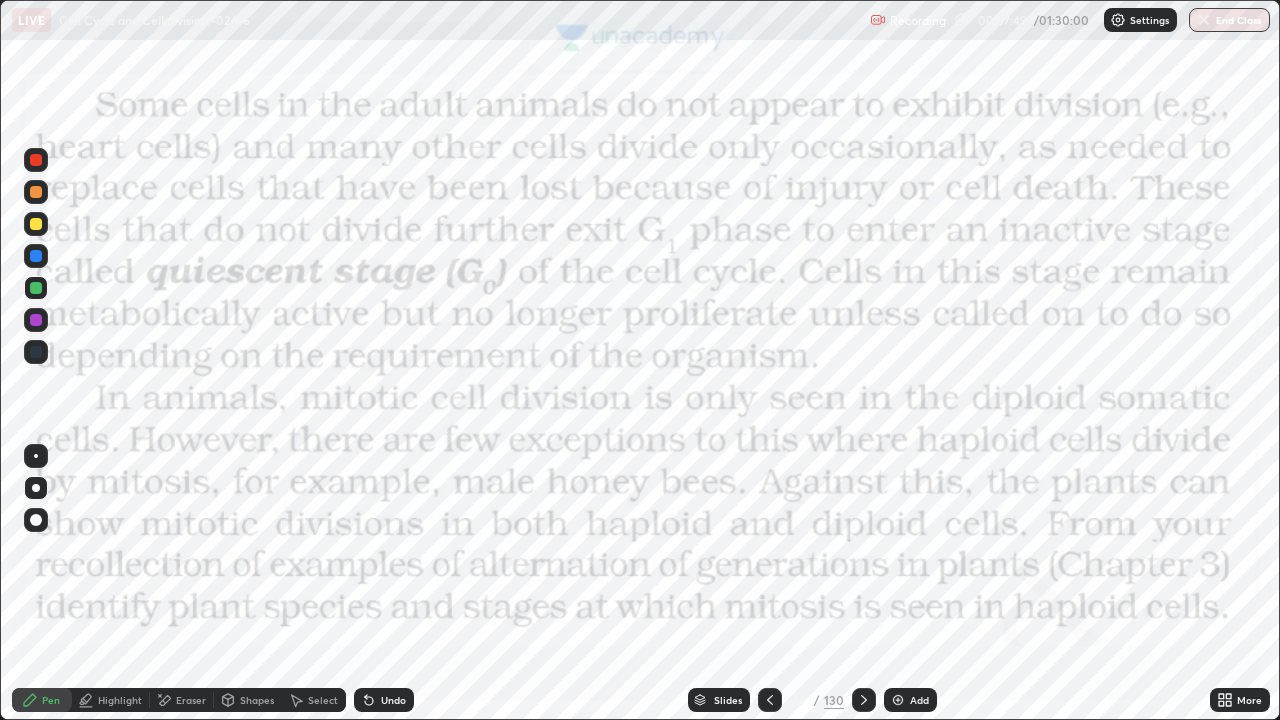 click 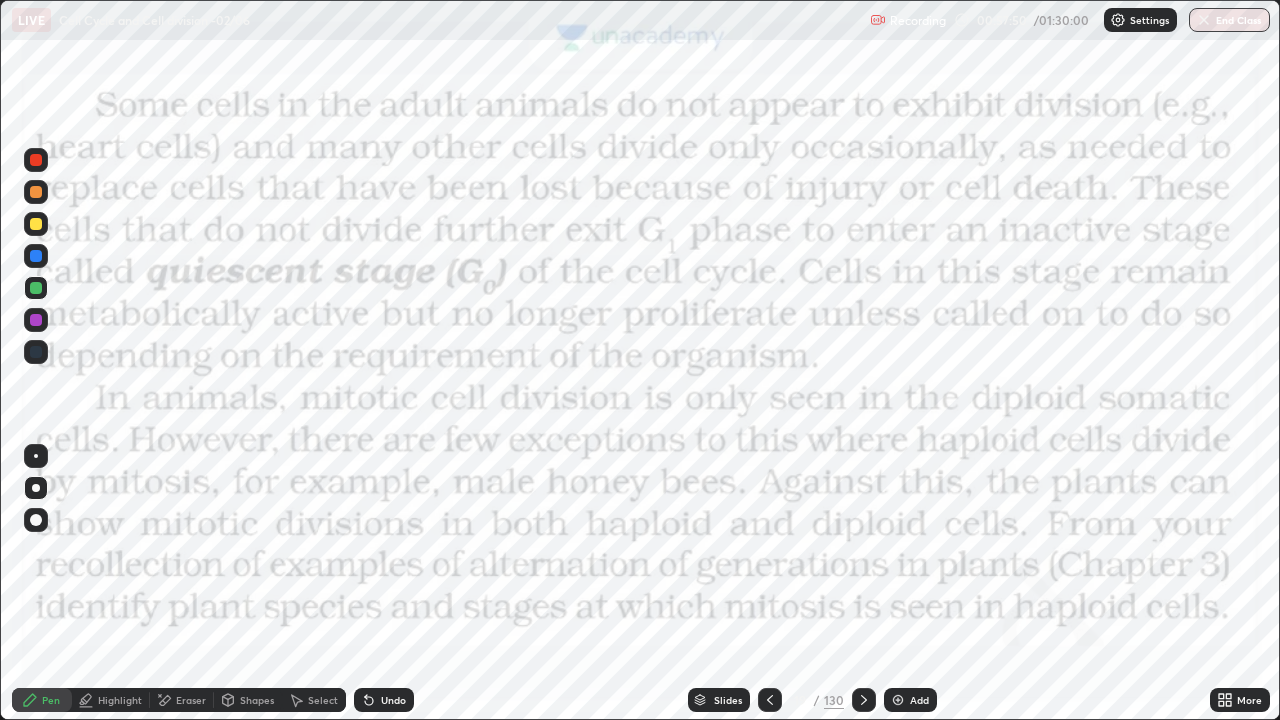 click on "Slides" at bounding box center [719, 700] 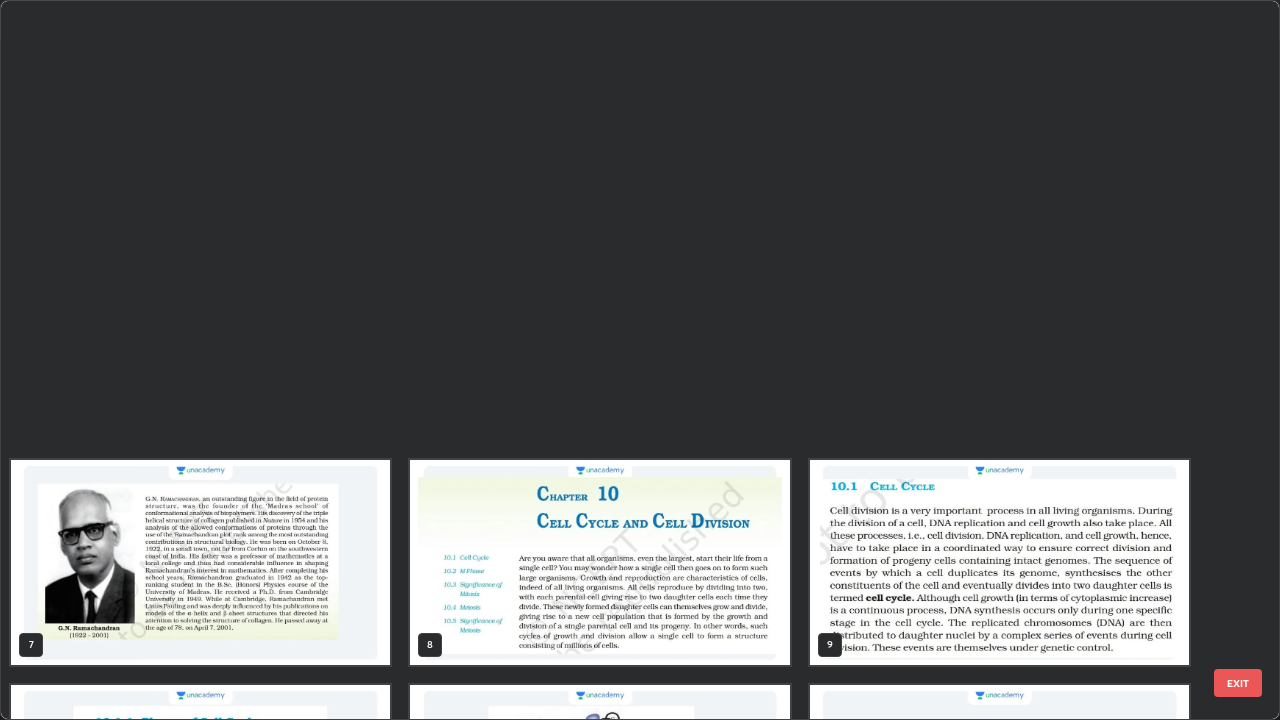 scroll, scrollTop: 854, scrollLeft: 0, axis: vertical 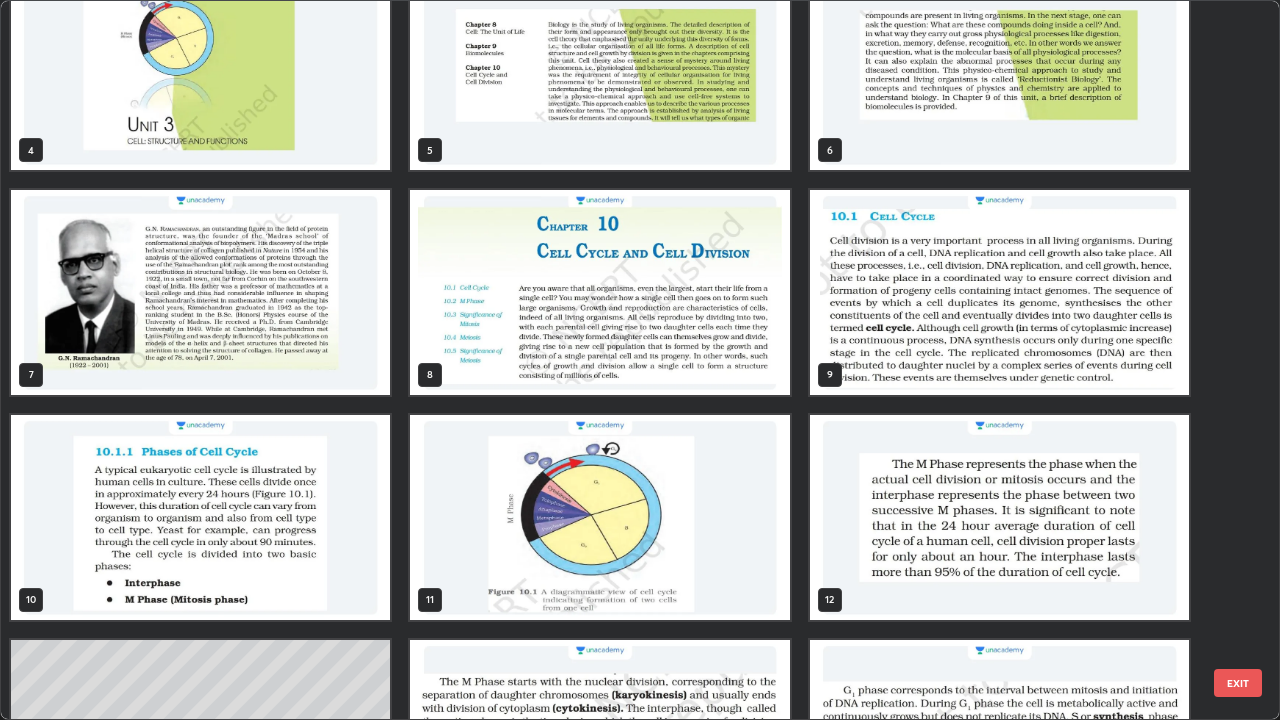 click at bounding box center [599, 292] 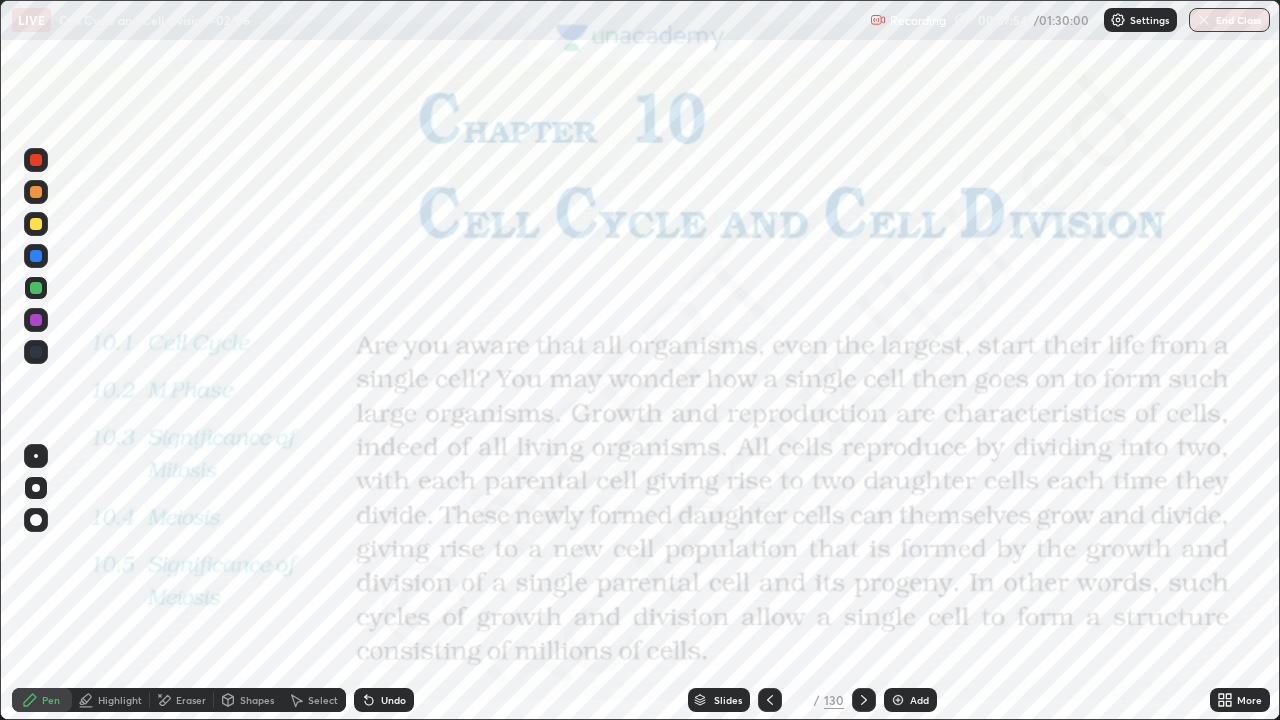 click at bounding box center [599, 292] 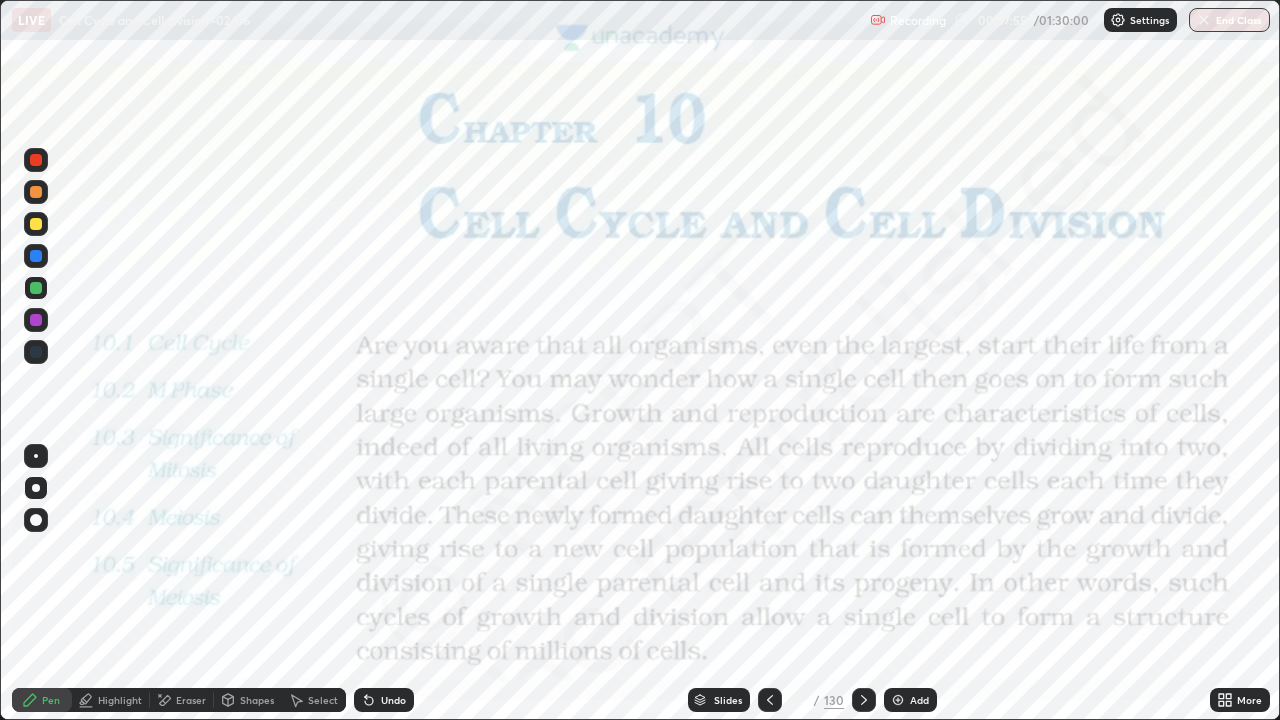 click at bounding box center (36, 160) 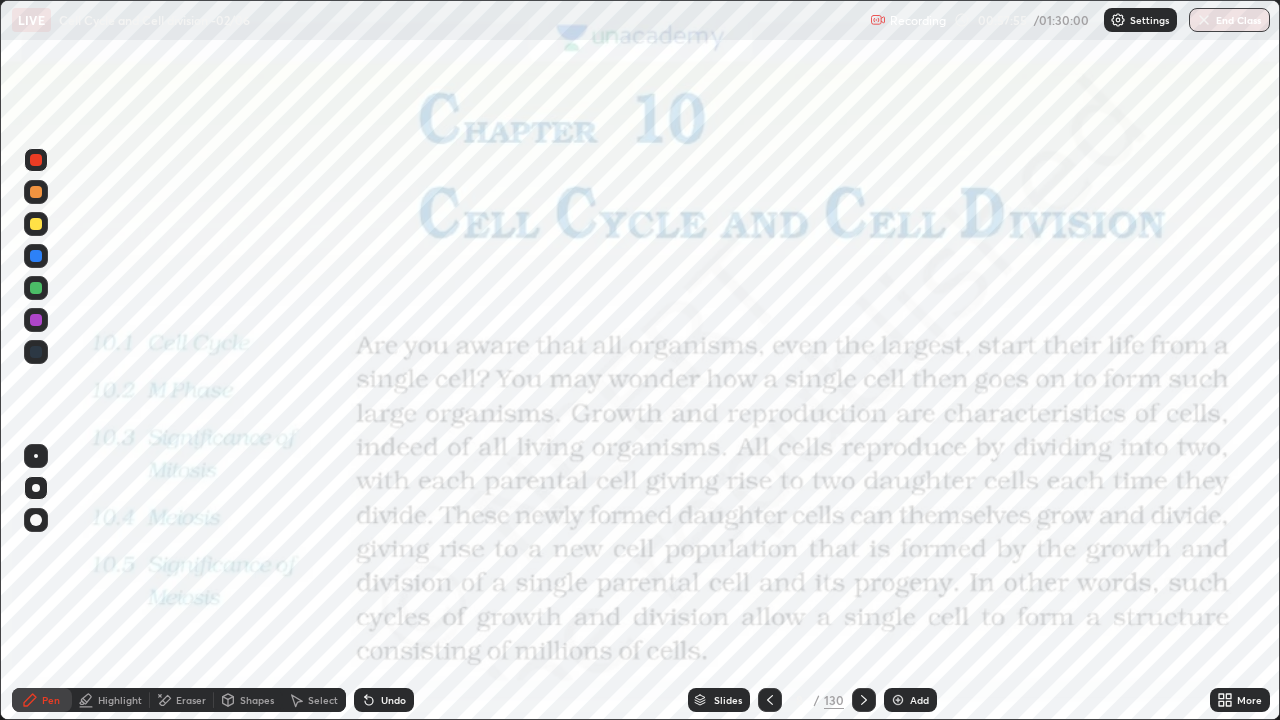 click at bounding box center (36, 160) 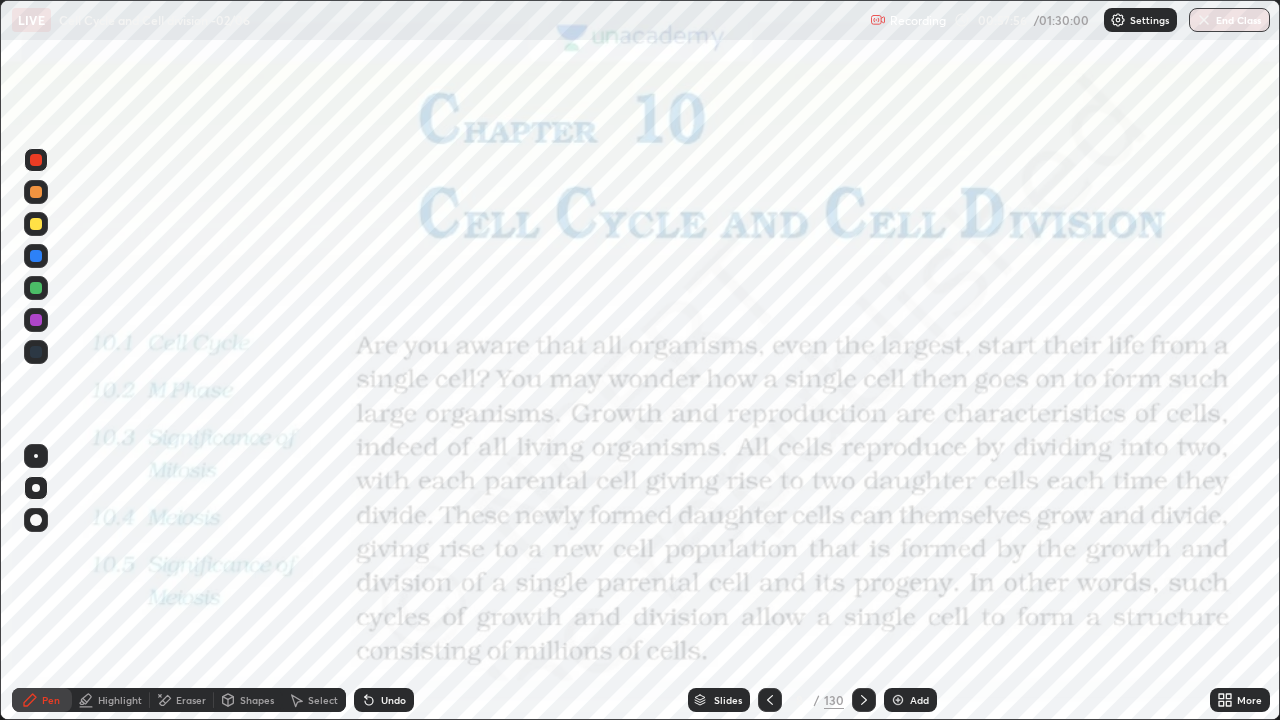 click on "Pen" at bounding box center [51, 700] 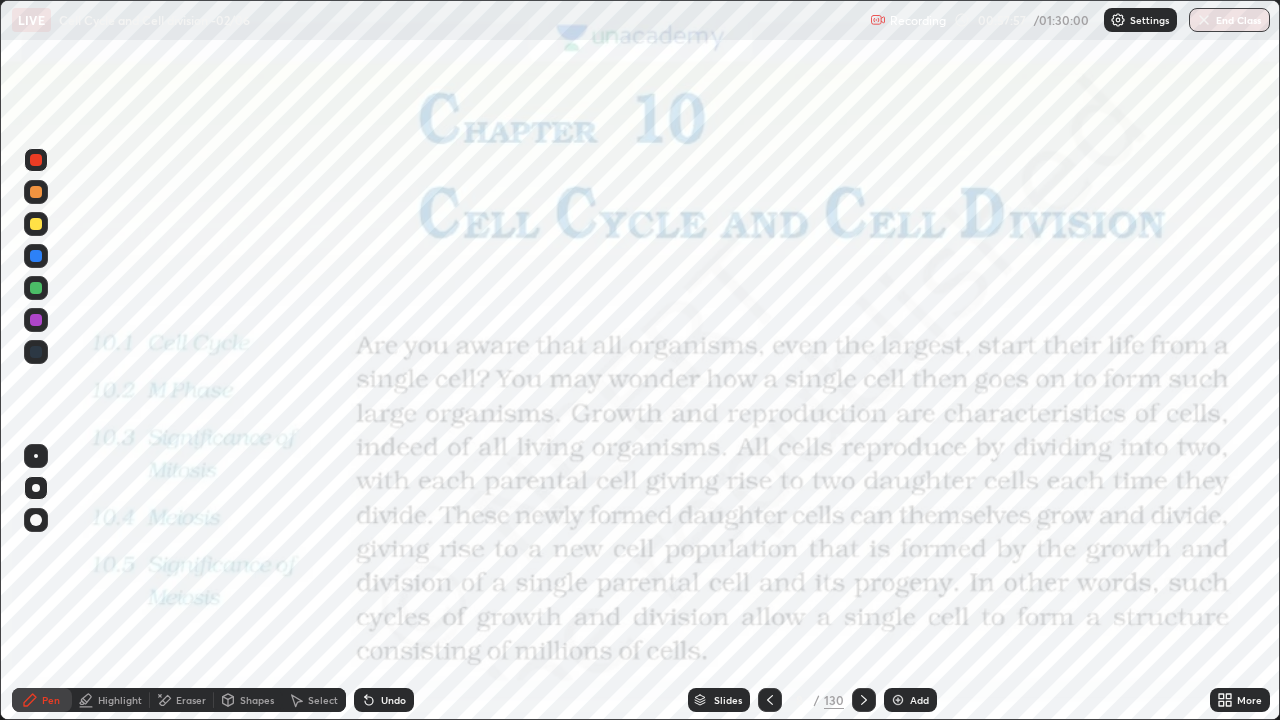 click at bounding box center (36, 488) 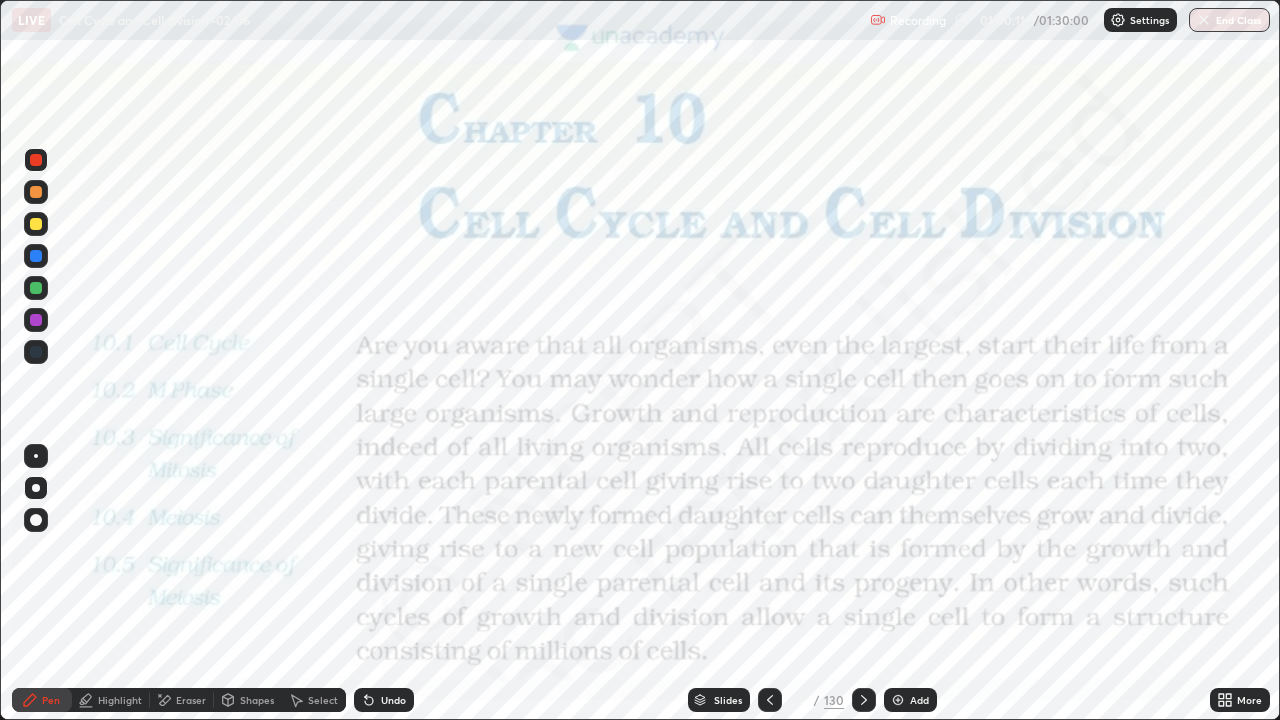 click 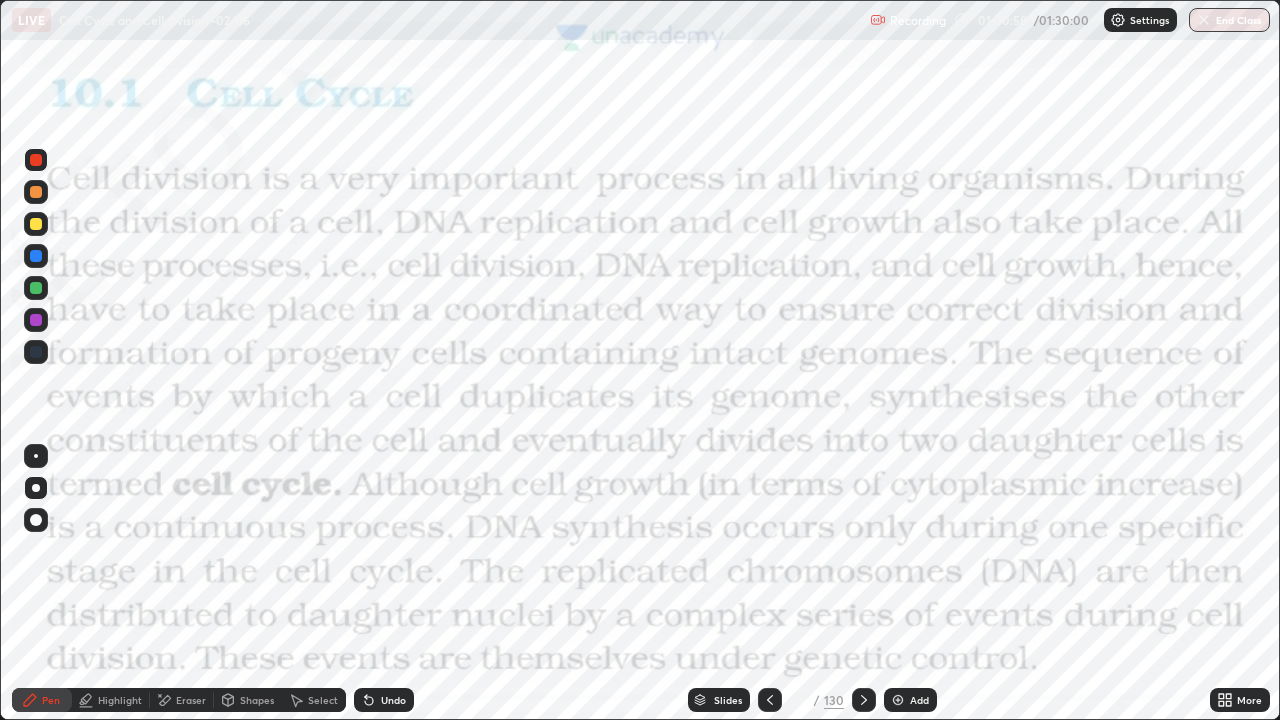 click at bounding box center [36, 160] 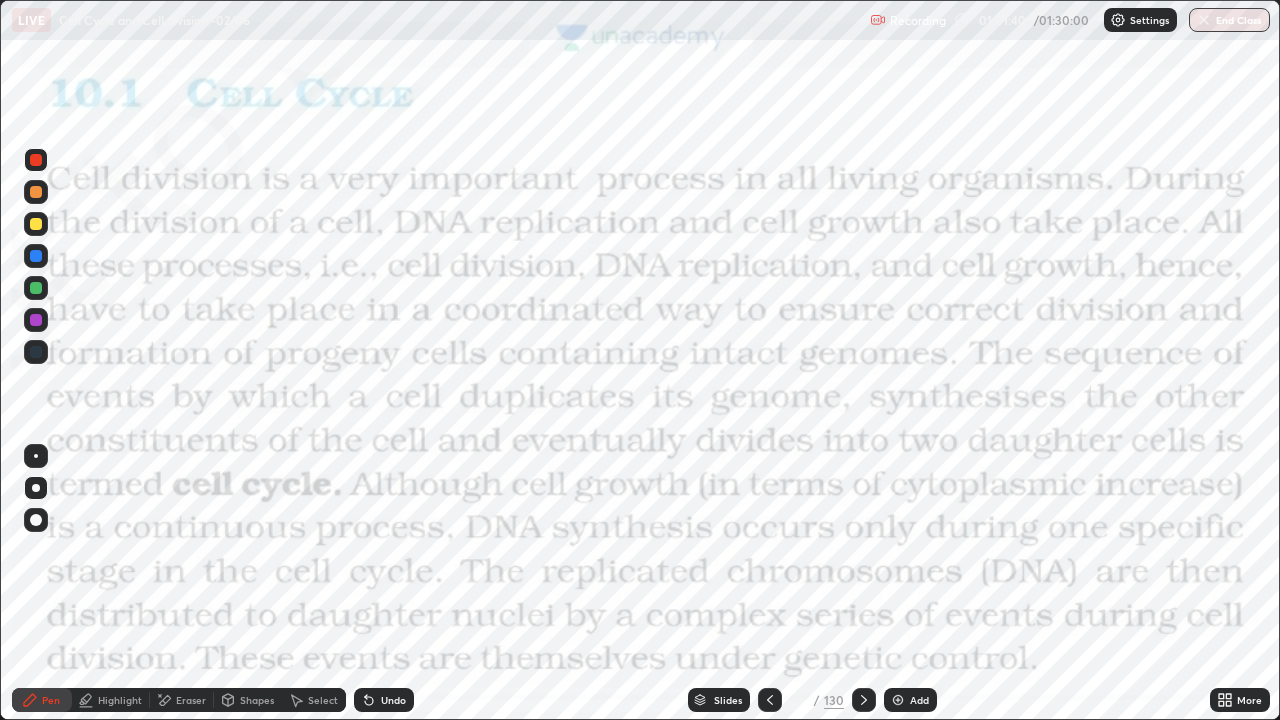 click at bounding box center [36, 352] 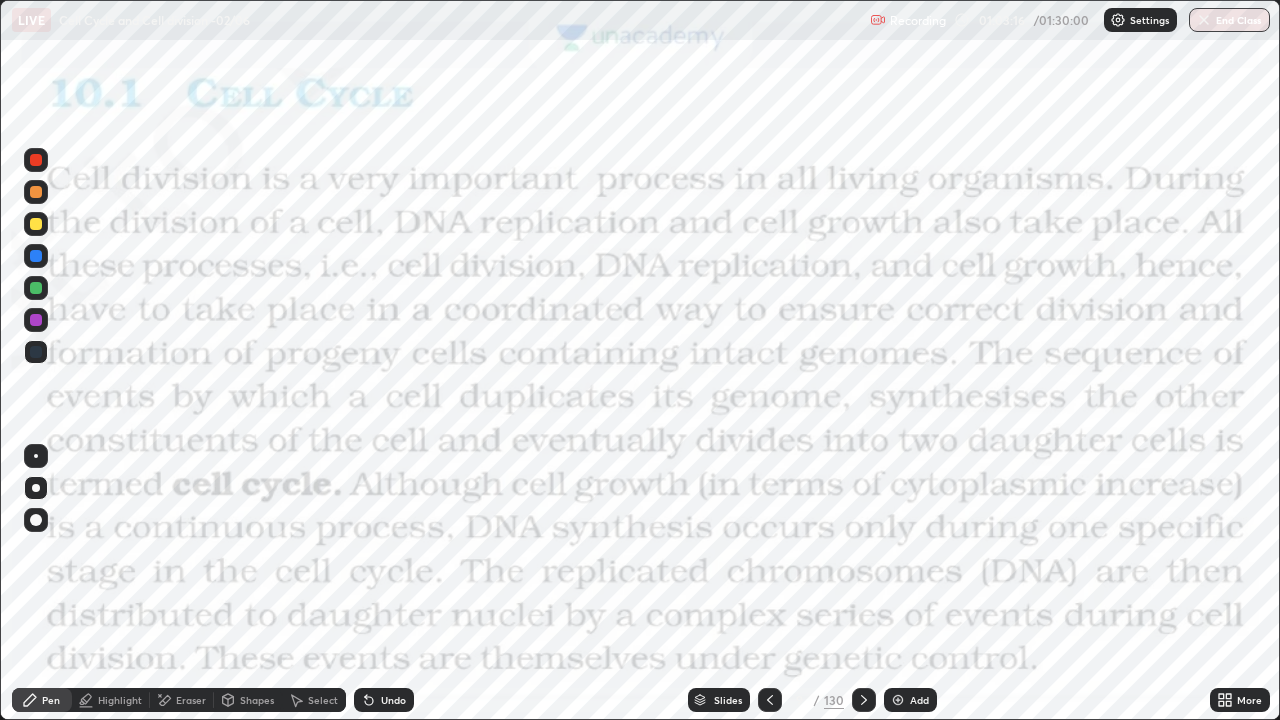 click at bounding box center (864, 700) 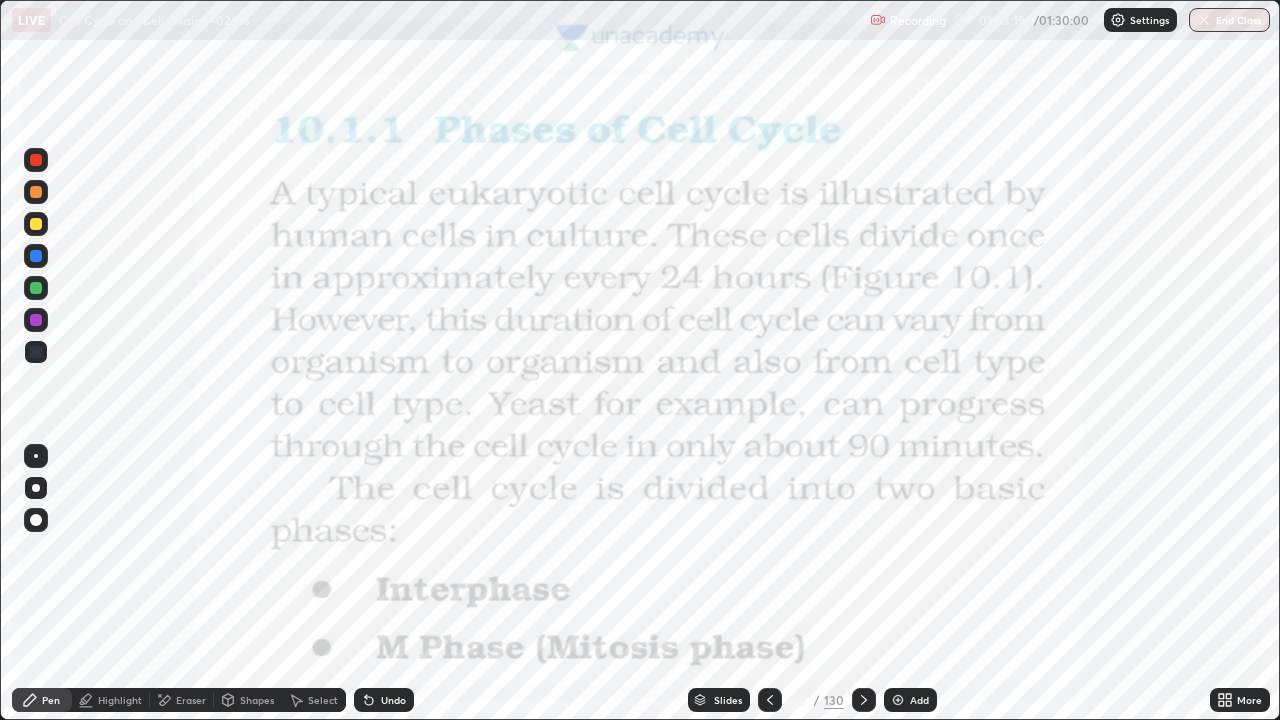 click 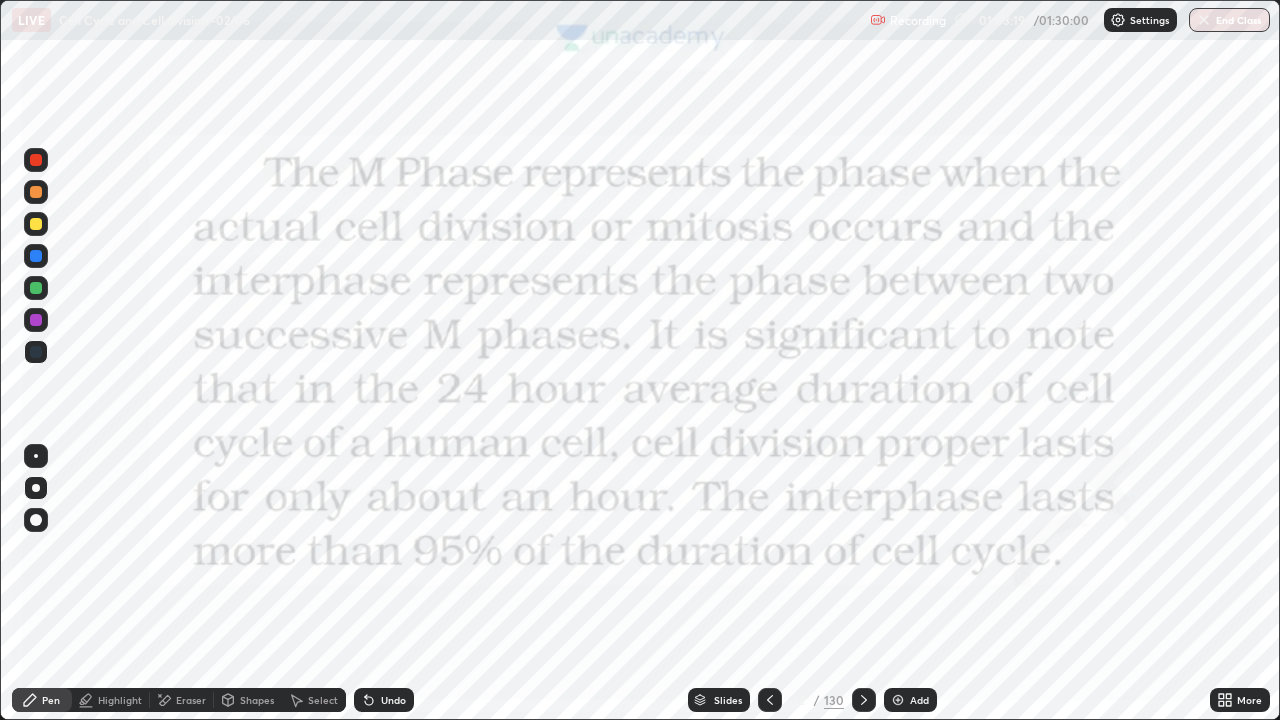 click 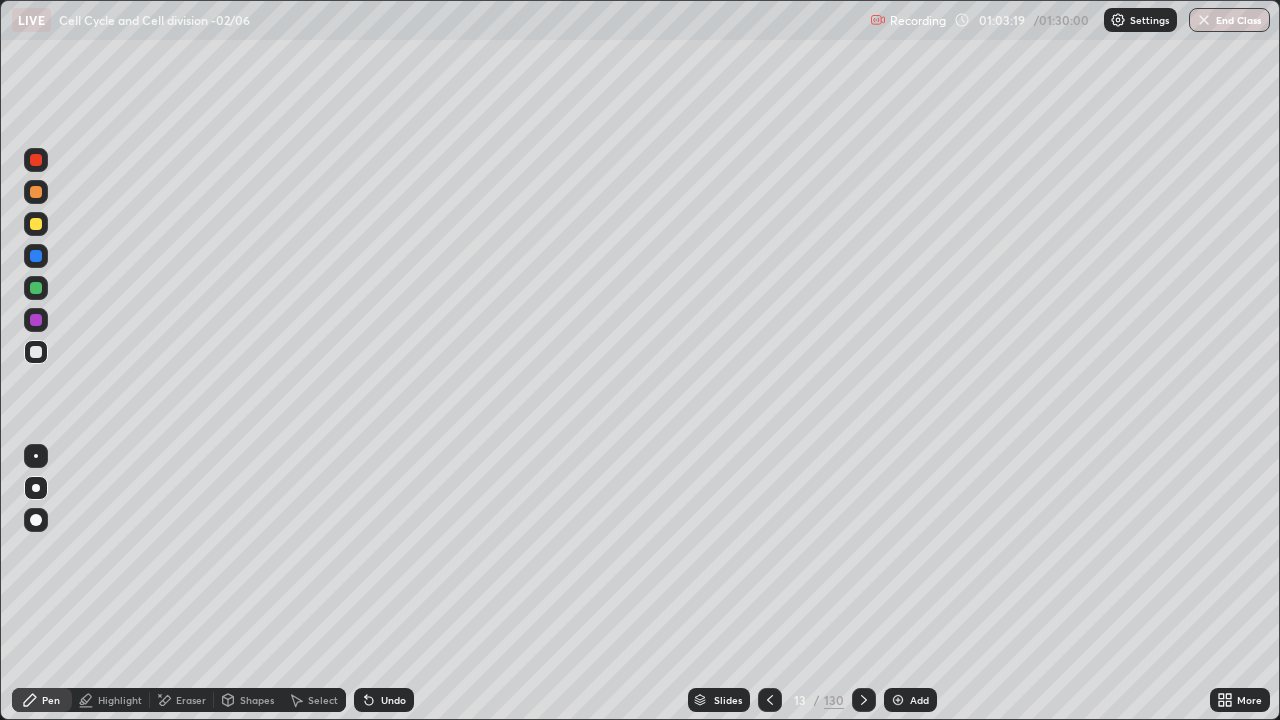 click 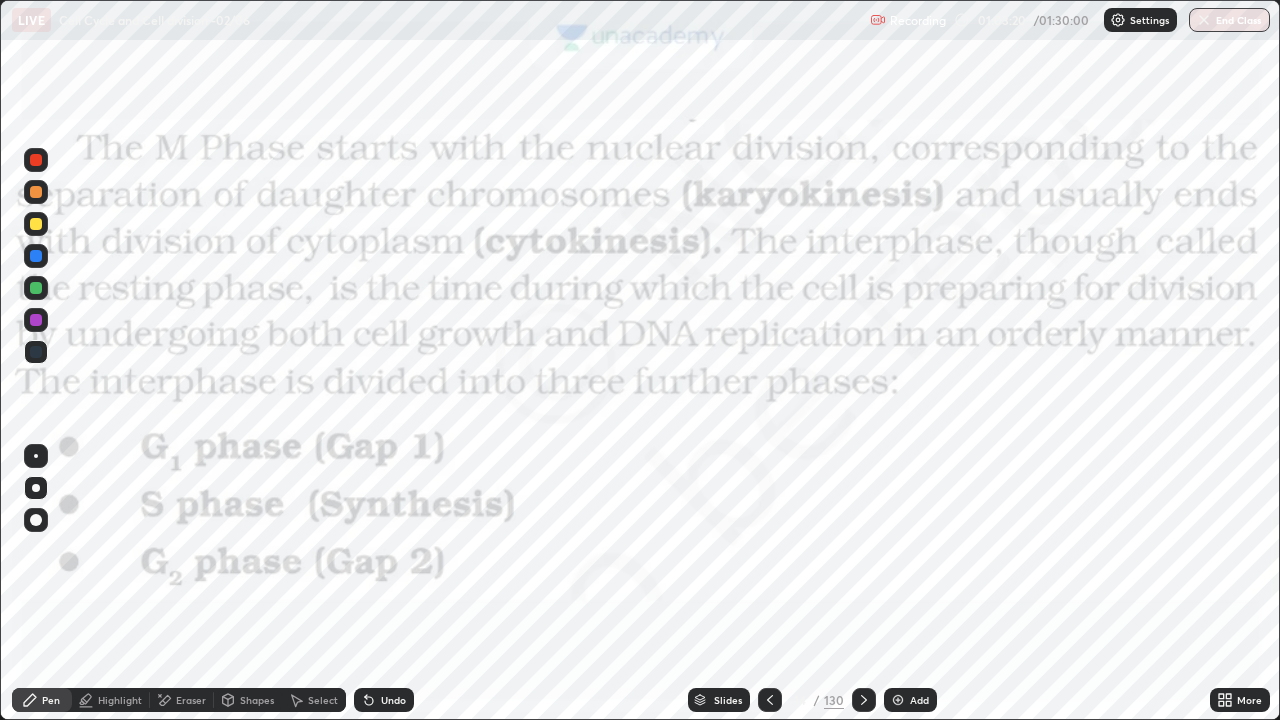 click 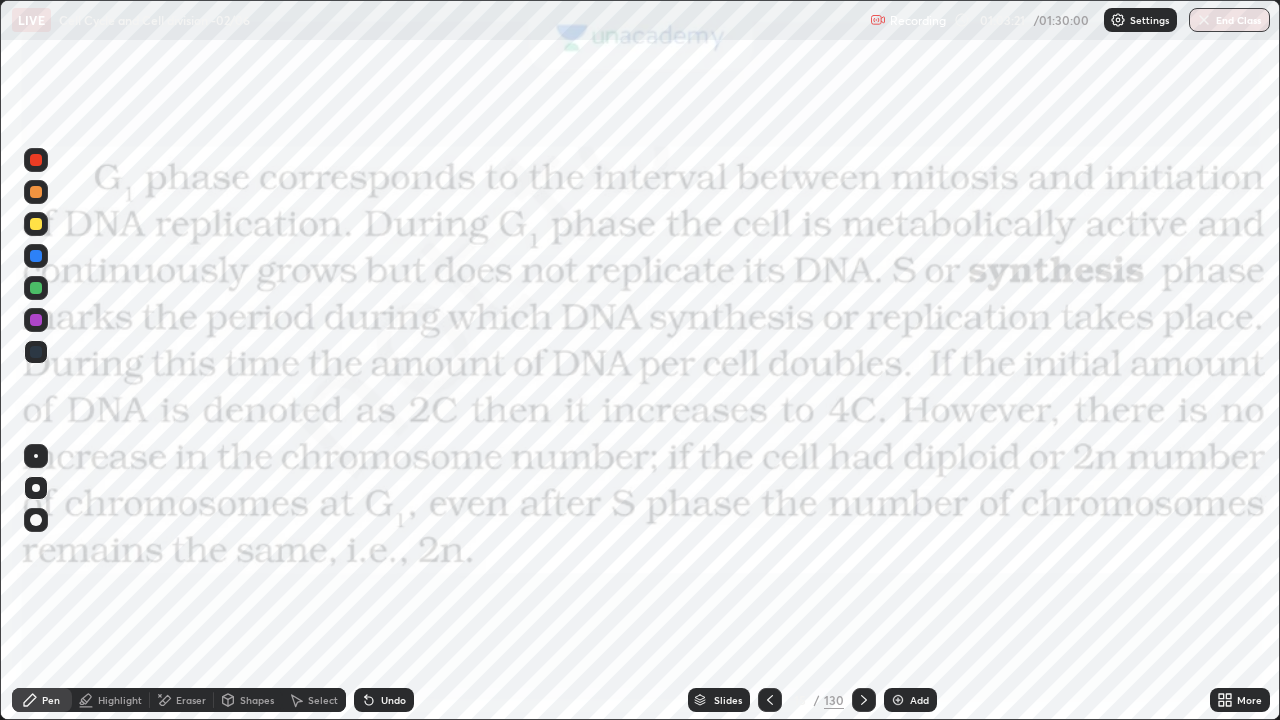 click 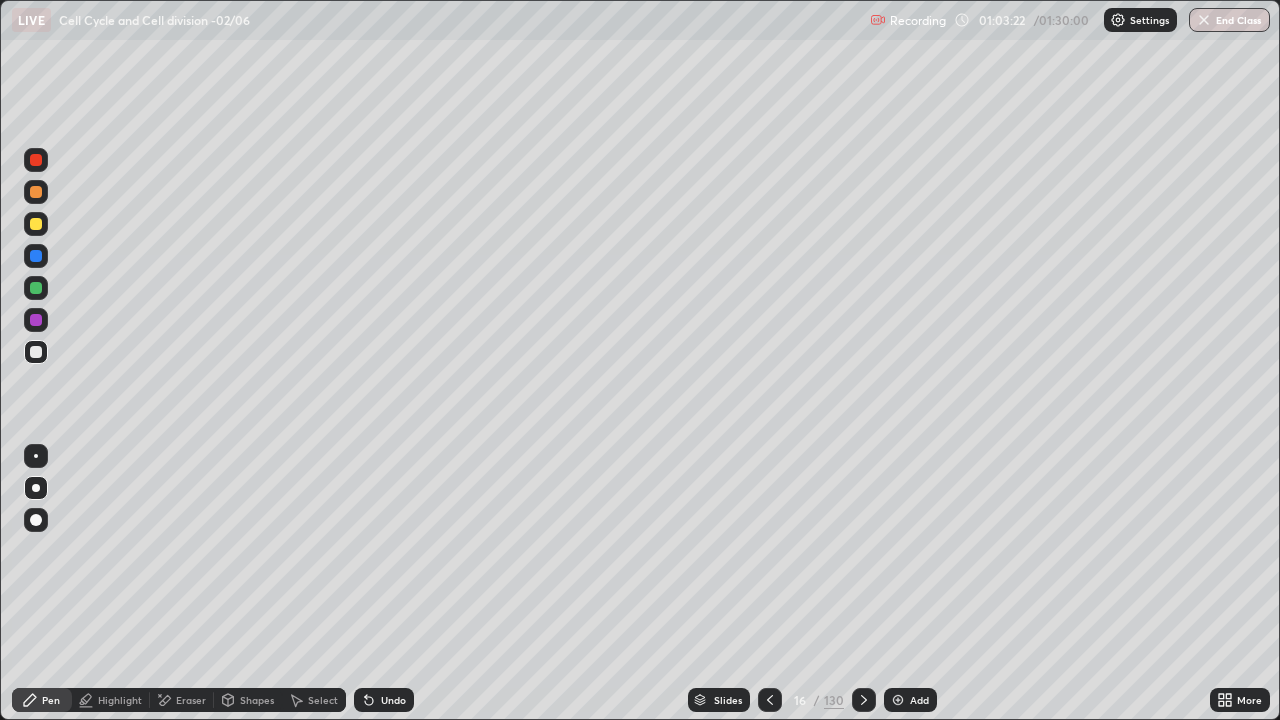 click 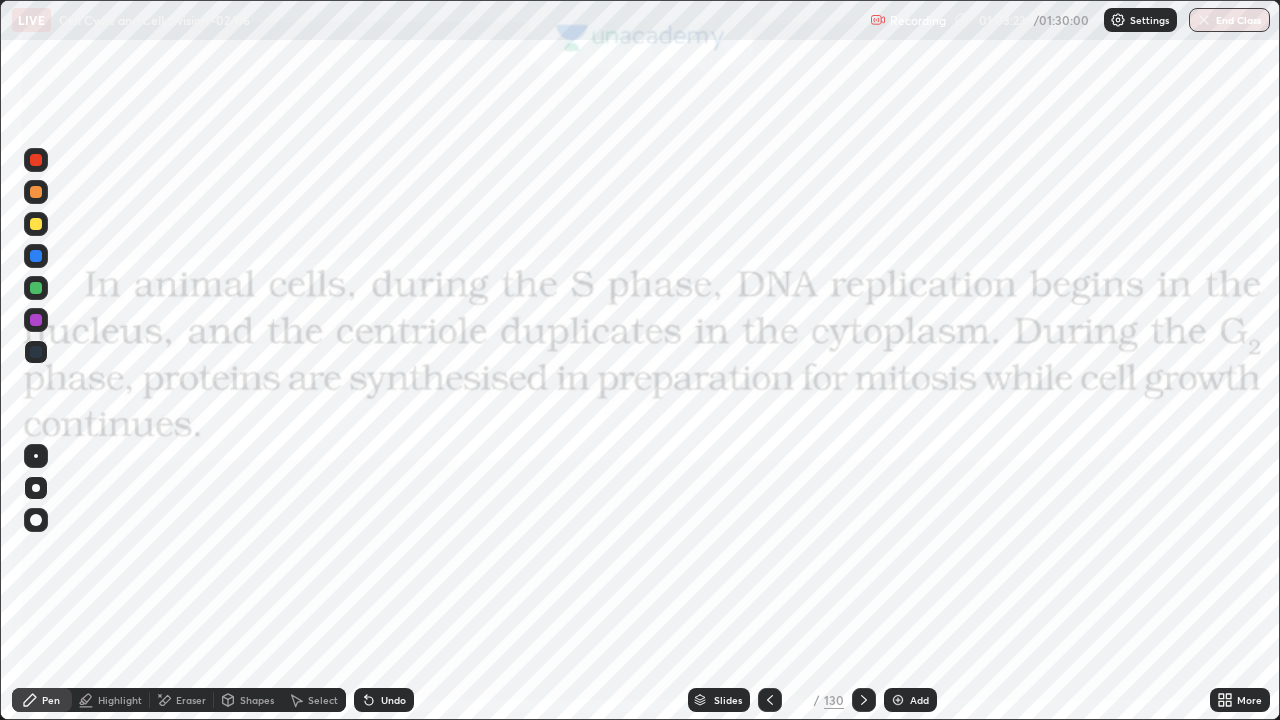 click 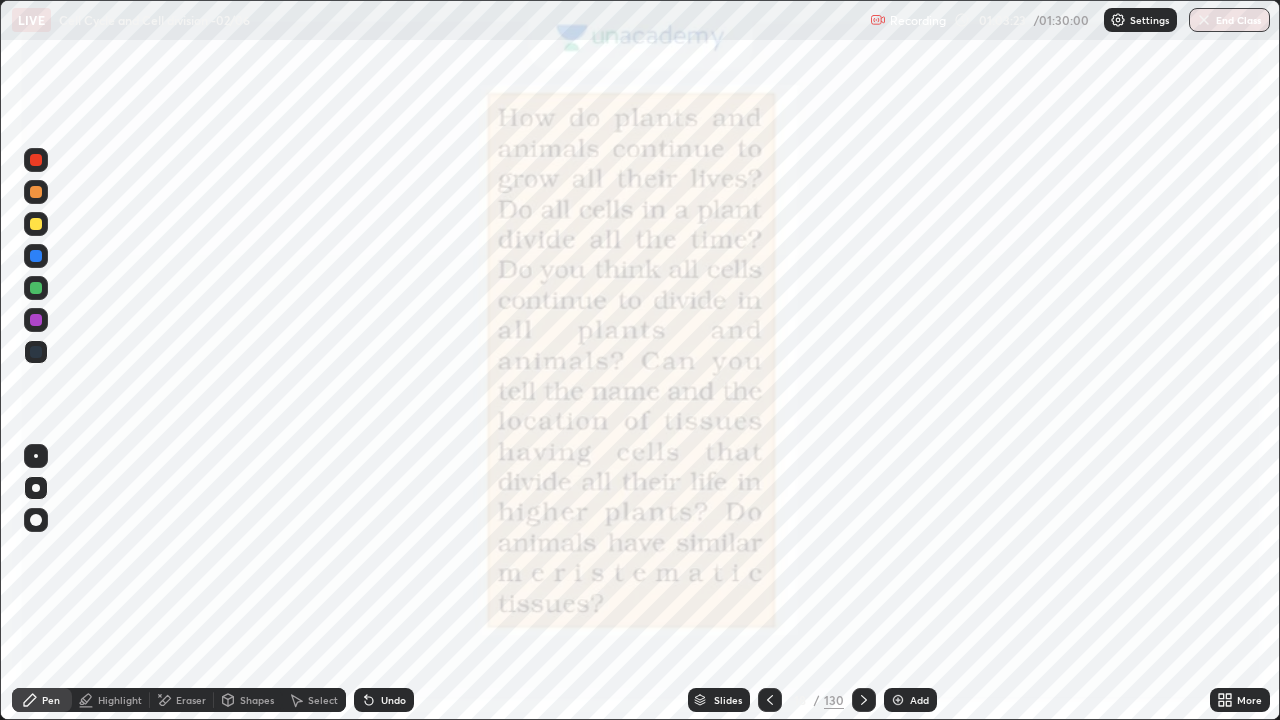 click 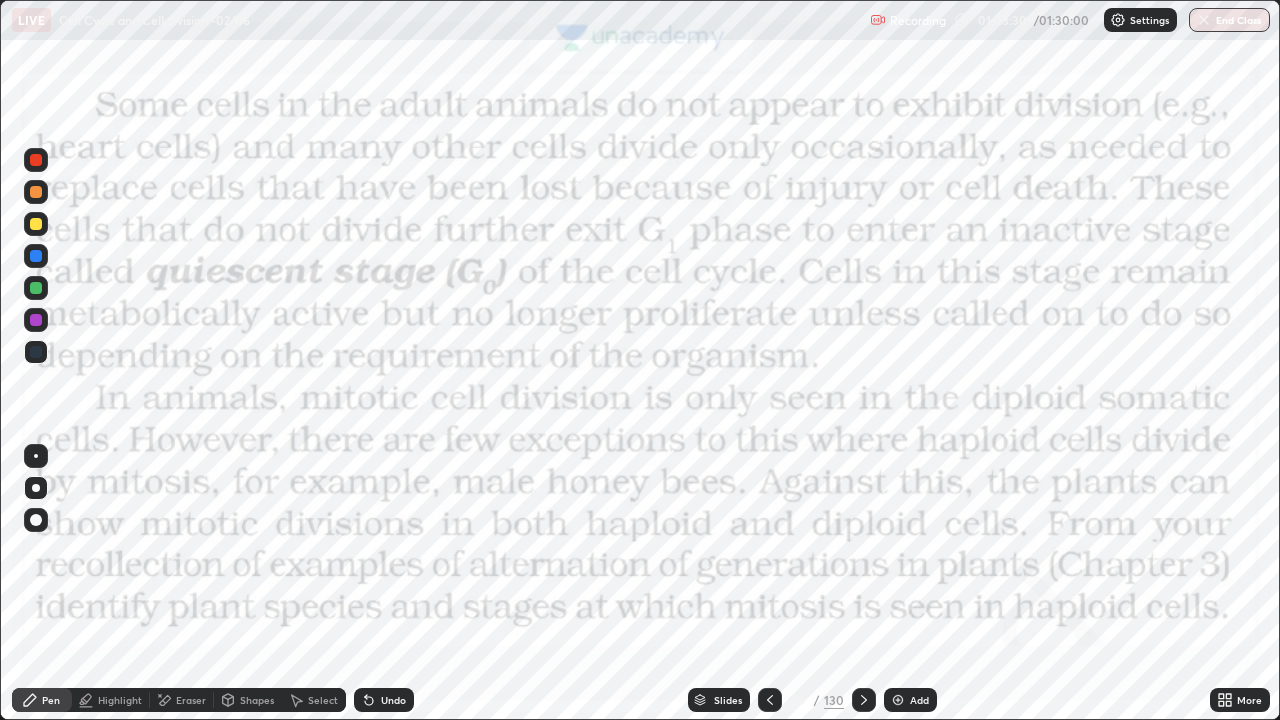 click on "Pen" at bounding box center [51, 700] 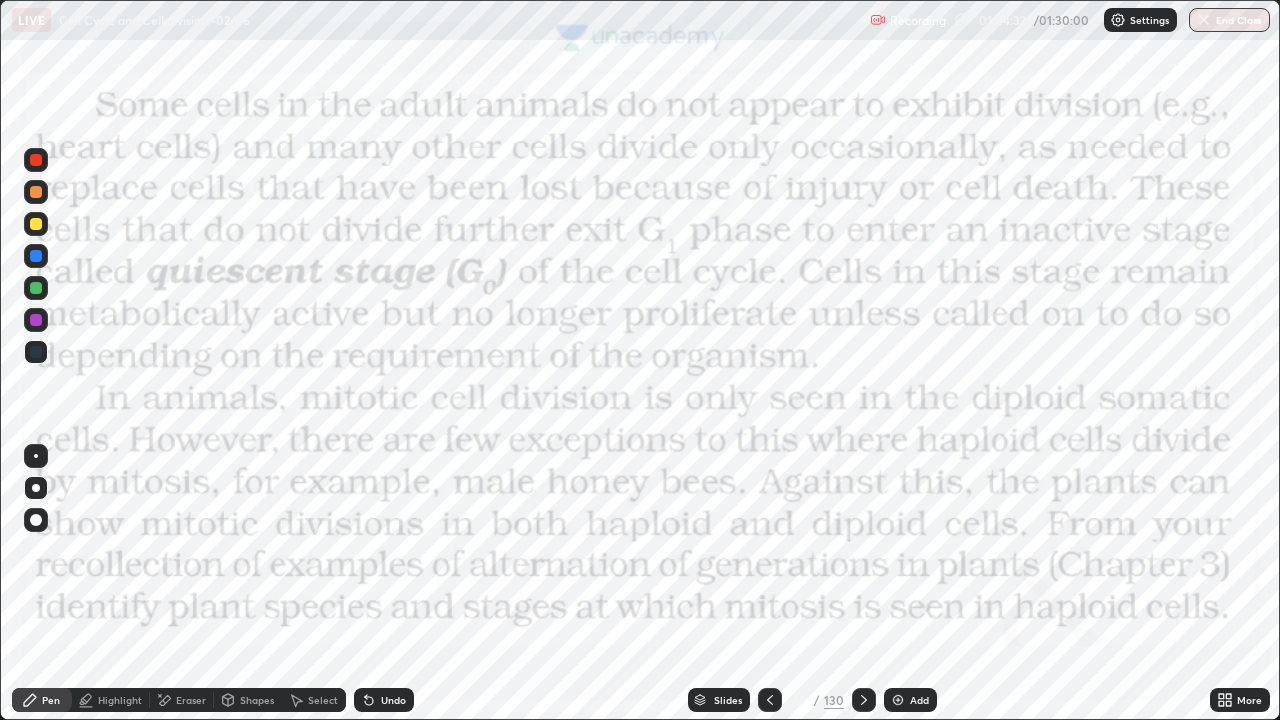 click at bounding box center [36, 160] 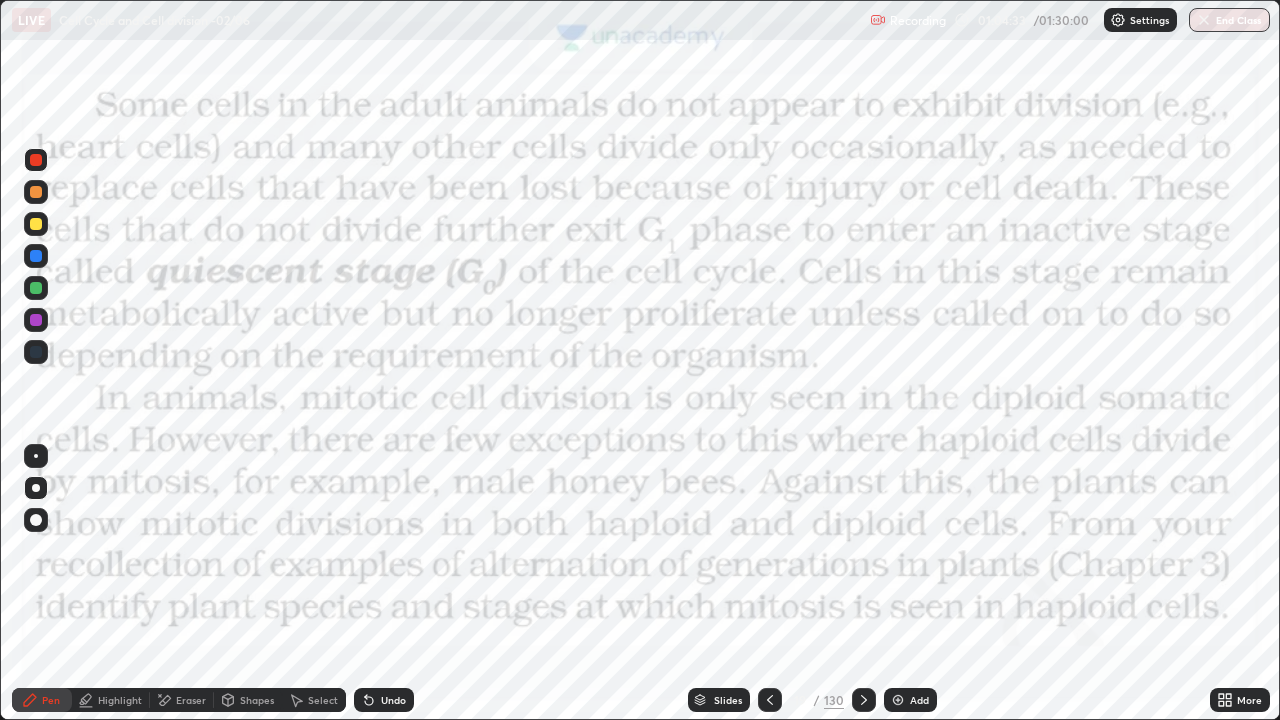 click at bounding box center [36, 488] 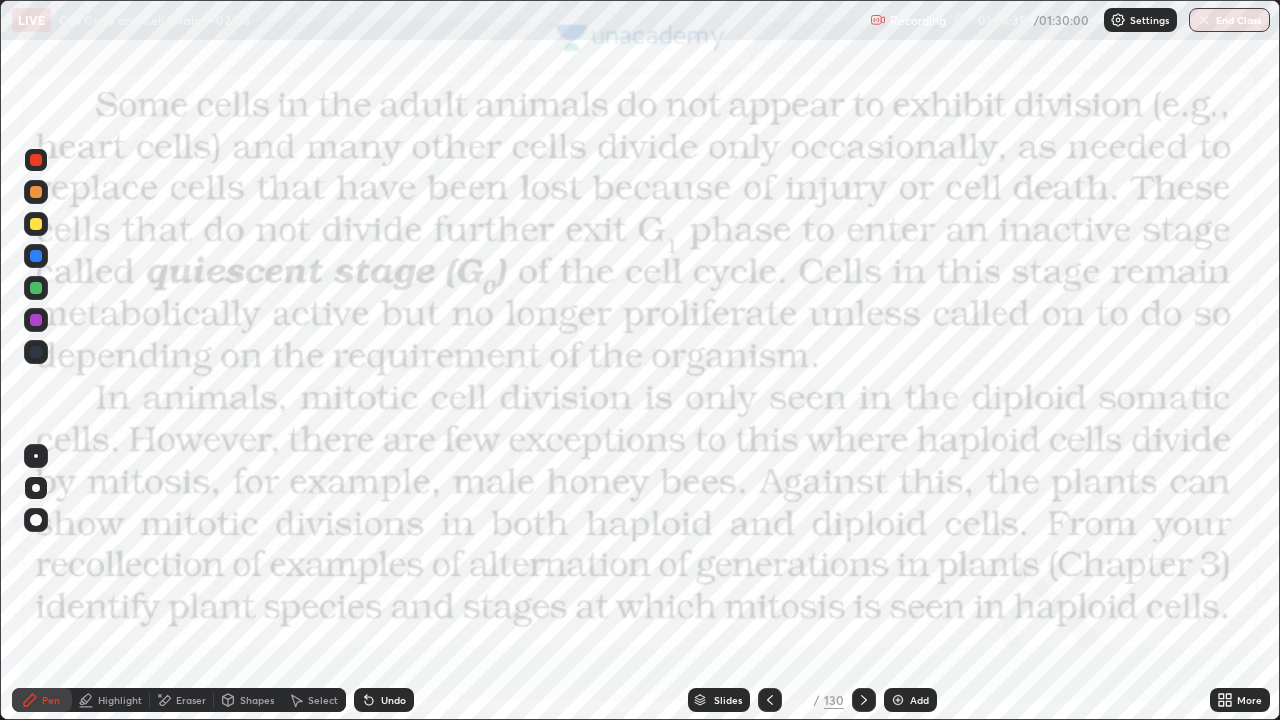 click on "Add" at bounding box center [910, 700] 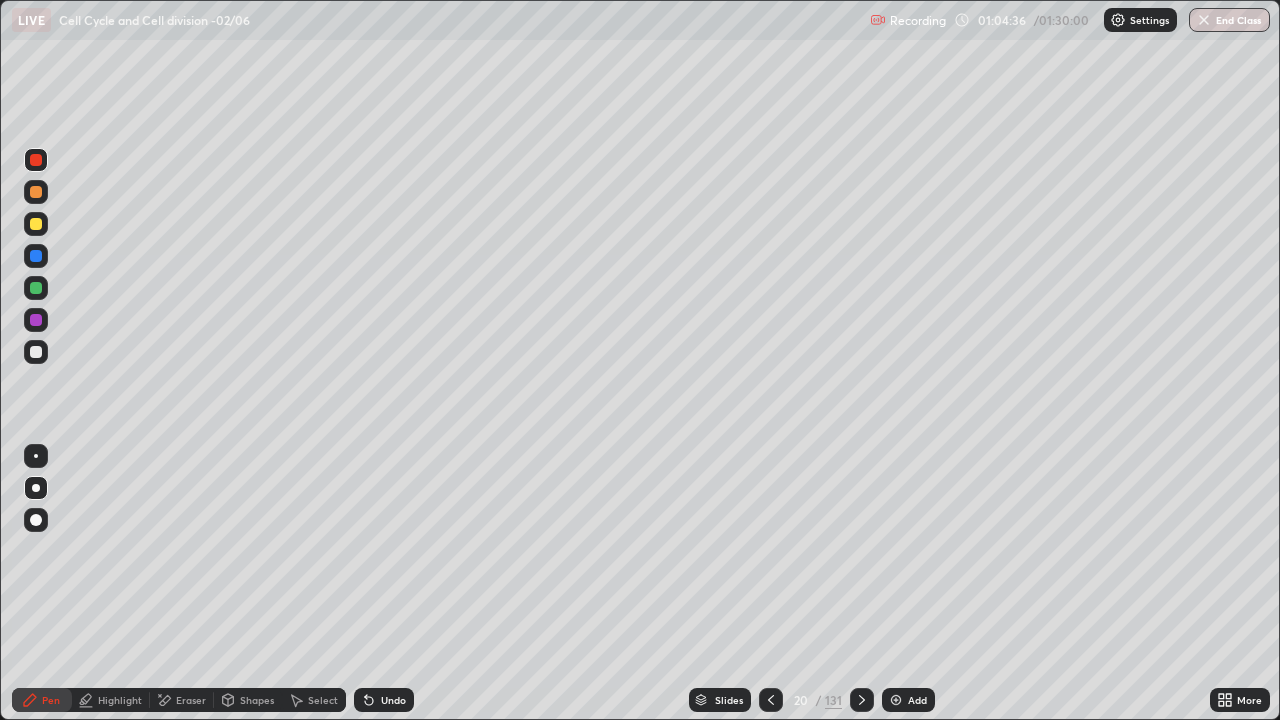 click at bounding box center [36, 352] 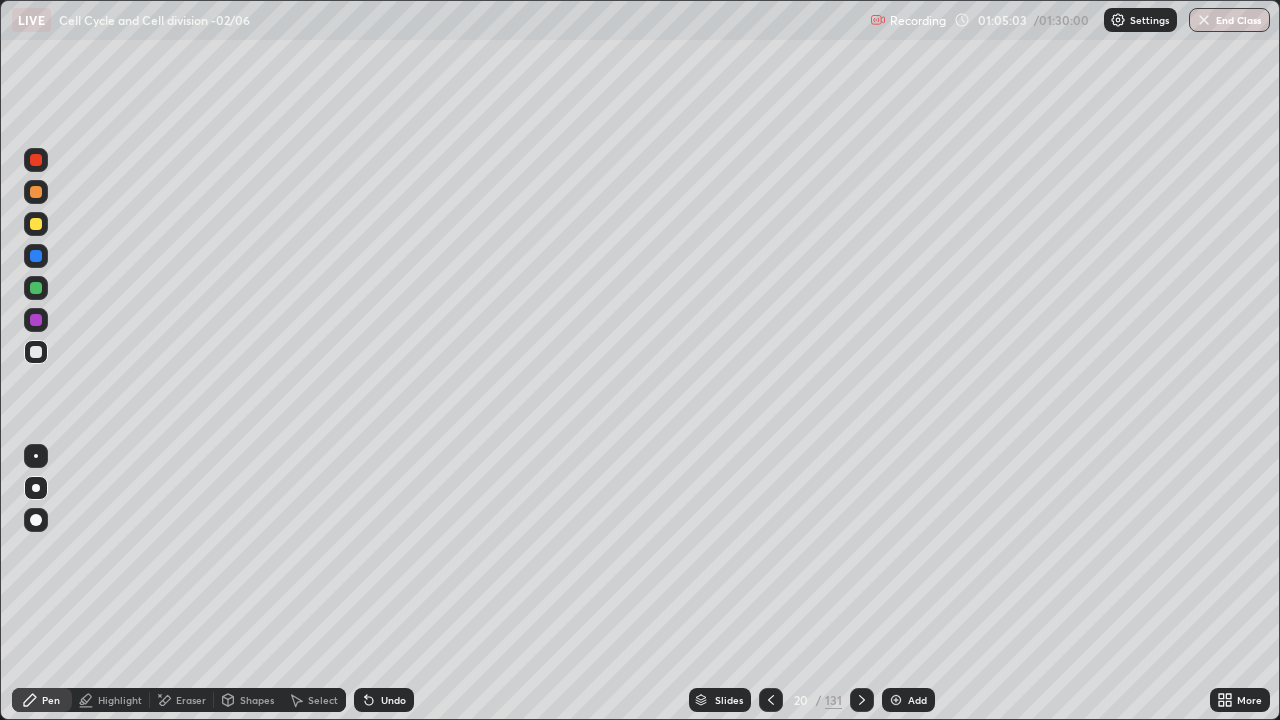 click at bounding box center [36, 224] 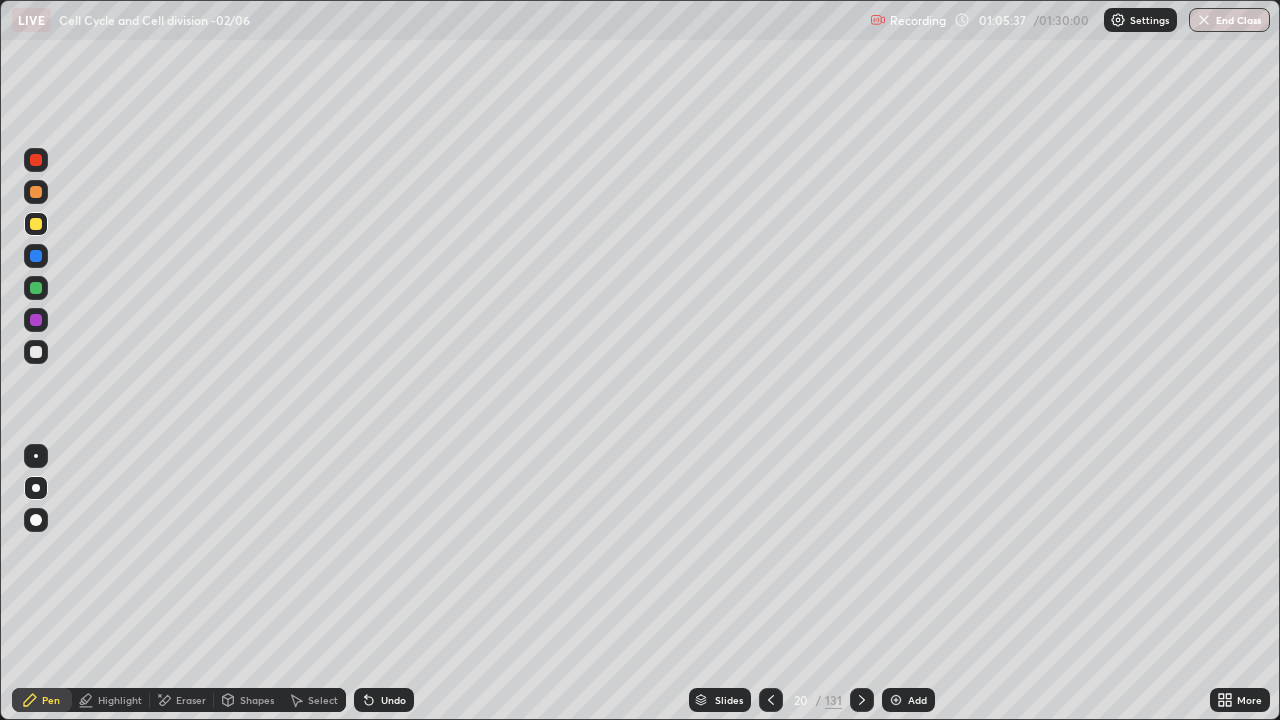 click 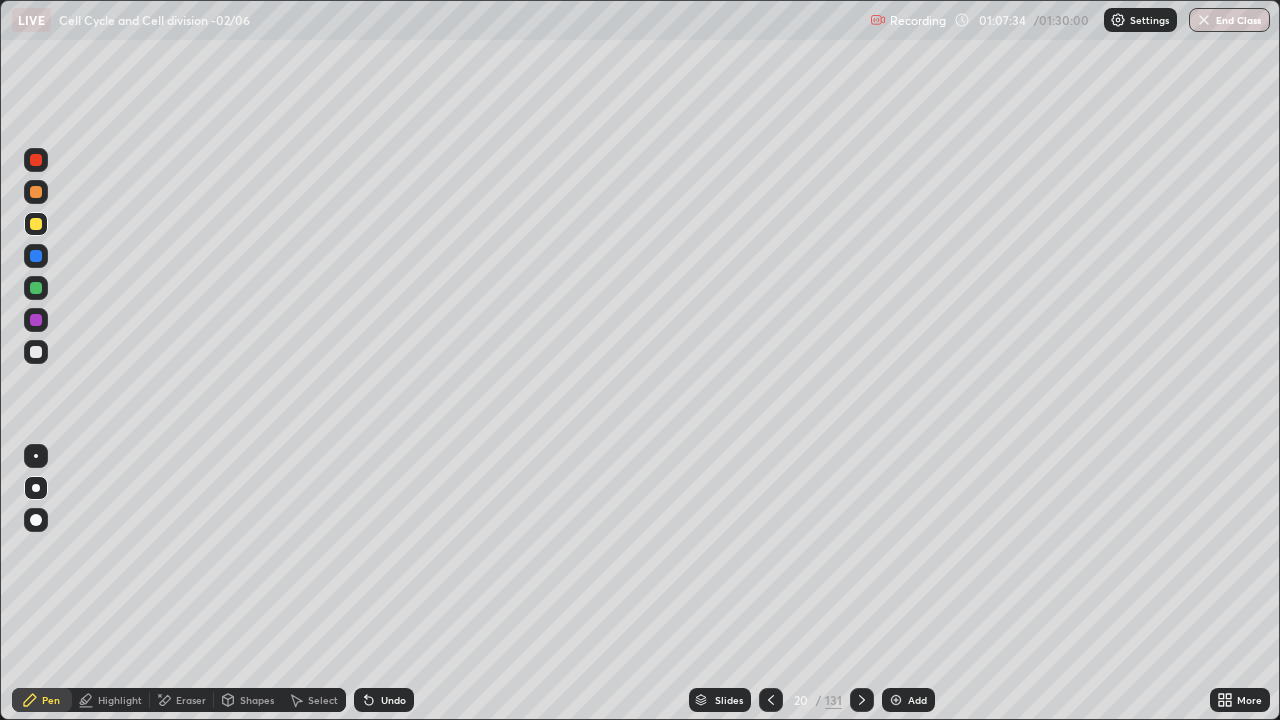 click 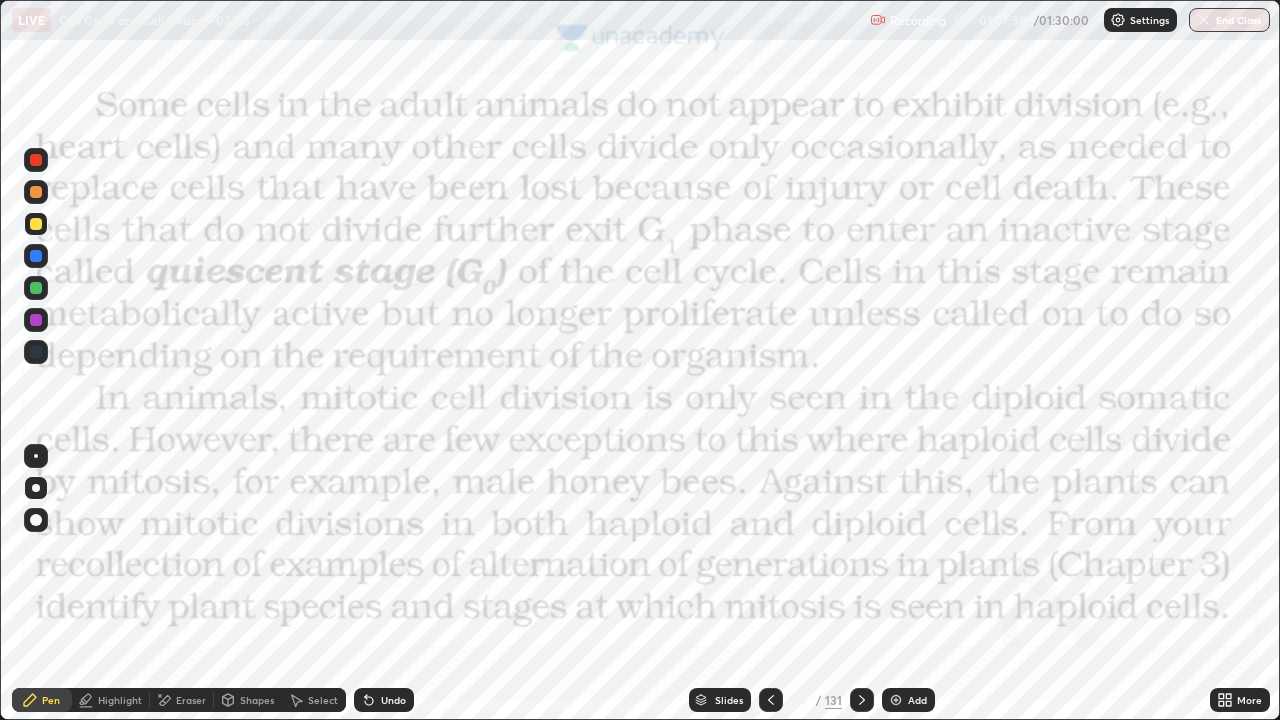 click at bounding box center (36, 160) 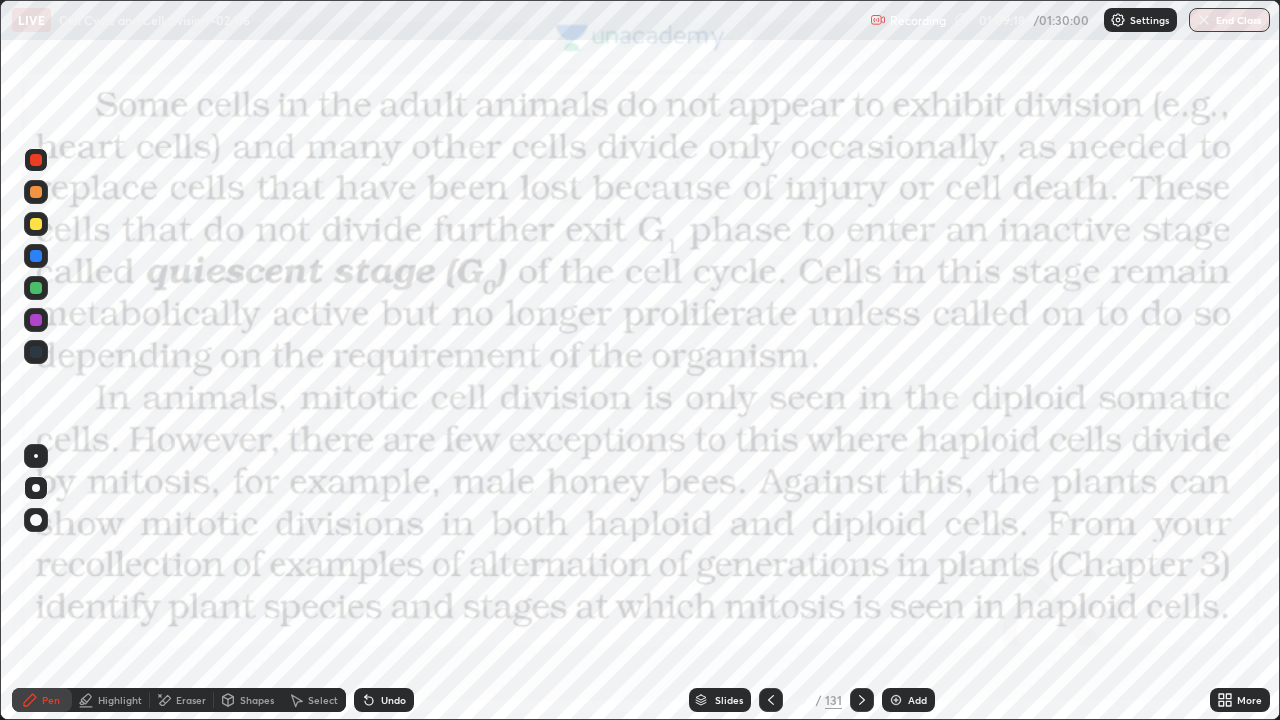 click 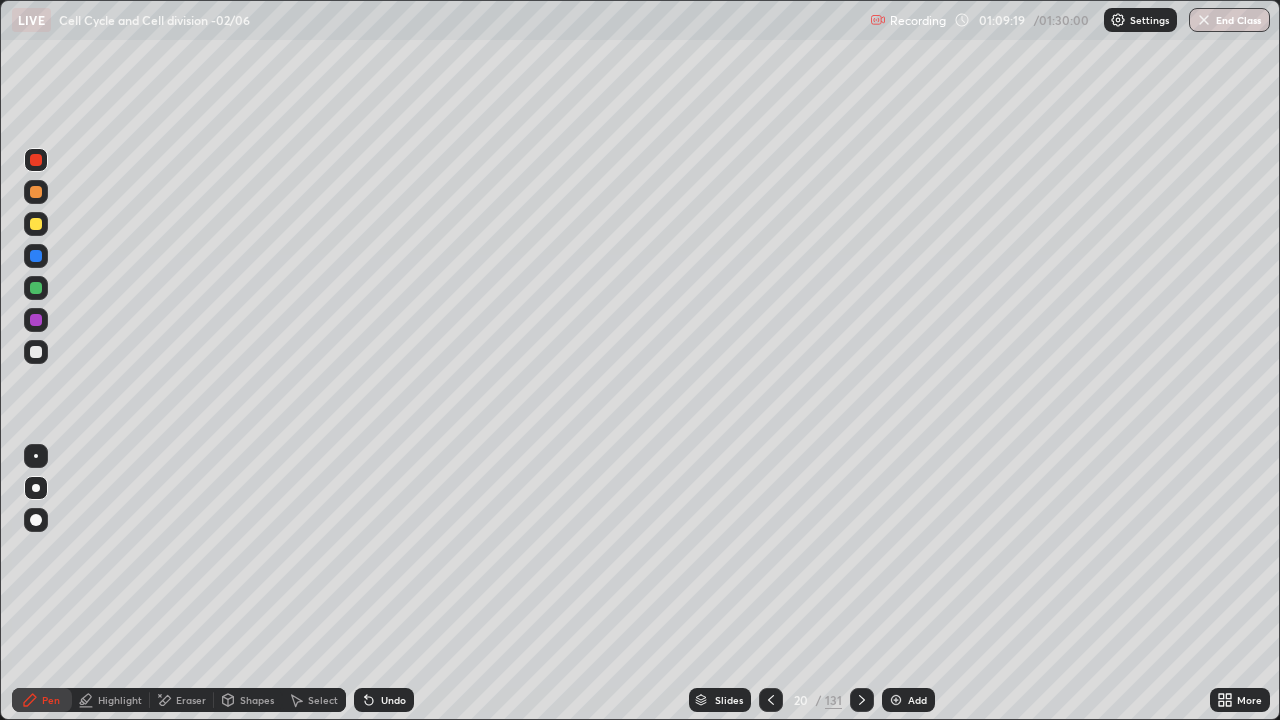 click 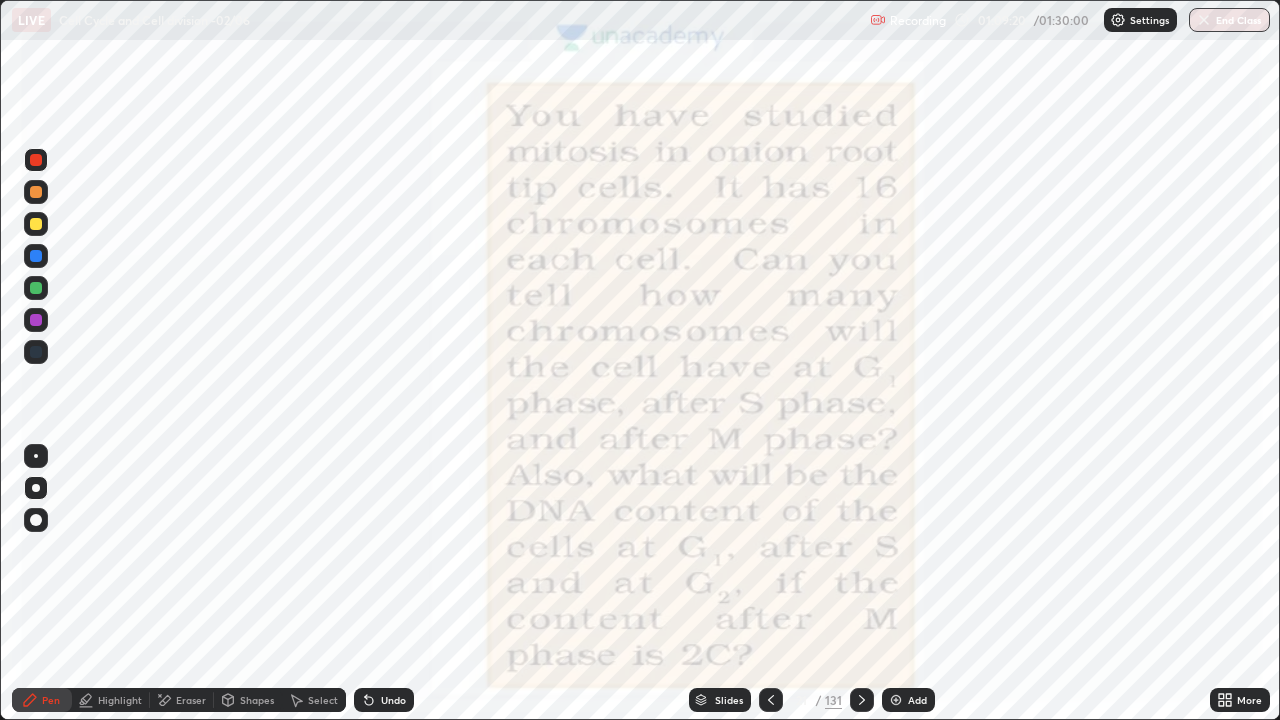 click at bounding box center [862, 700] 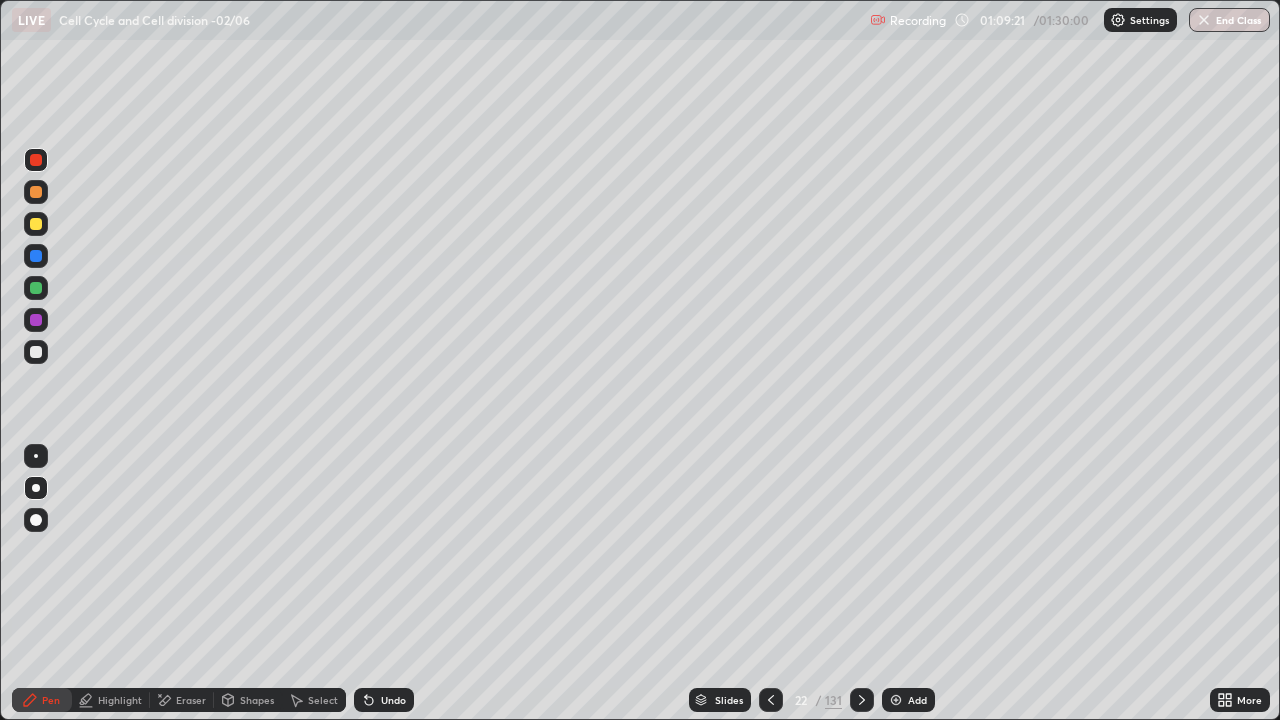 click 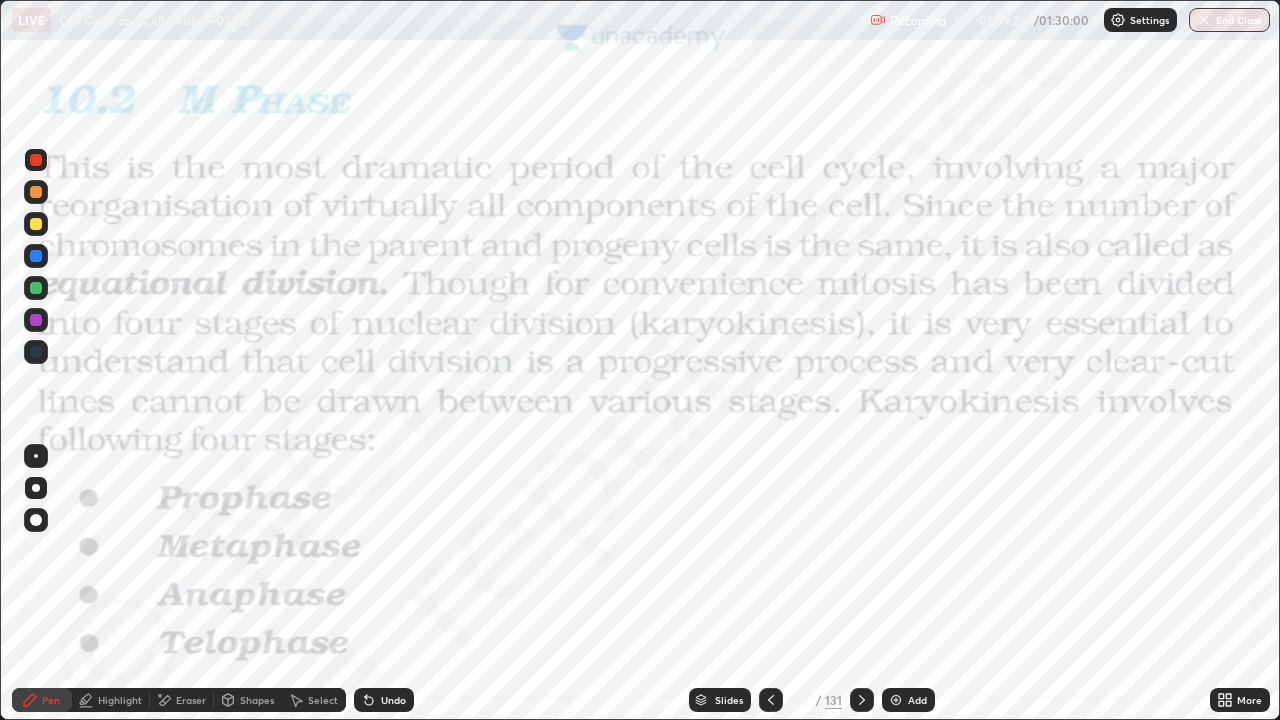 click at bounding box center [36, 488] 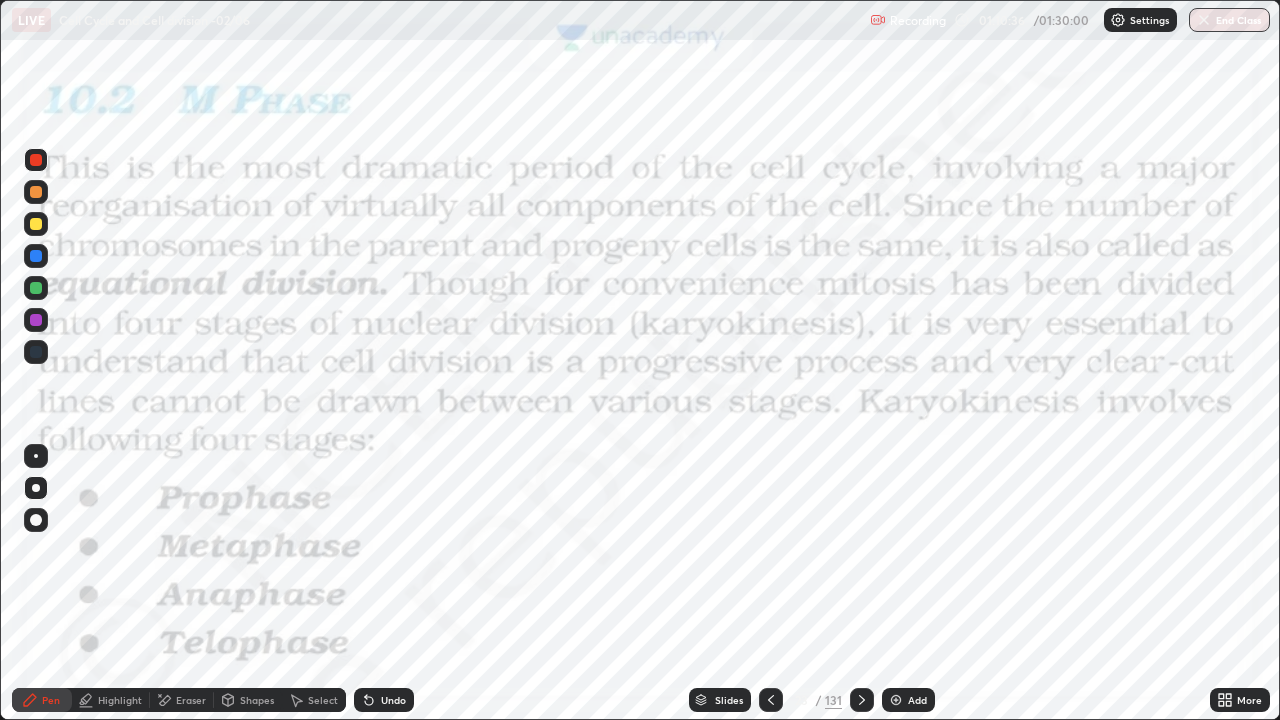 click 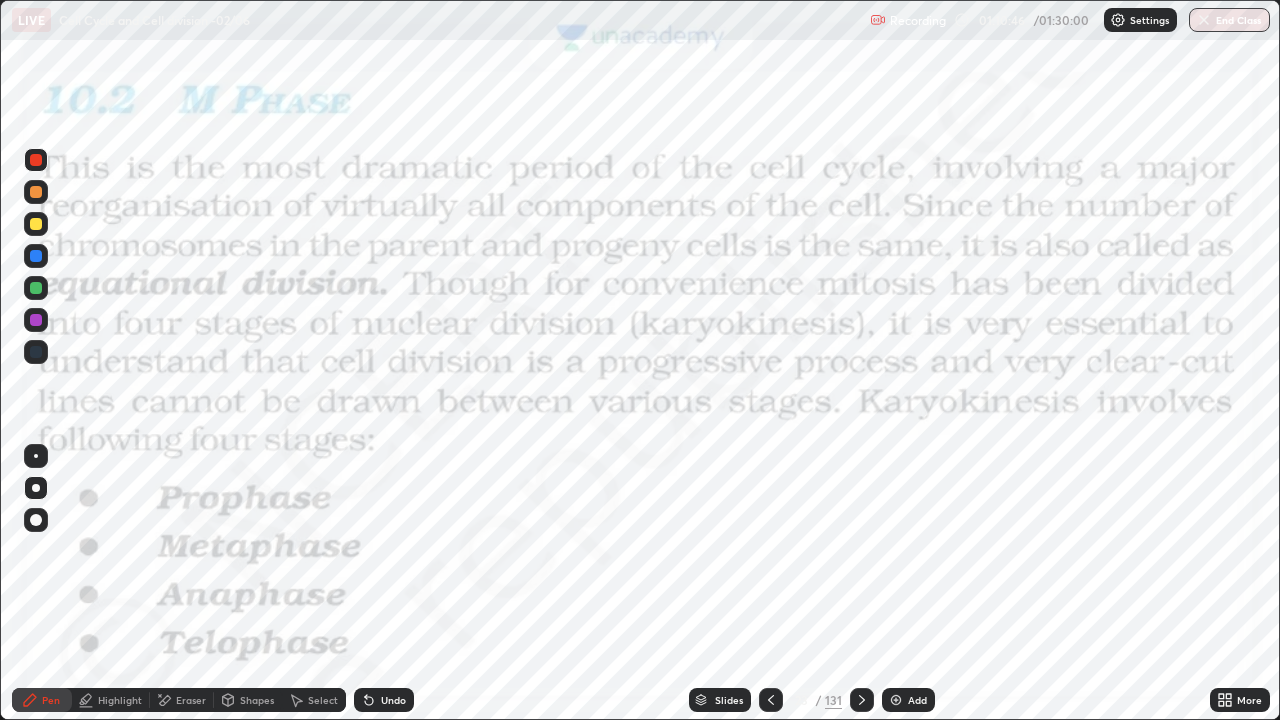 click 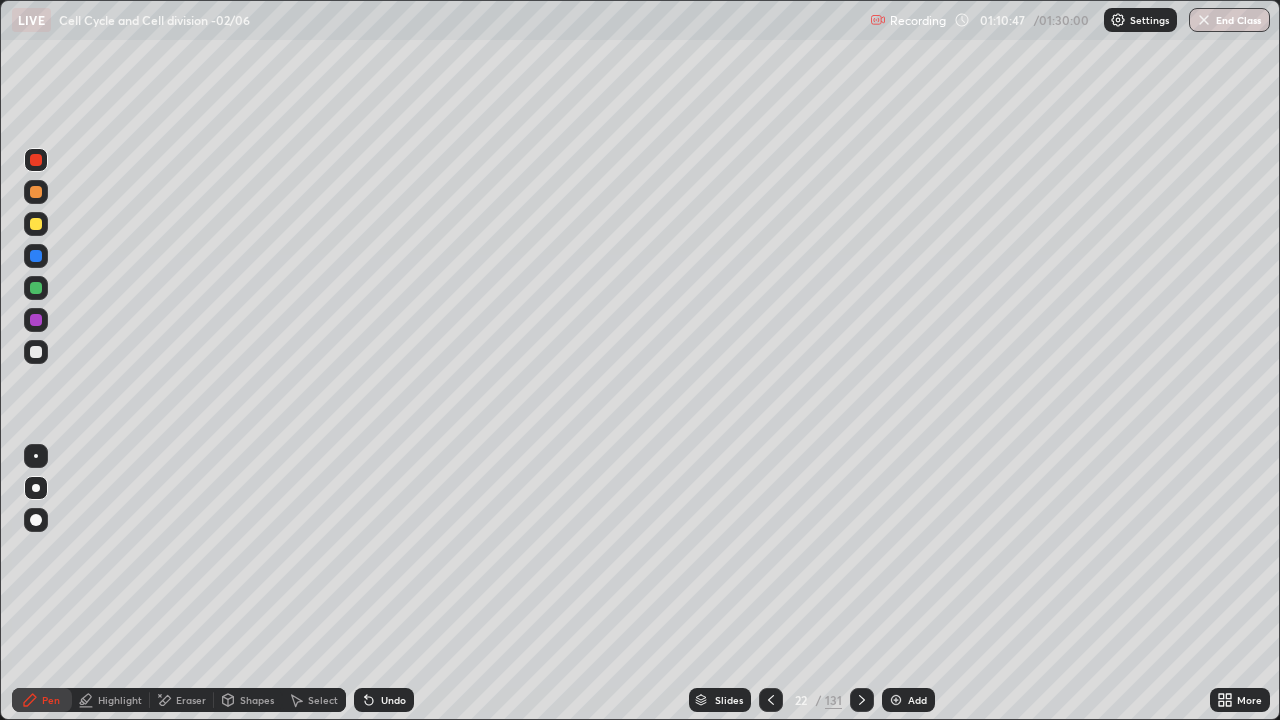 click 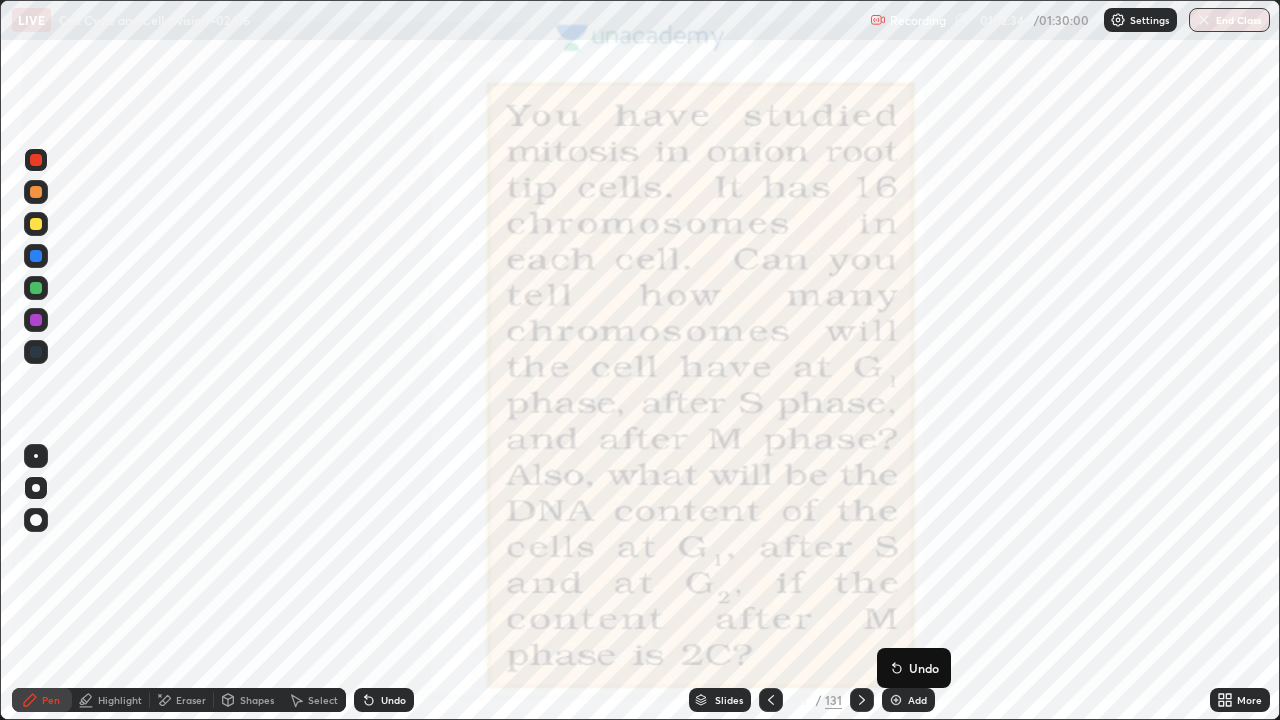 click 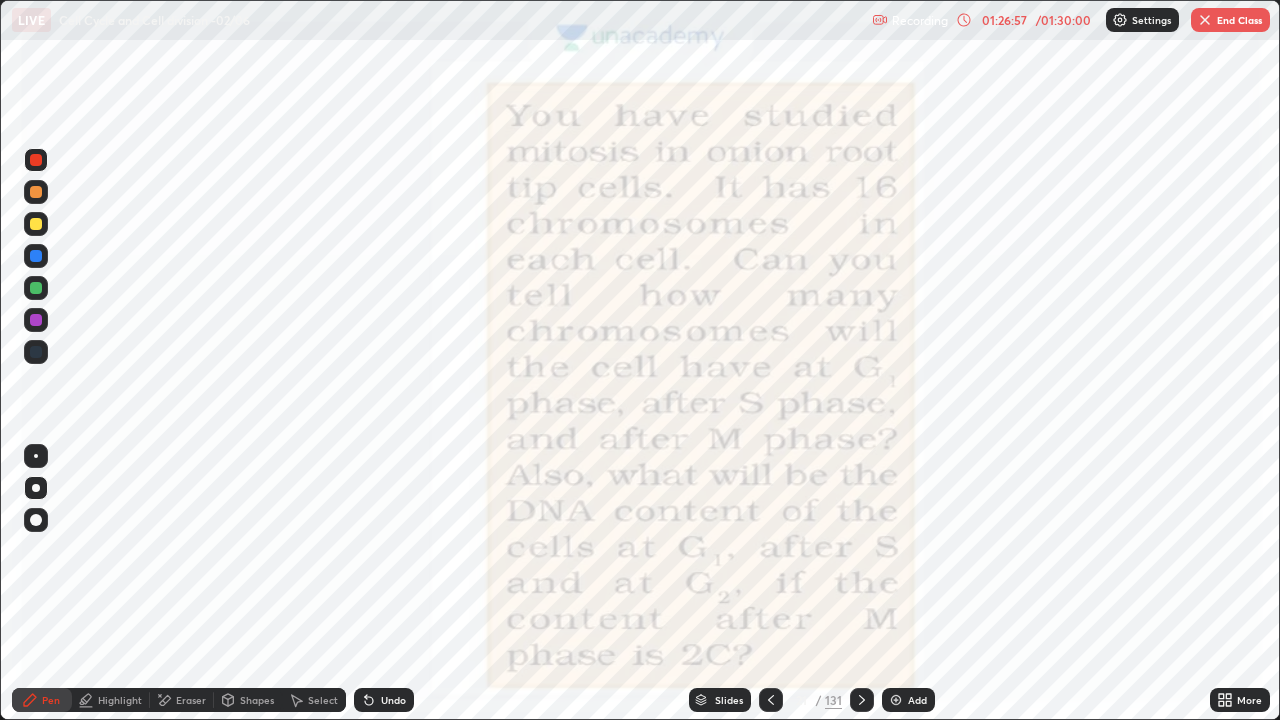 click on "End Class" at bounding box center (1230, 20) 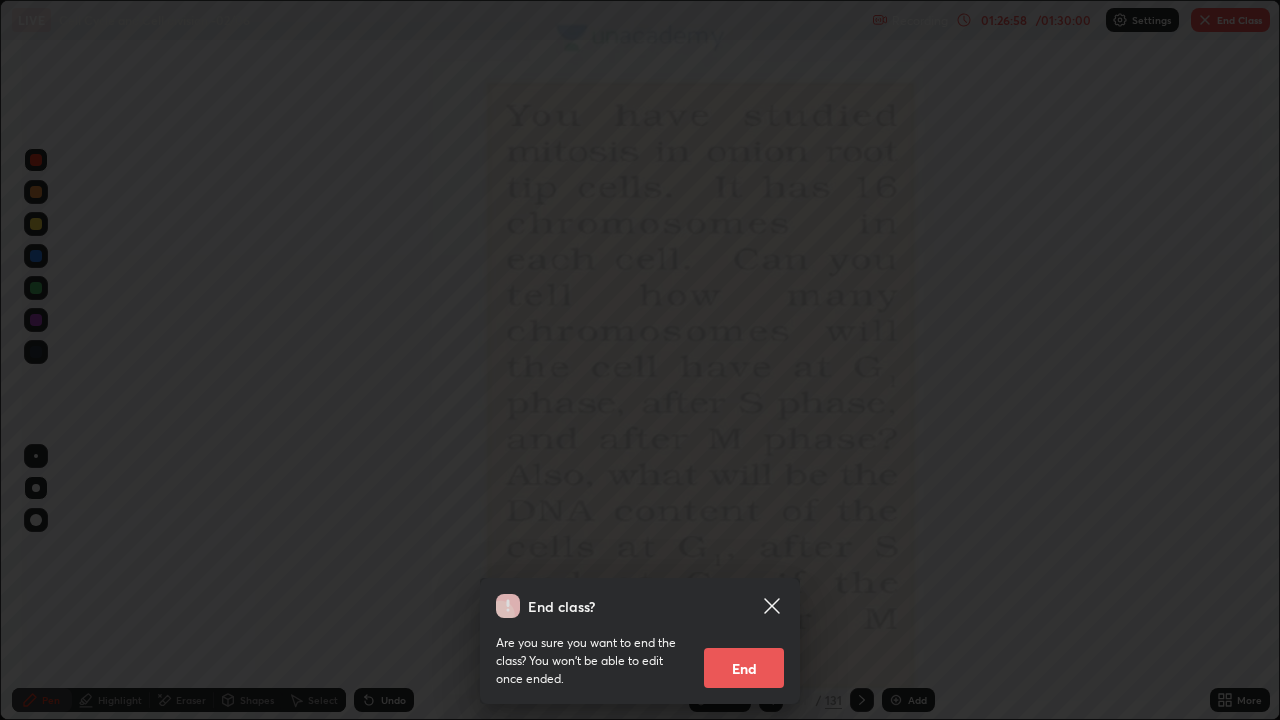 click on "End" at bounding box center (744, 668) 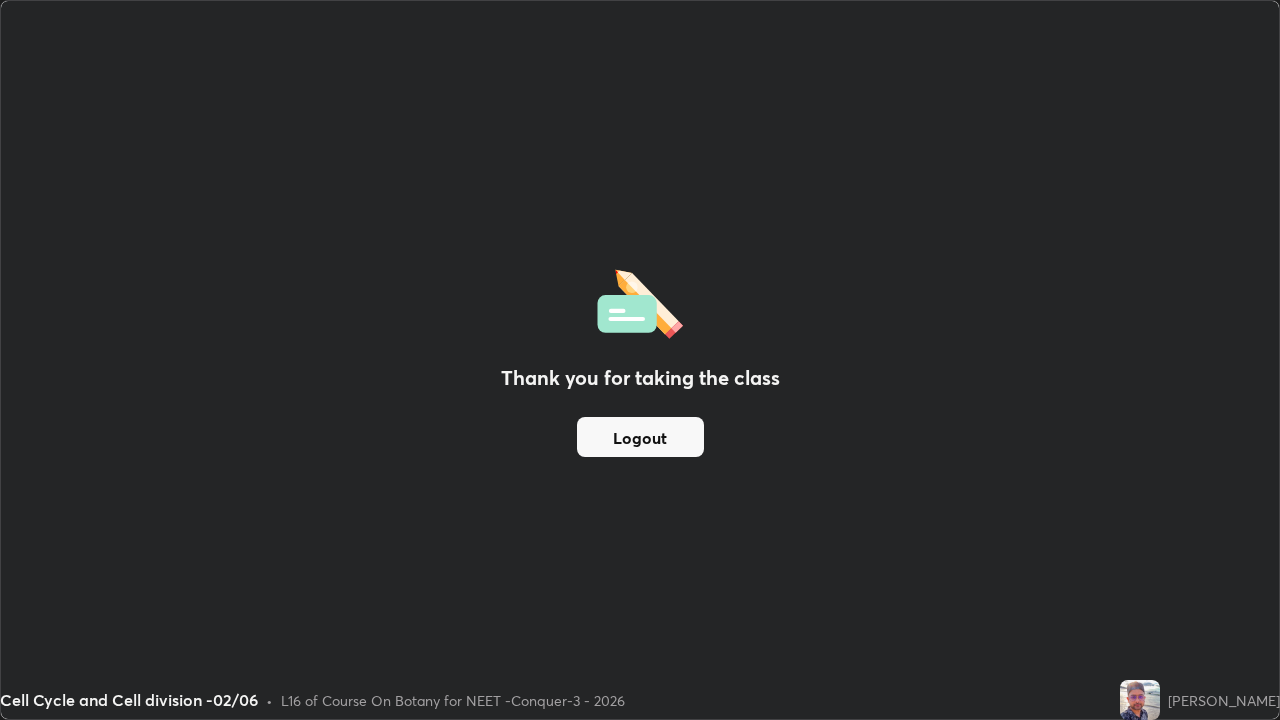 click on "Cell Cycle and Cell division -02/06 • L16 of Course On Botany for NEET -Conquer-3 - 2026" at bounding box center [556, 700] 